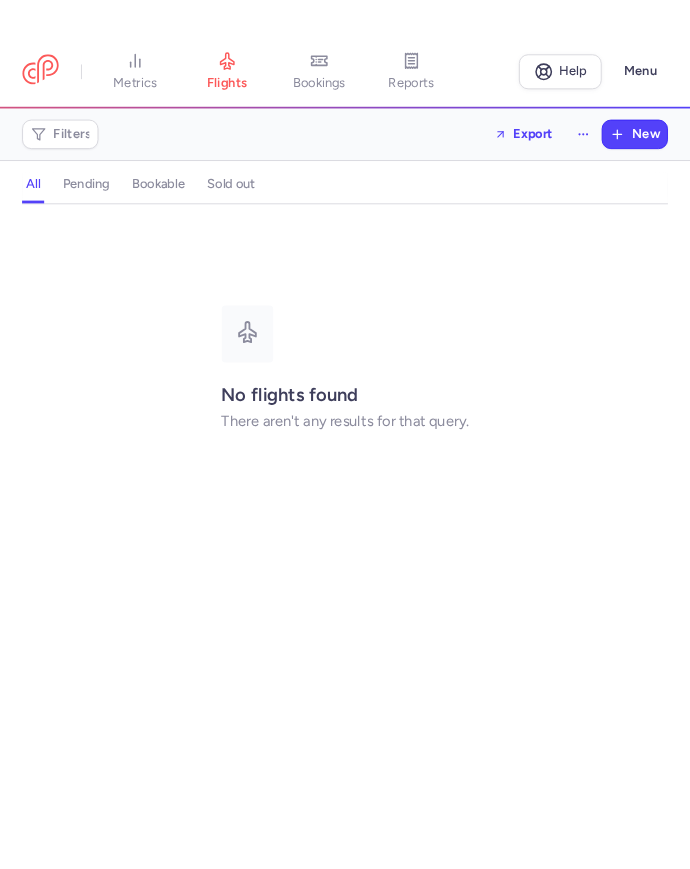 scroll, scrollTop: 0, scrollLeft: 0, axis: both 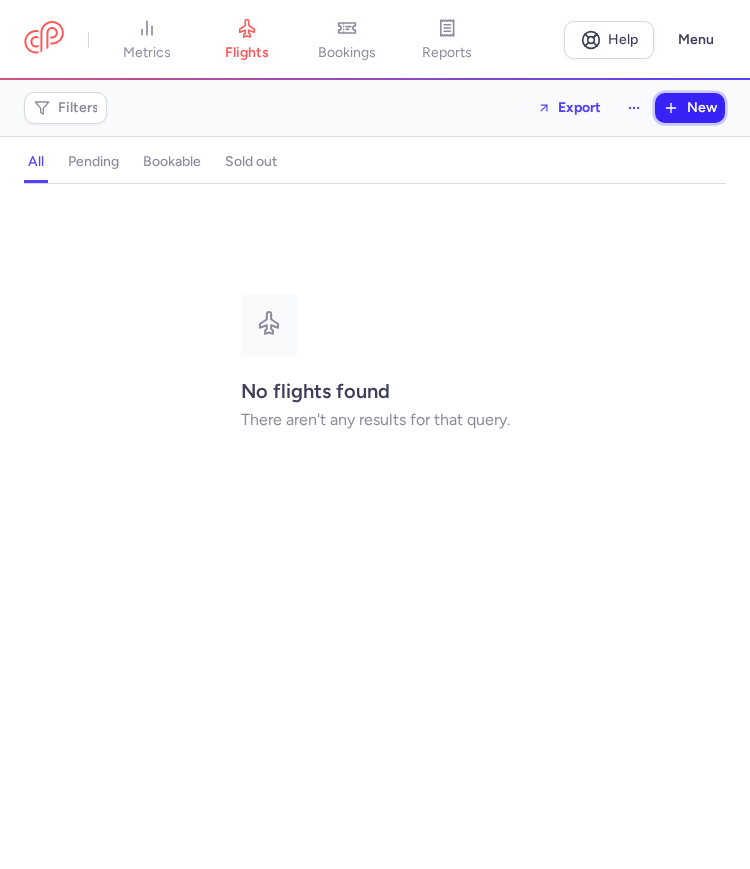 drag, startPoint x: 0, startPoint y: 0, endPoint x: 692, endPoint y: 114, distance: 701.32733 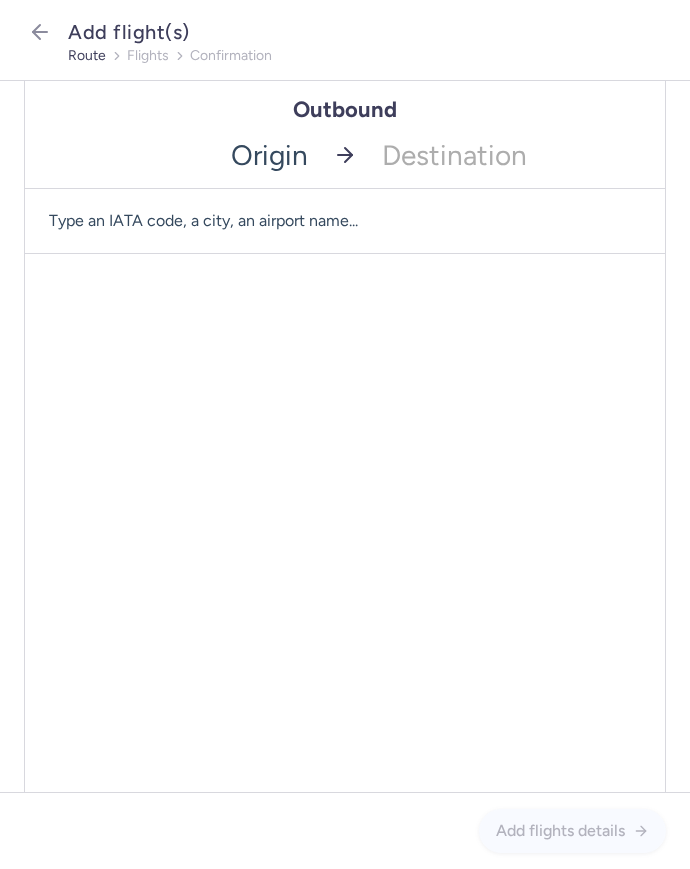 click 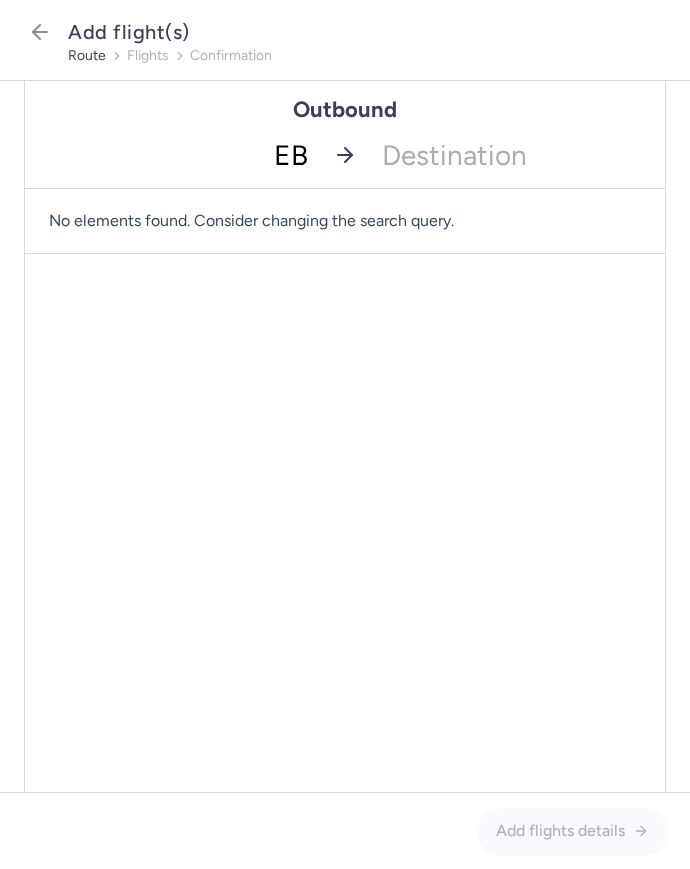 type on "EBA" 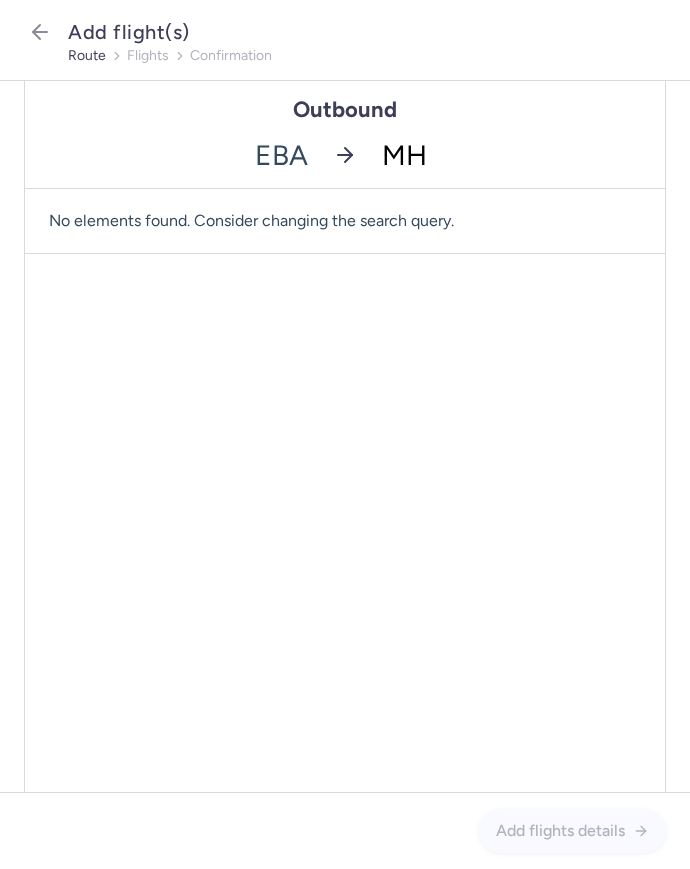 type on "MHG" 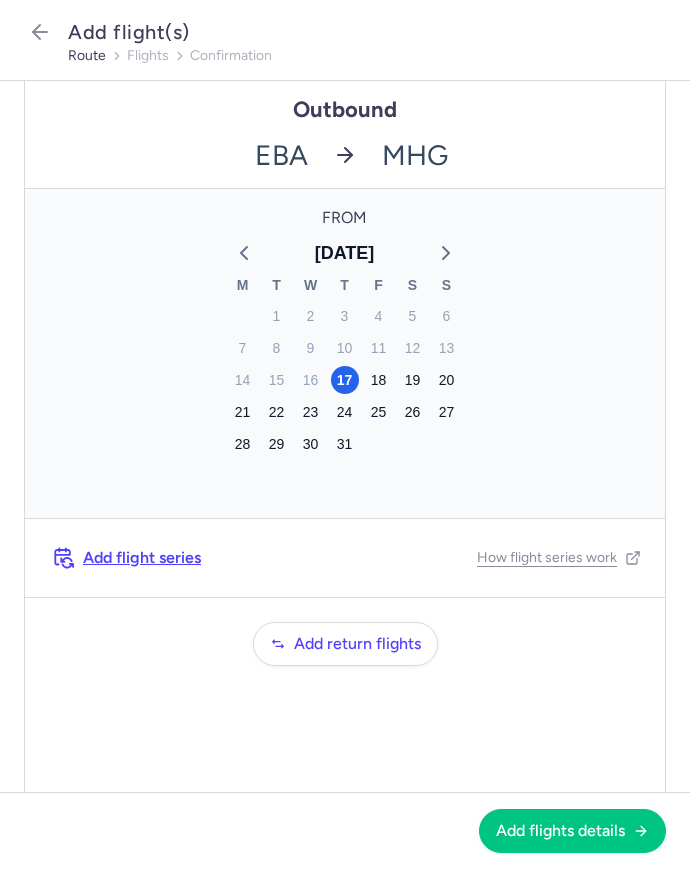 click on "[DATE]" at bounding box center (345, 253) 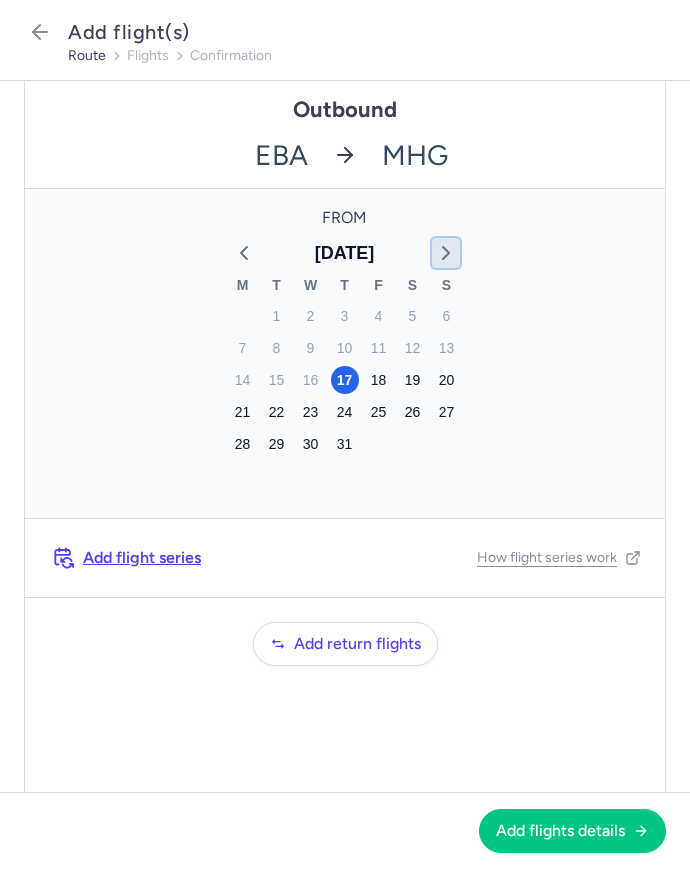 click 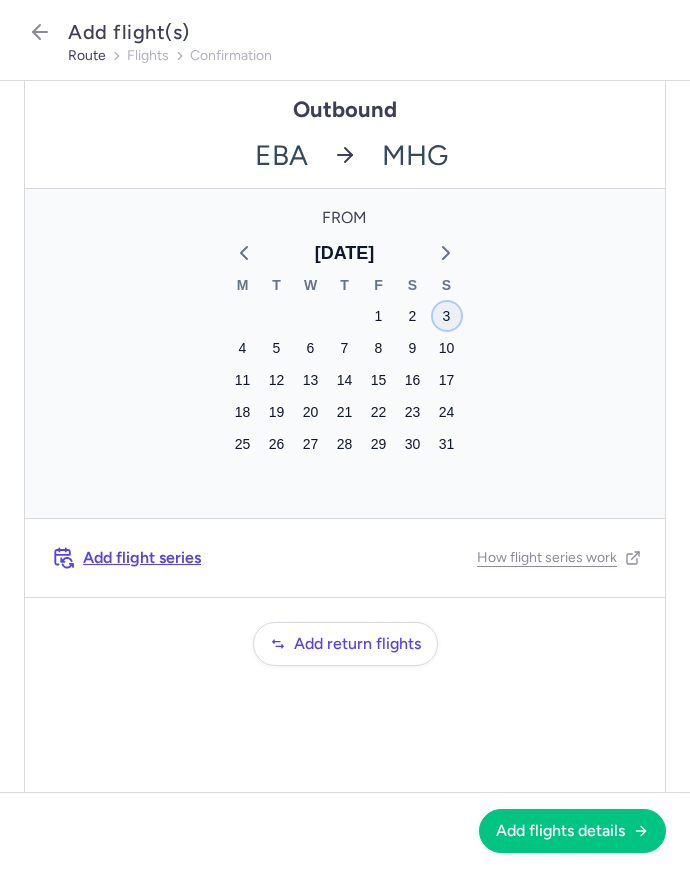 click on "3" 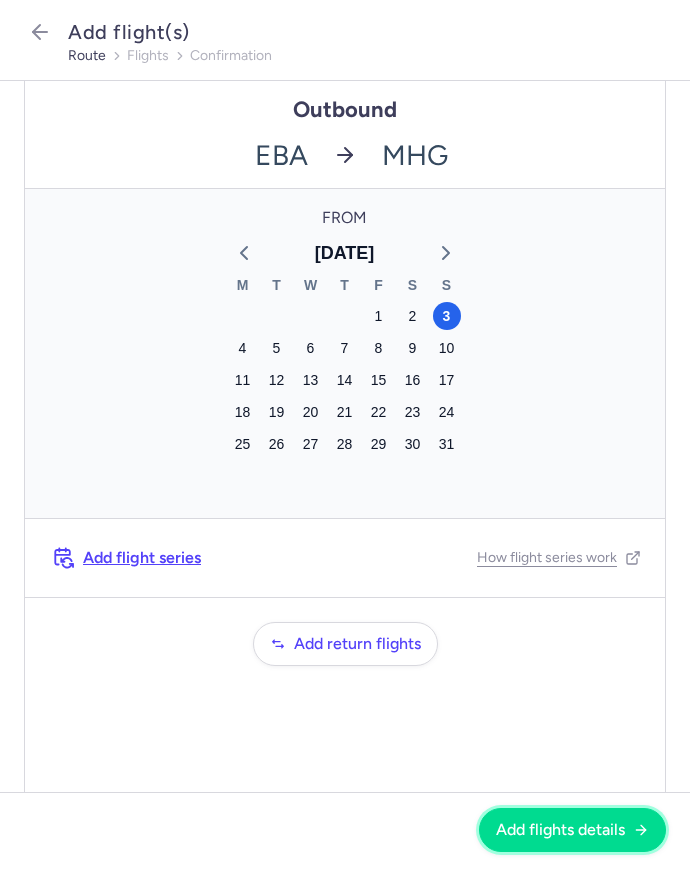 click on "Add flights details" at bounding box center [572, 830] 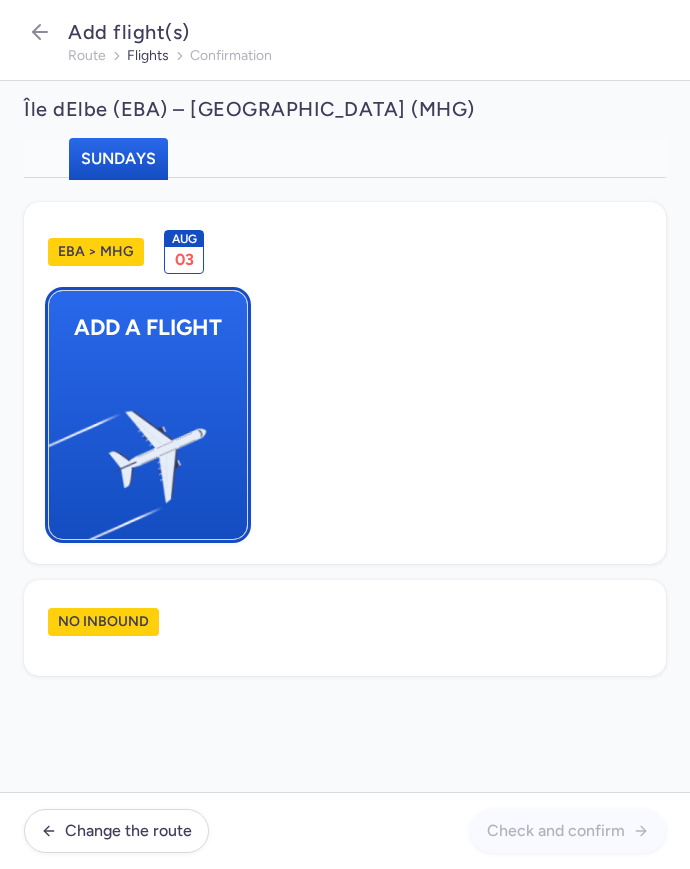 click at bounding box center (59, 448) 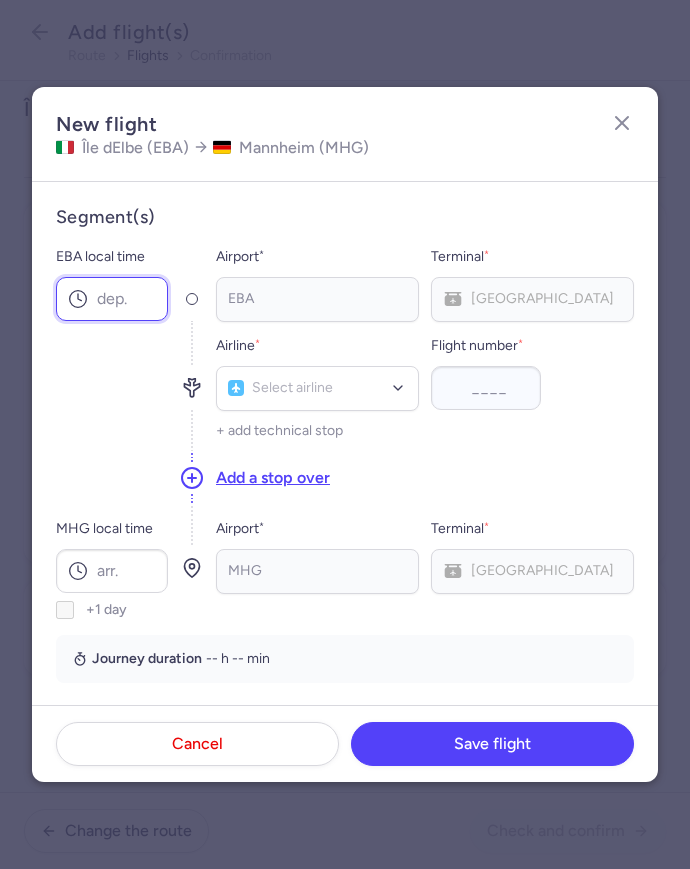 click on "EBA local time" at bounding box center (112, 299) 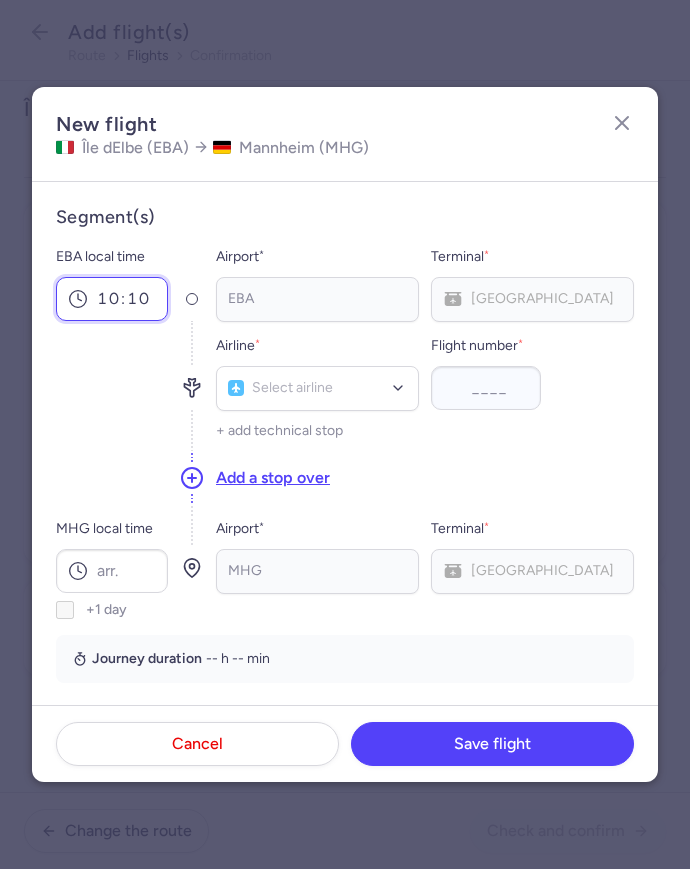 type on "10:10" 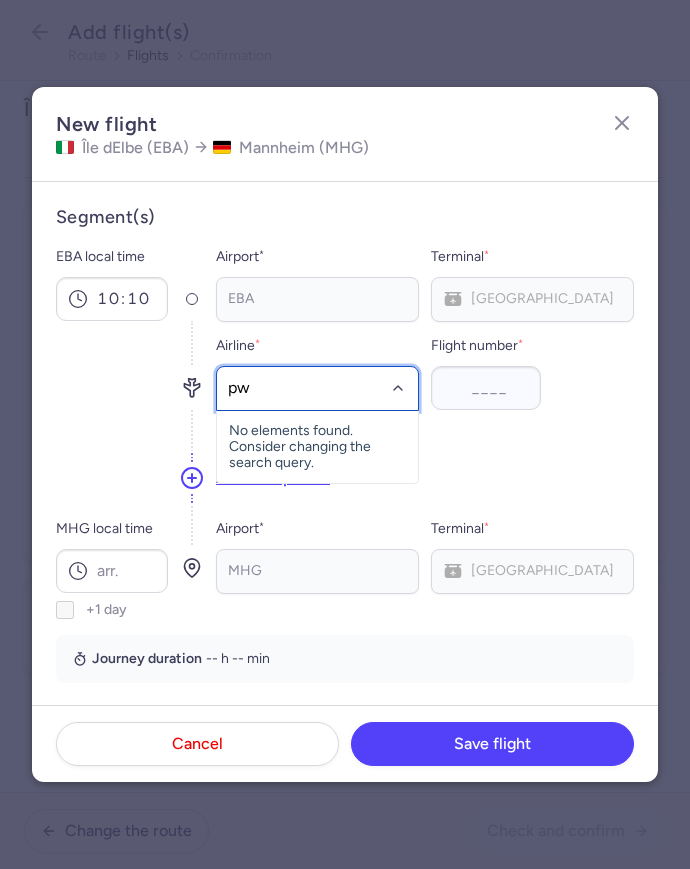 type on "pwf" 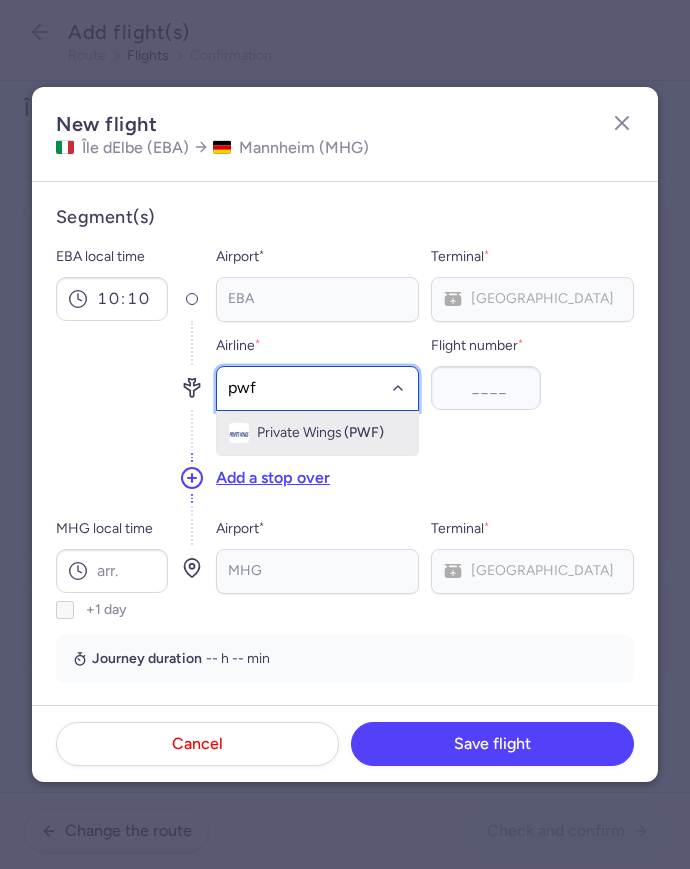 click on "Private Wings" at bounding box center [299, 433] 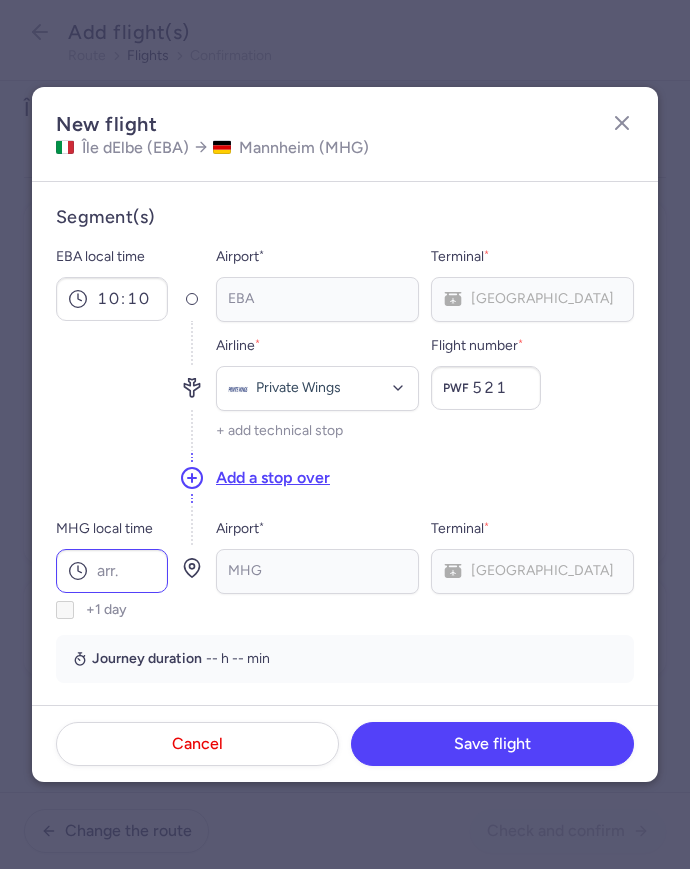 type on "521" 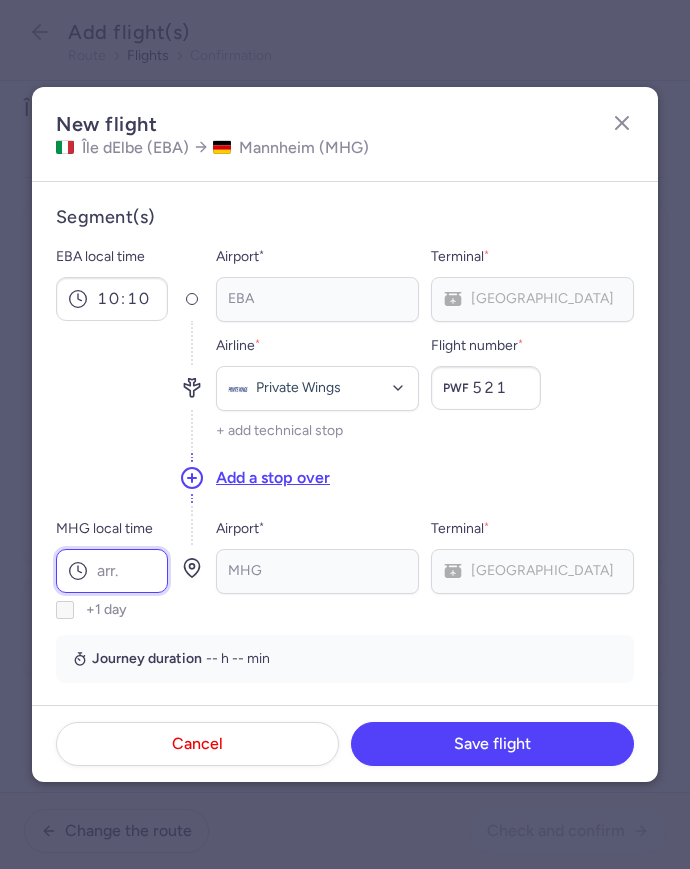 click on "MHG local time" at bounding box center [112, 571] 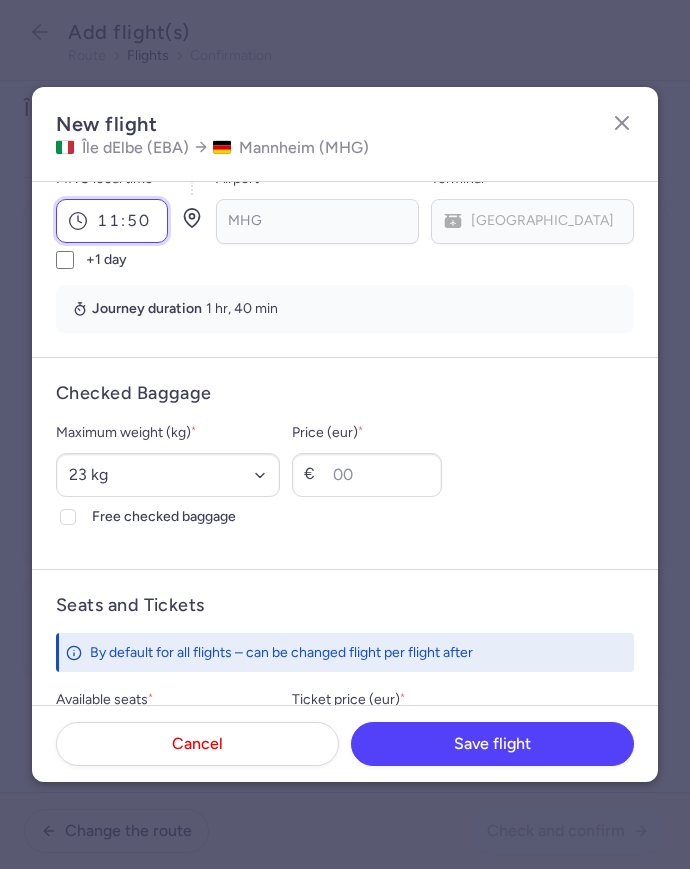 scroll, scrollTop: 351, scrollLeft: 0, axis: vertical 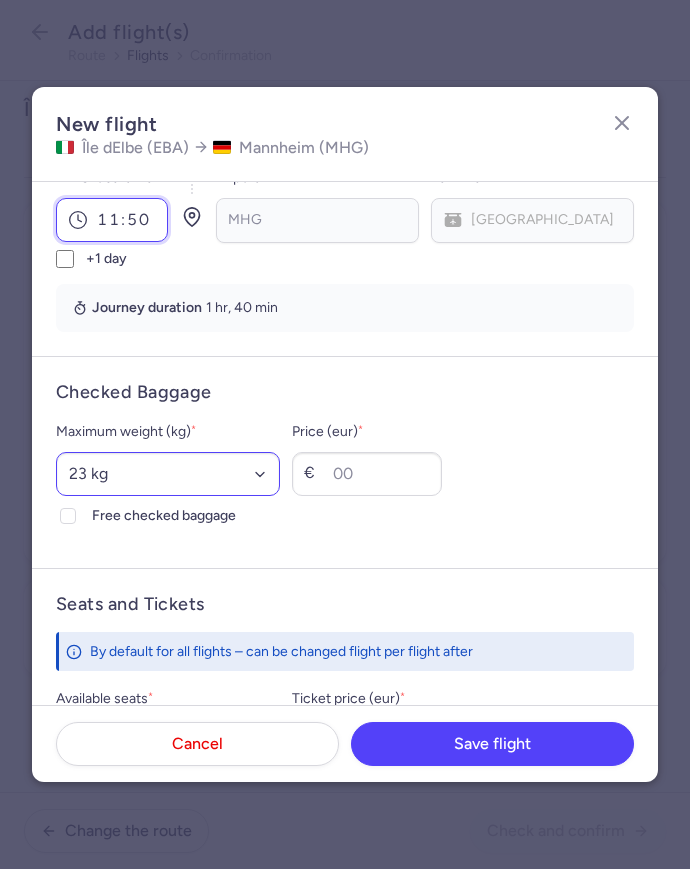 type on "11:50" 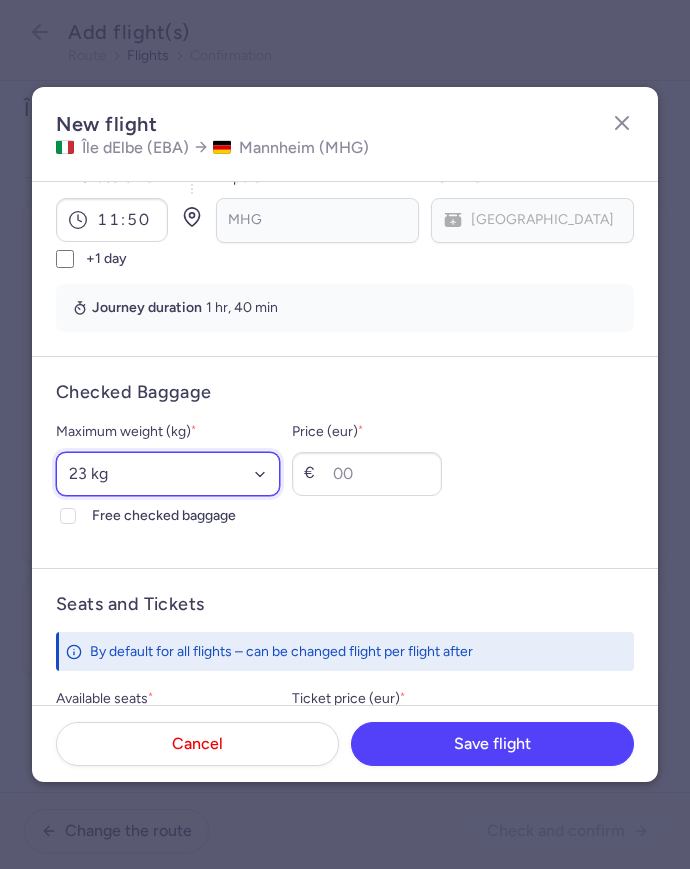 click on "Select an option 15 kg 16 kg 17 kg 18 kg 19 kg 20 kg 21 kg 22 kg 23 kg 24 kg 25 kg 26 kg 27 kg 28 kg 29 kg 30 kg 31 kg 32 kg 33 kg 34 kg 35 kg" at bounding box center [168, 474] 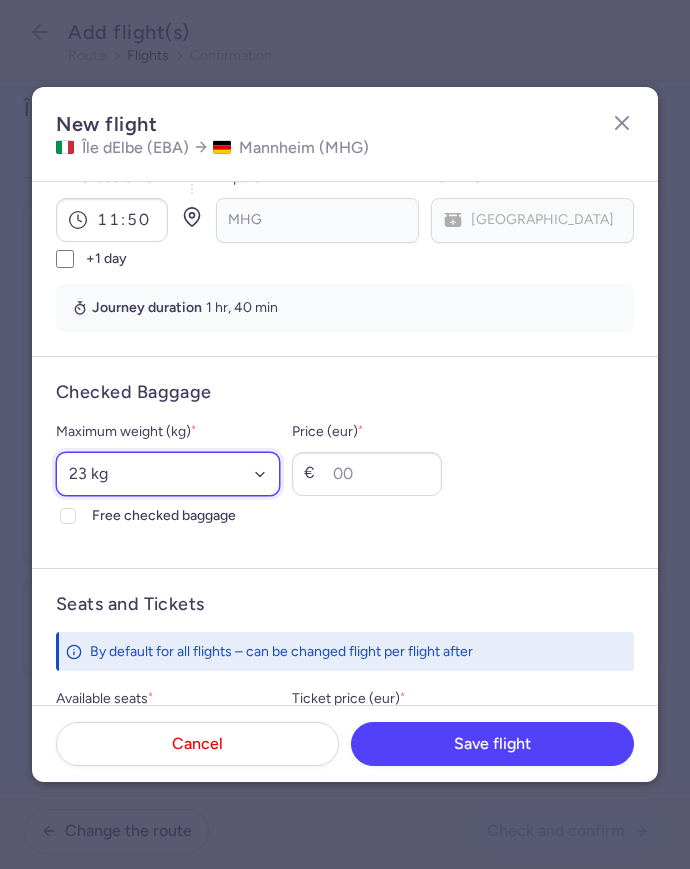select on "15" 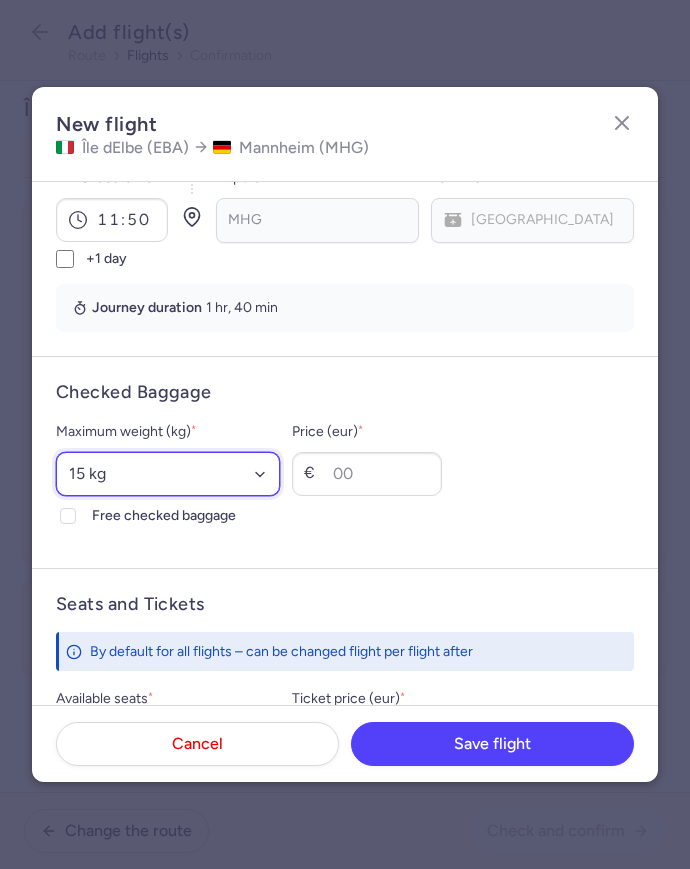 click on "Select an option 15 kg 16 kg 17 kg 18 kg 19 kg 20 kg 21 kg 22 kg 23 kg 24 kg 25 kg 26 kg 27 kg 28 kg 29 kg 30 kg 31 kg 32 kg 33 kg 34 kg 35 kg" at bounding box center [168, 474] 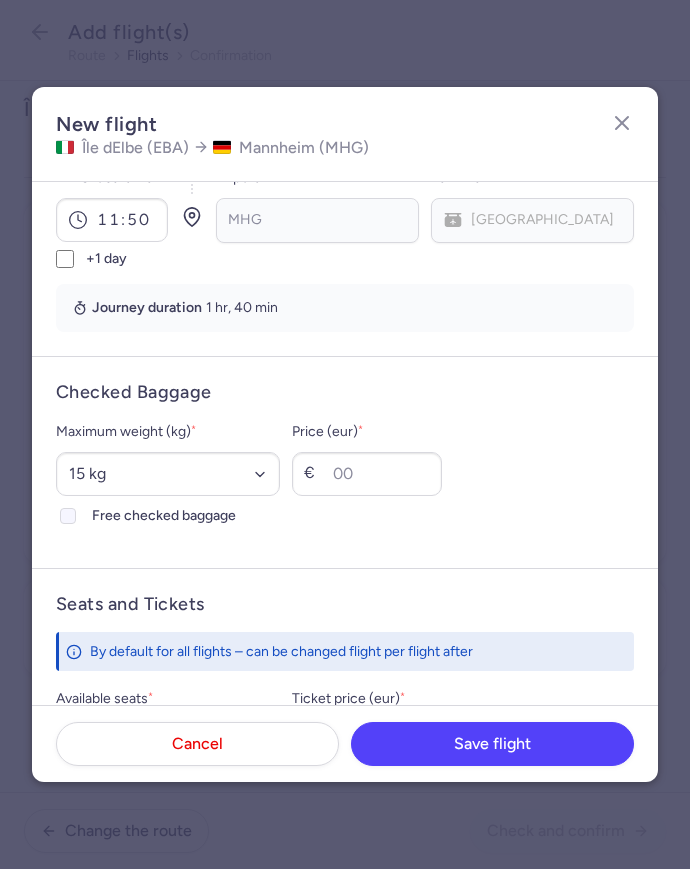 click on "Free checked baggage" 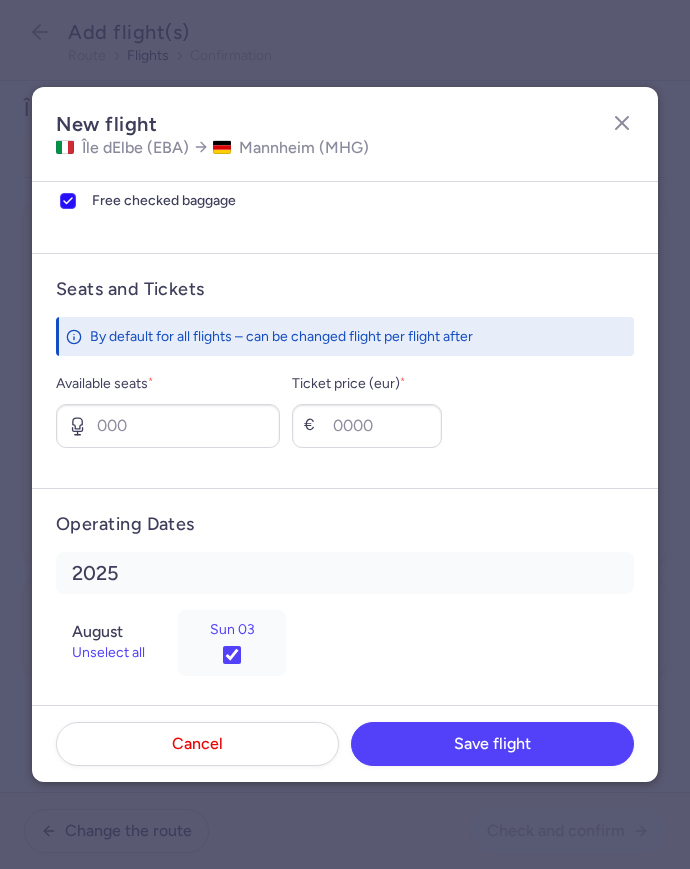 scroll, scrollTop: 670, scrollLeft: 0, axis: vertical 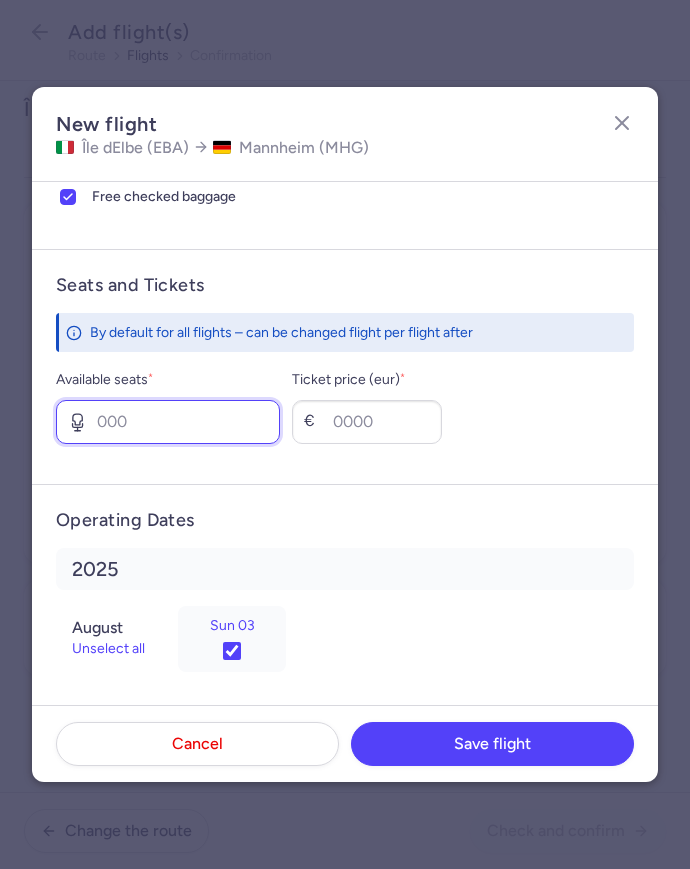click on "Available seats  *" at bounding box center (168, 422) 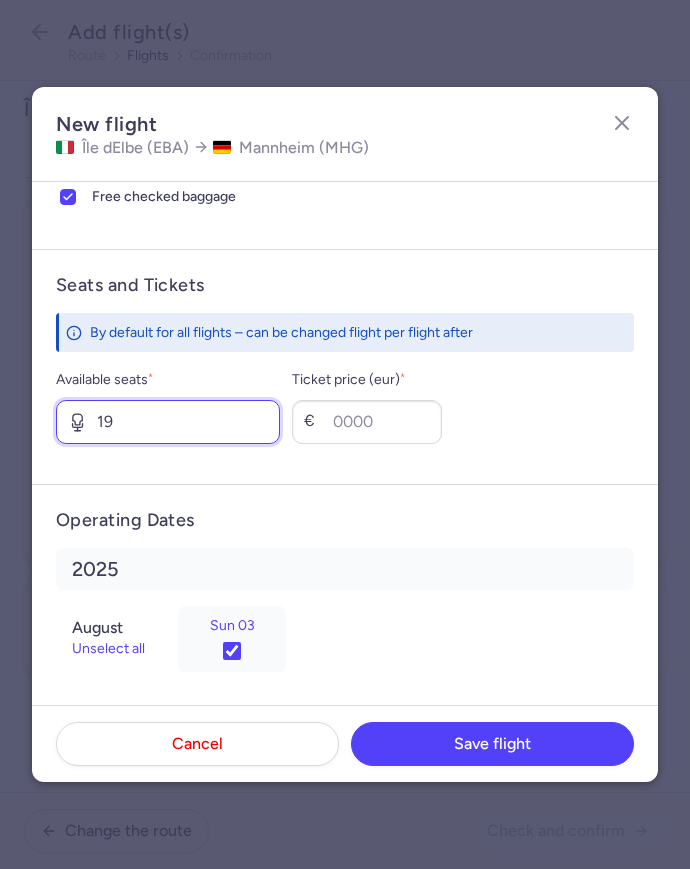 type on "1" 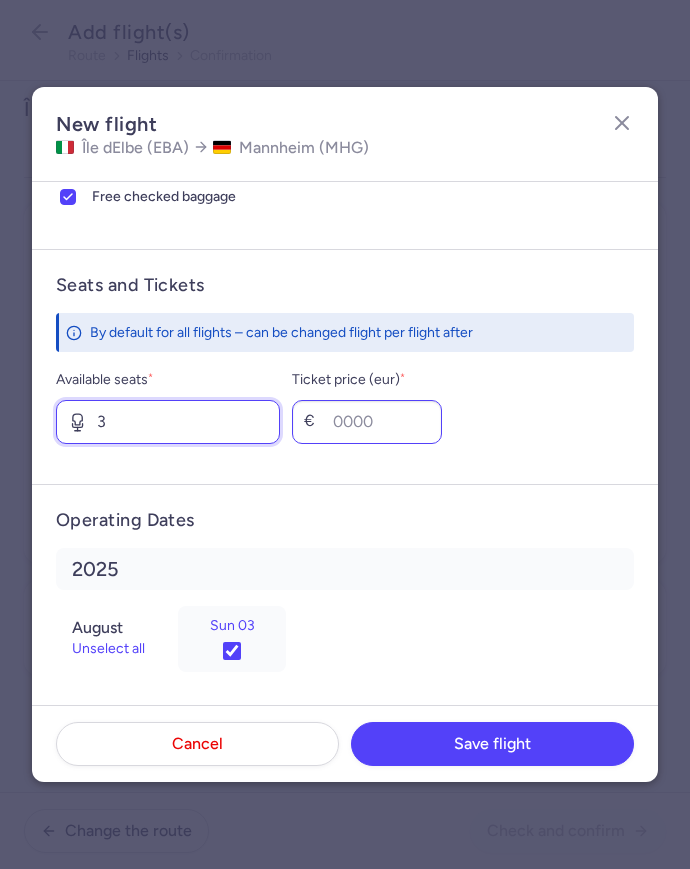 type on "3" 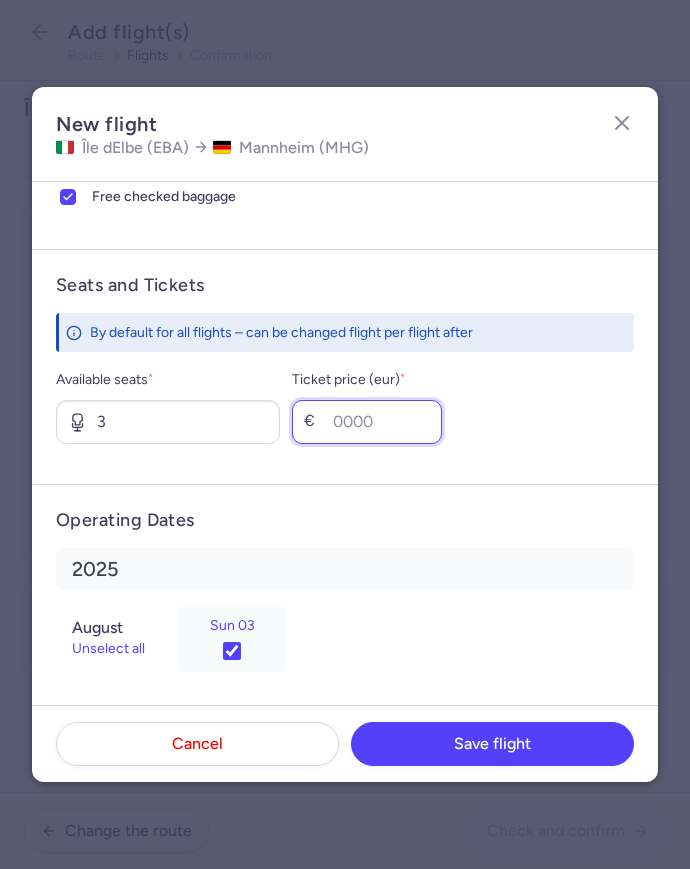 click on "Ticket price (eur)  *" at bounding box center (367, 422) 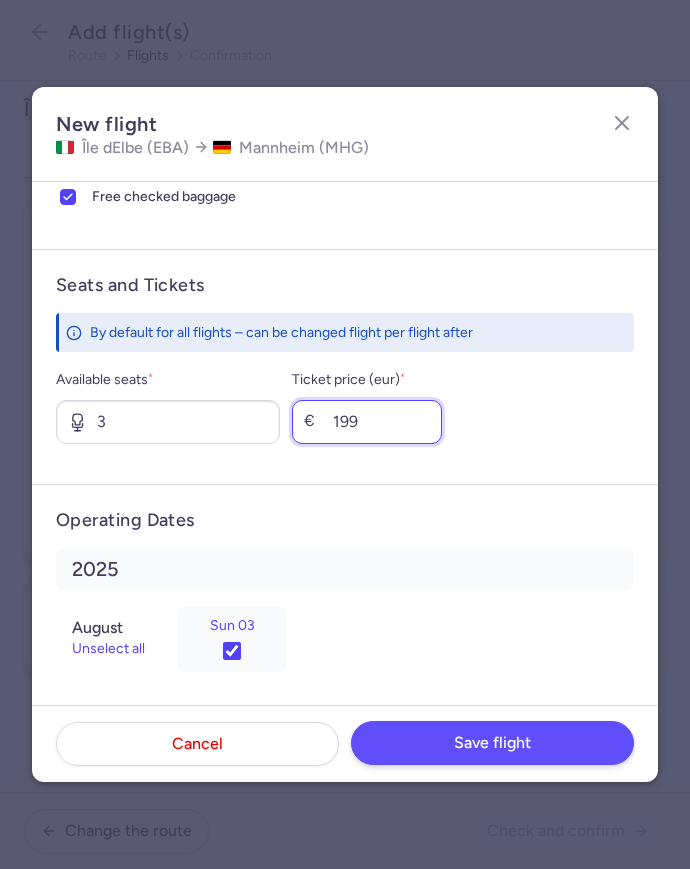type on "199" 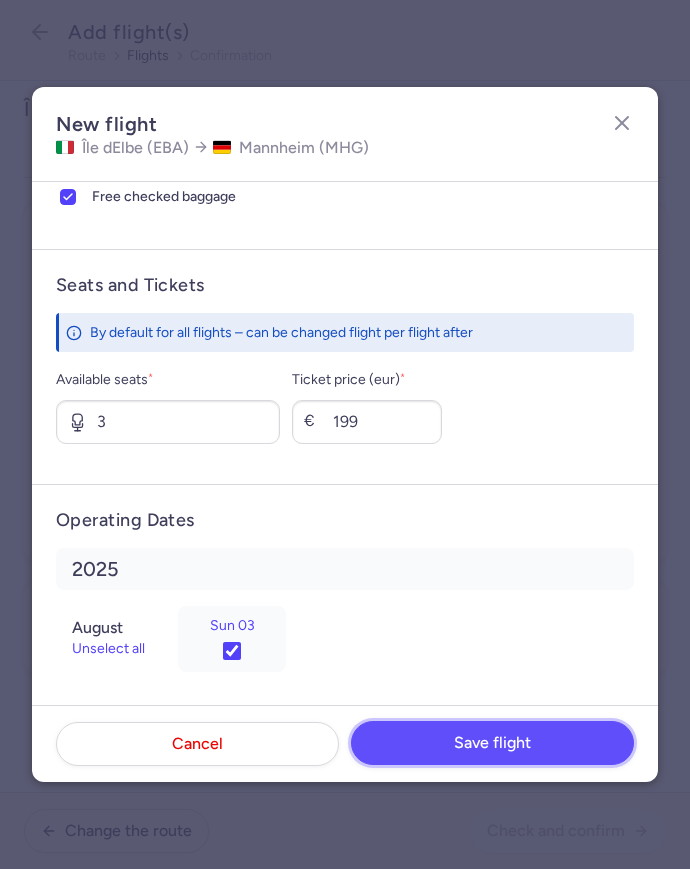 click on "Save flight" at bounding box center [492, 743] 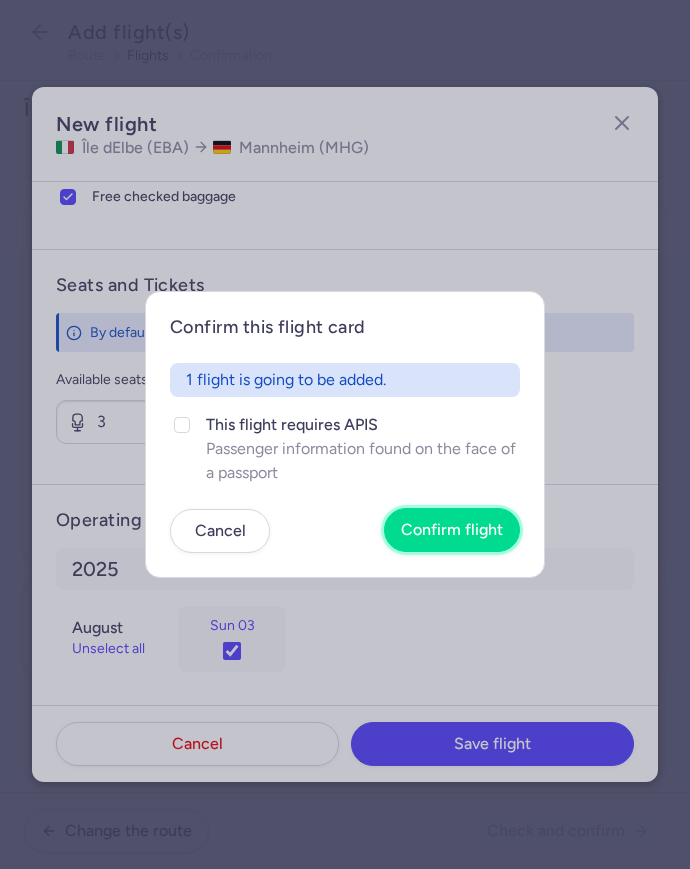 click on "Confirm flight" at bounding box center (452, 530) 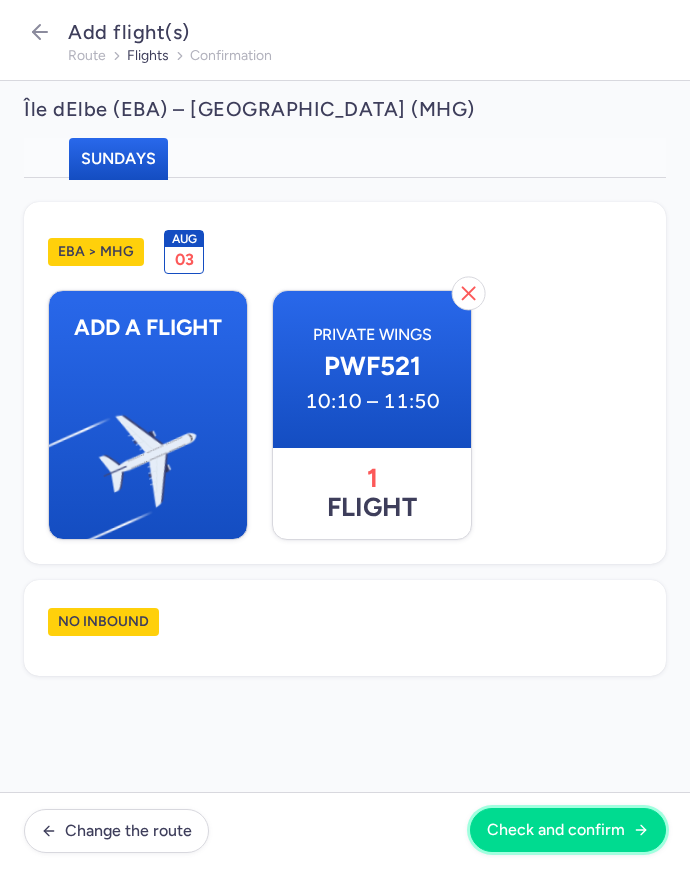 click on "Check and confirm" at bounding box center (556, 830) 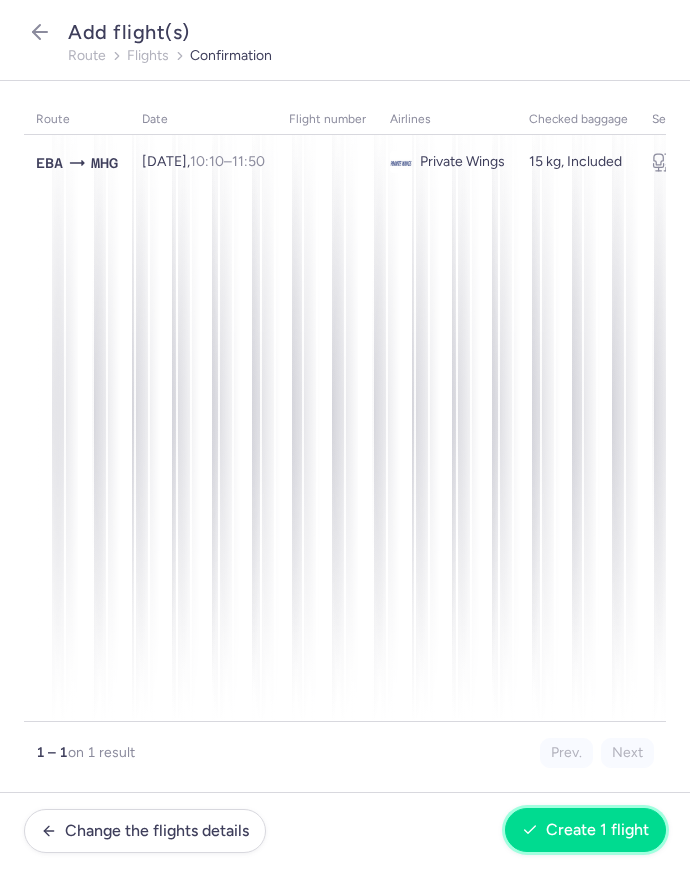 click on "Create 1 flight" at bounding box center (597, 830) 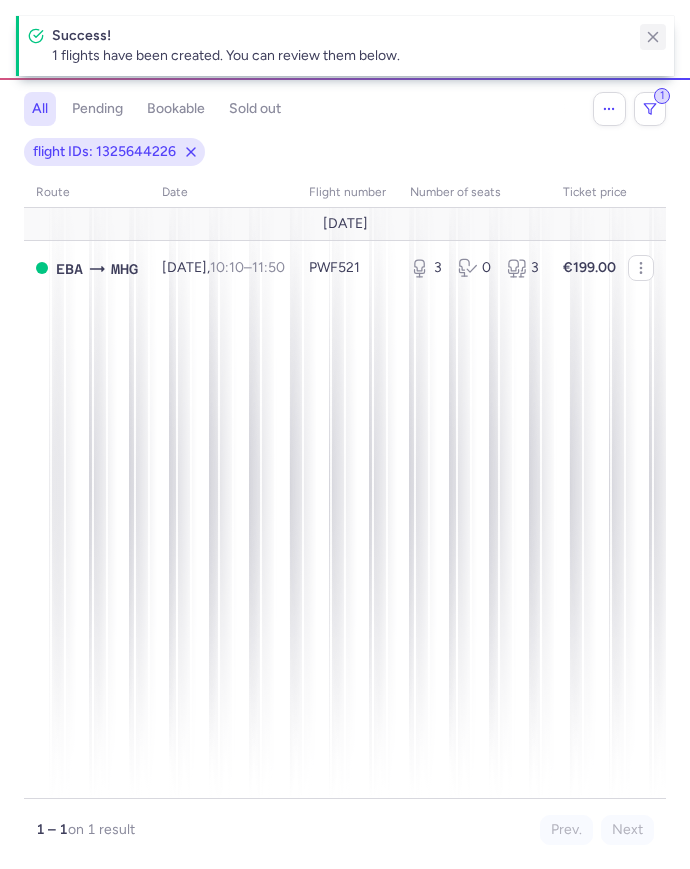 click 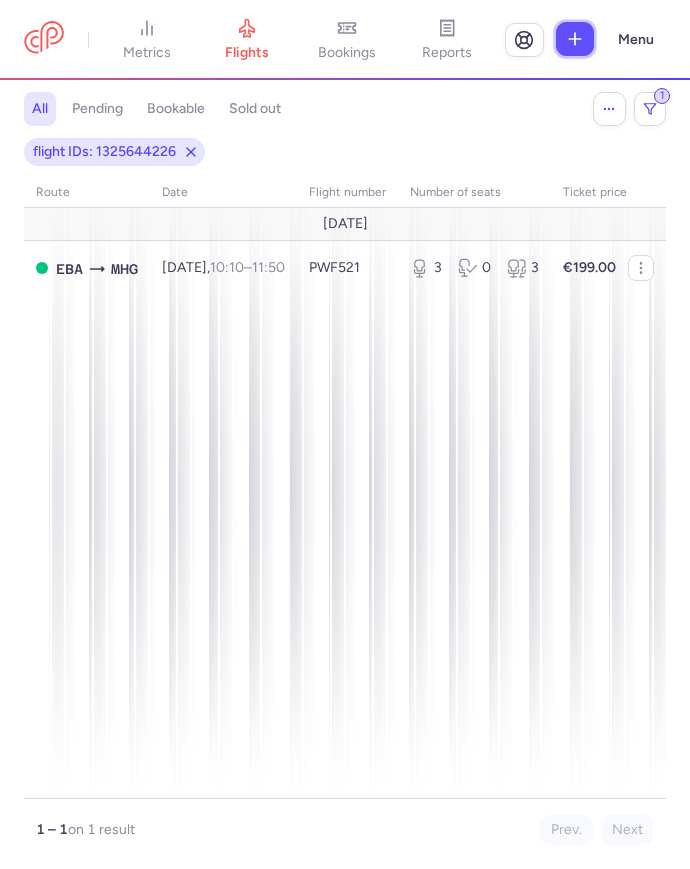 click 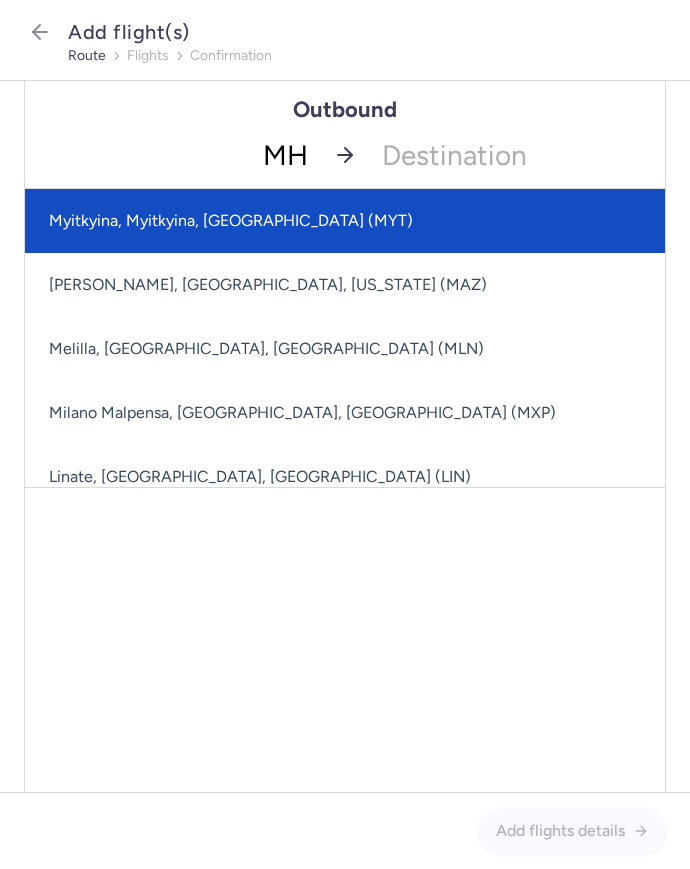 type on "MHG" 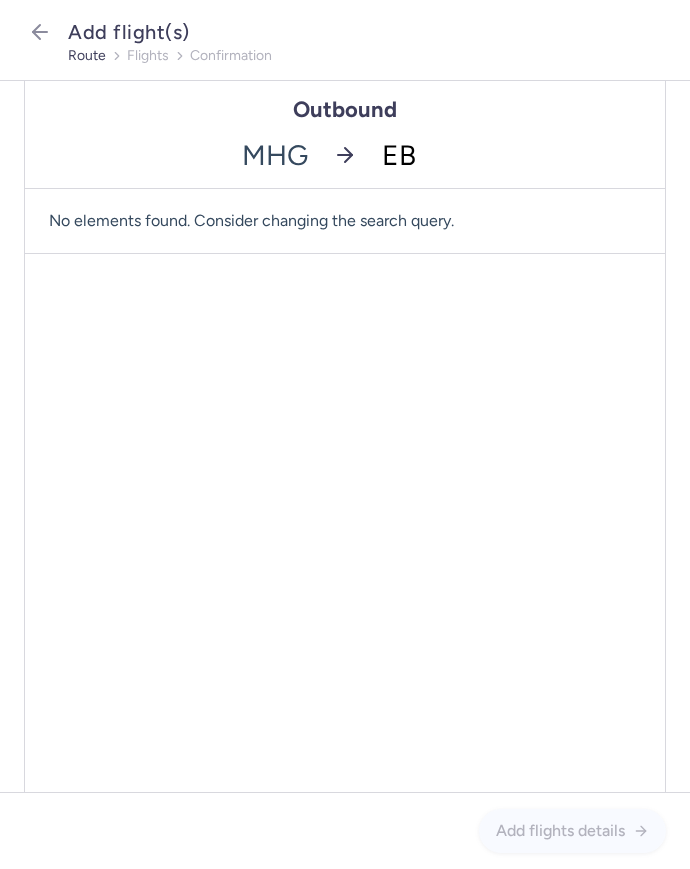 type on "EBA" 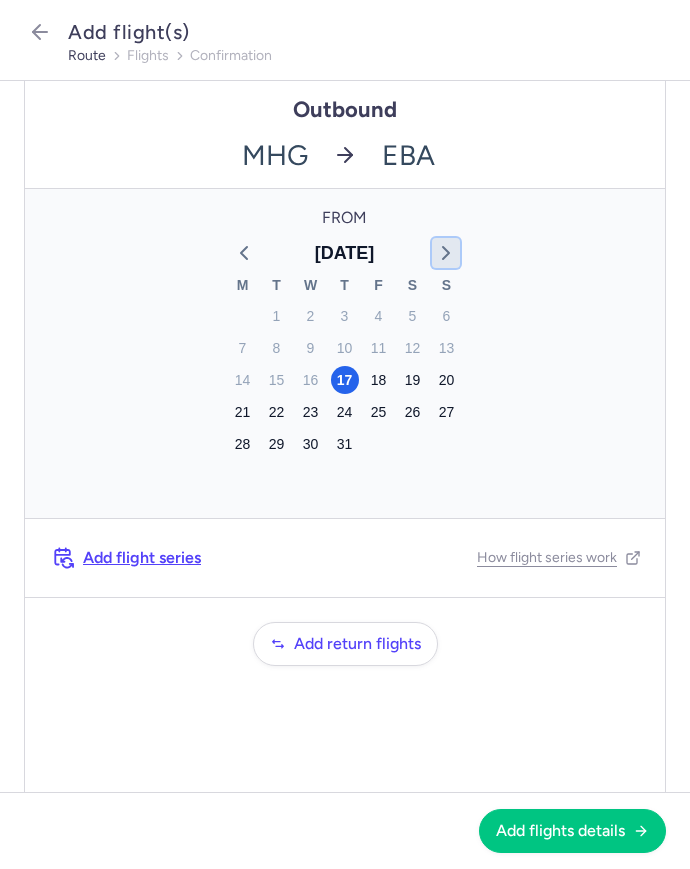 click 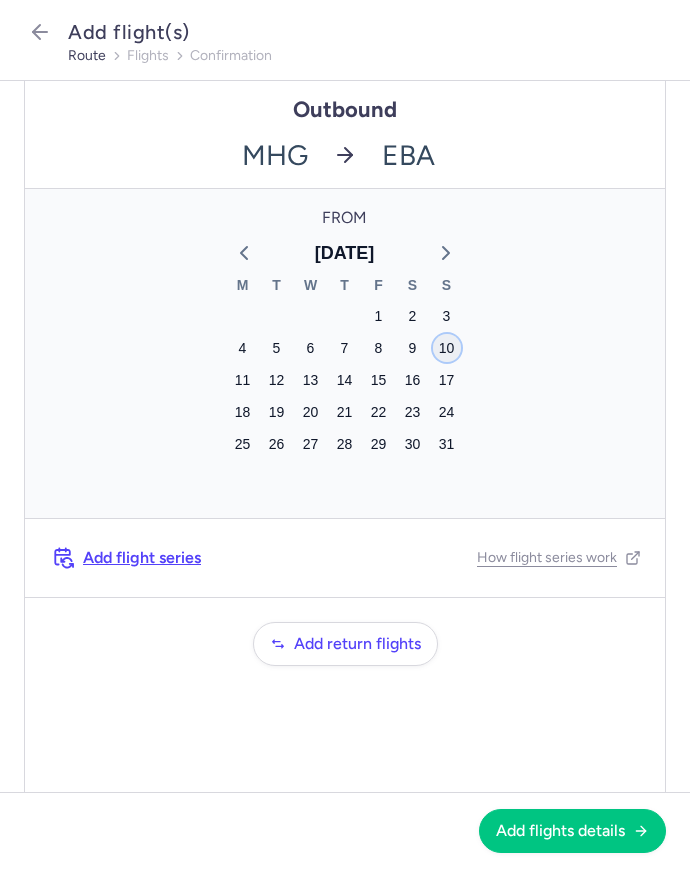 click on "10" 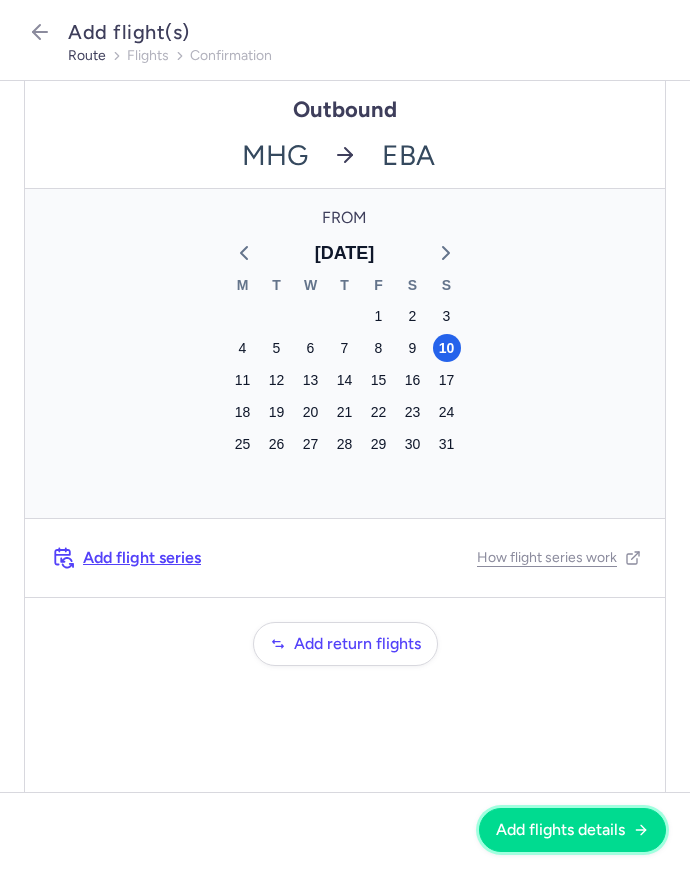 click on "Add flights details" at bounding box center [572, 830] 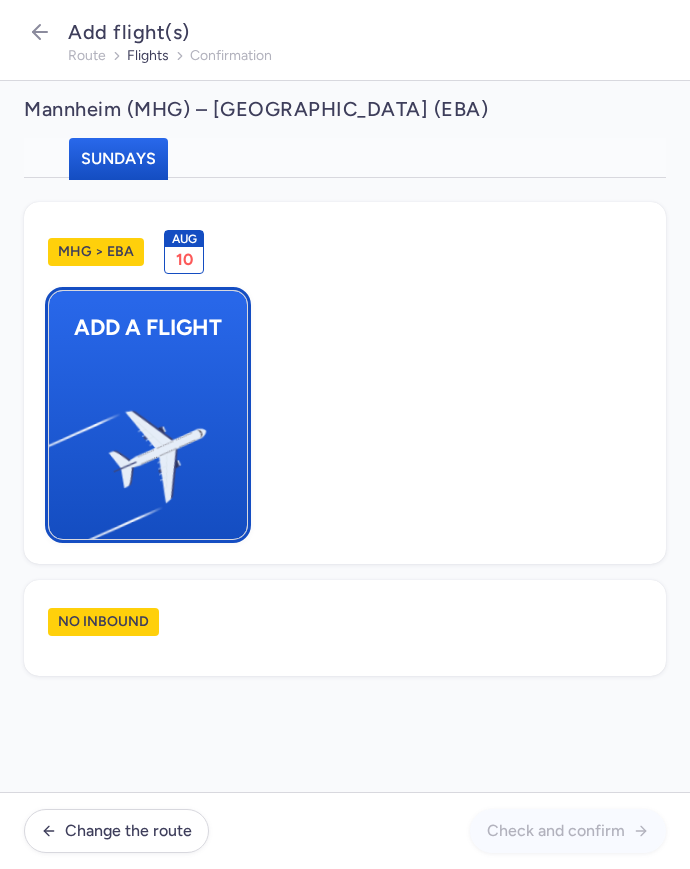click at bounding box center [59, 448] 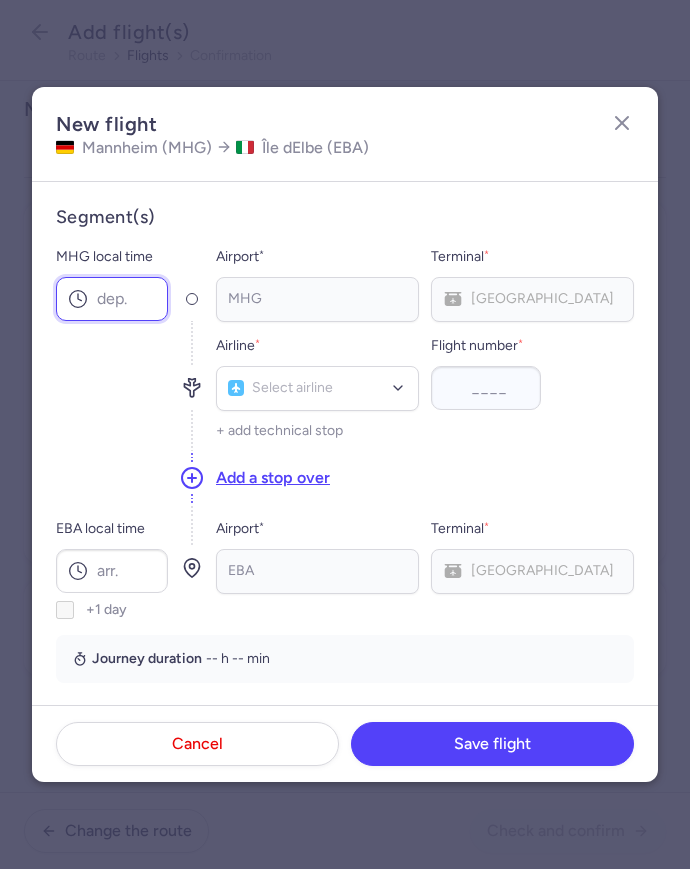 click on "MHG local time" at bounding box center (112, 299) 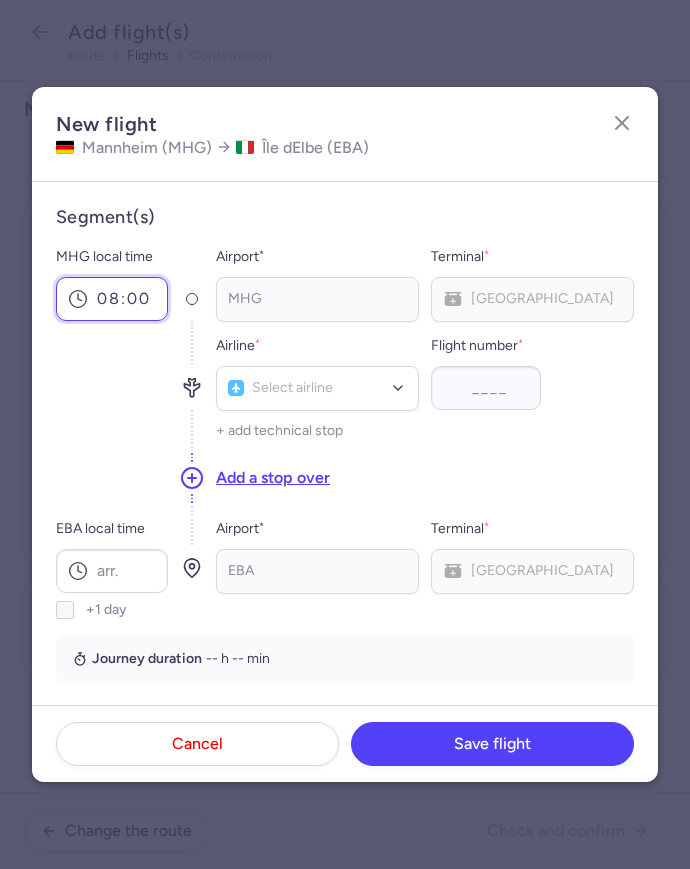type on "08:00" 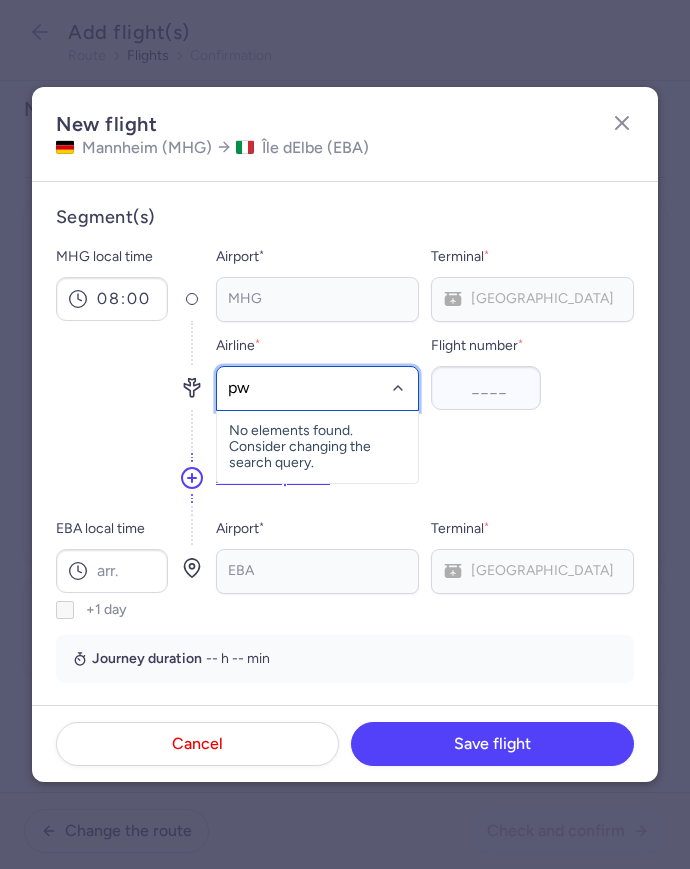 type on "pwf" 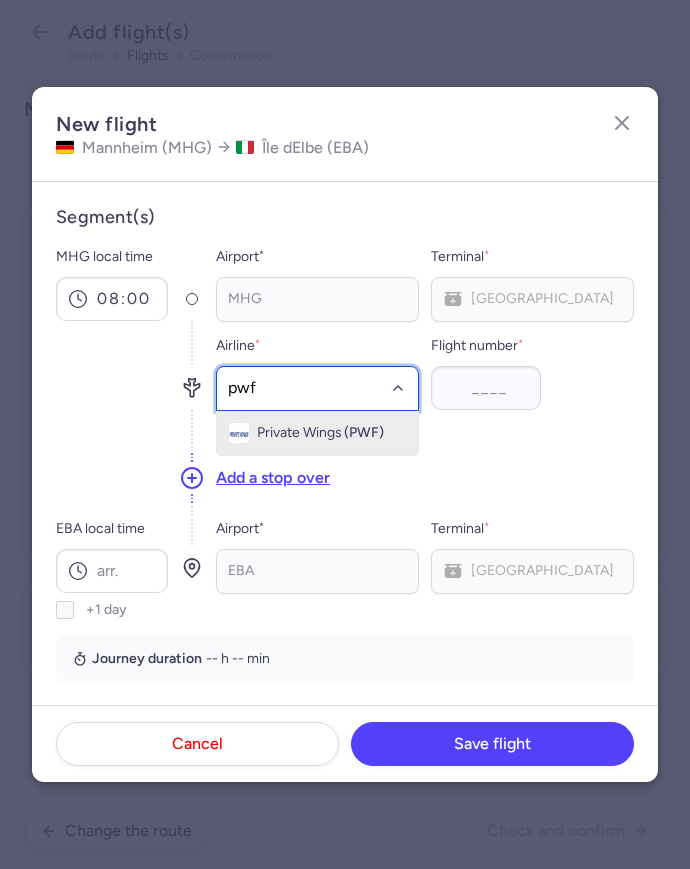 click on "Private Wings" at bounding box center (299, 433) 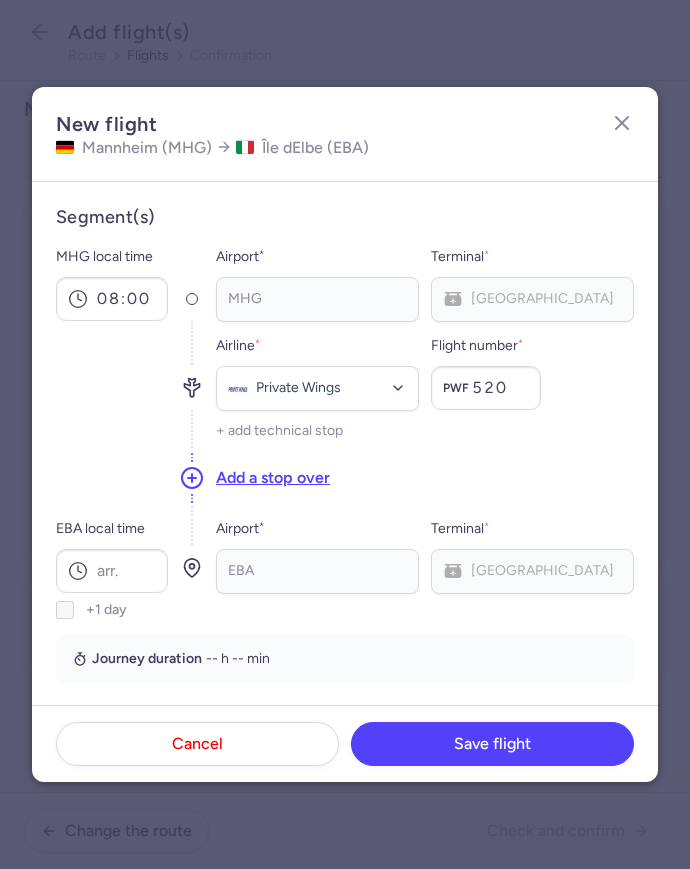 type on "520" 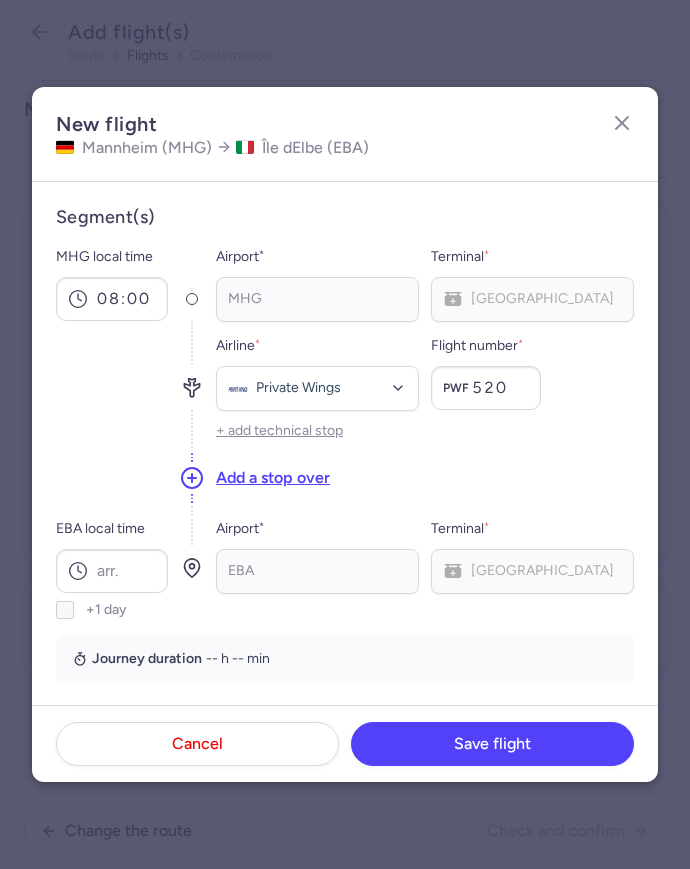 type 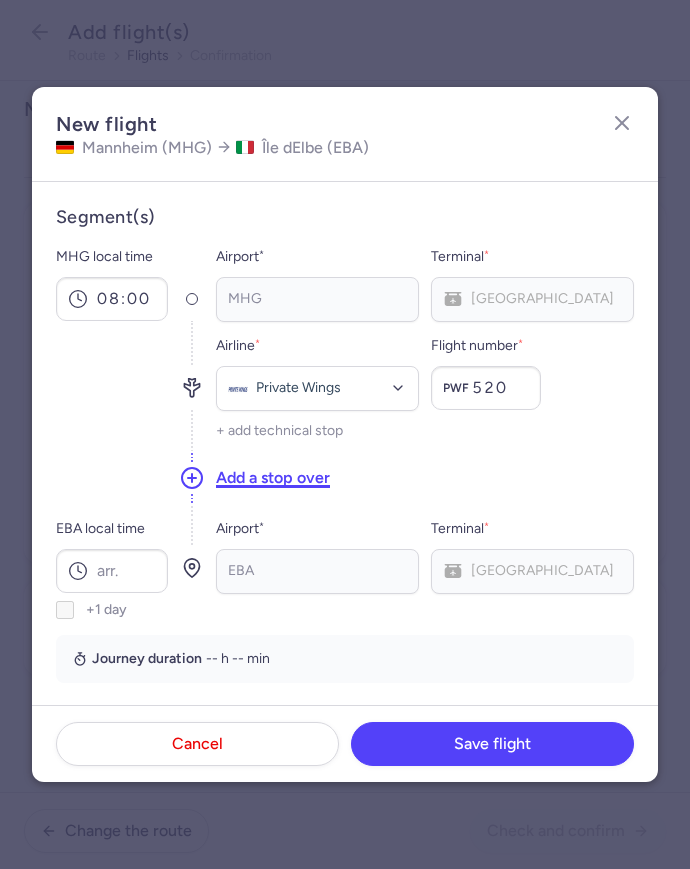 type 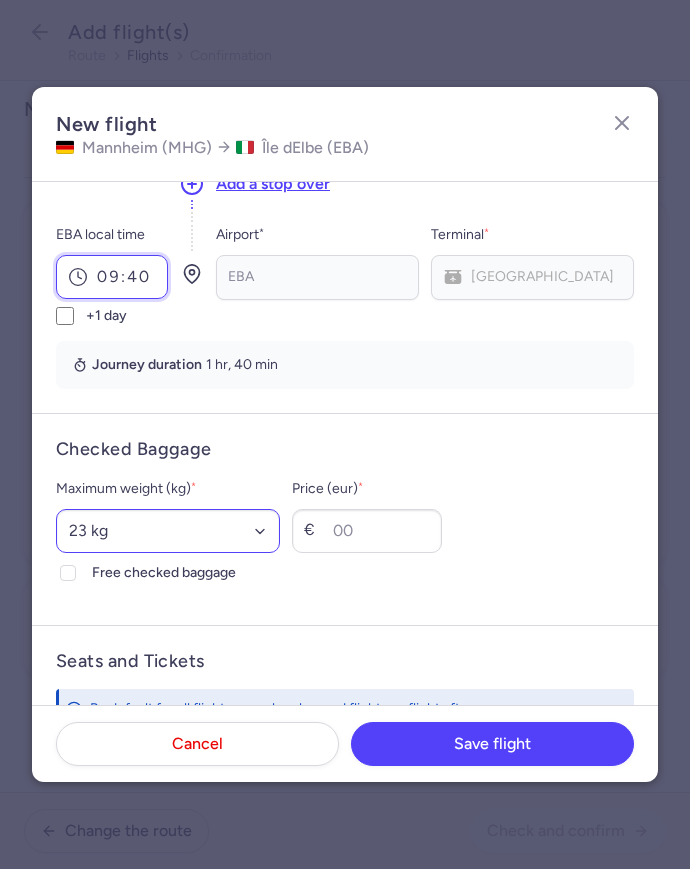 scroll, scrollTop: 295, scrollLeft: 0, axis: vertical 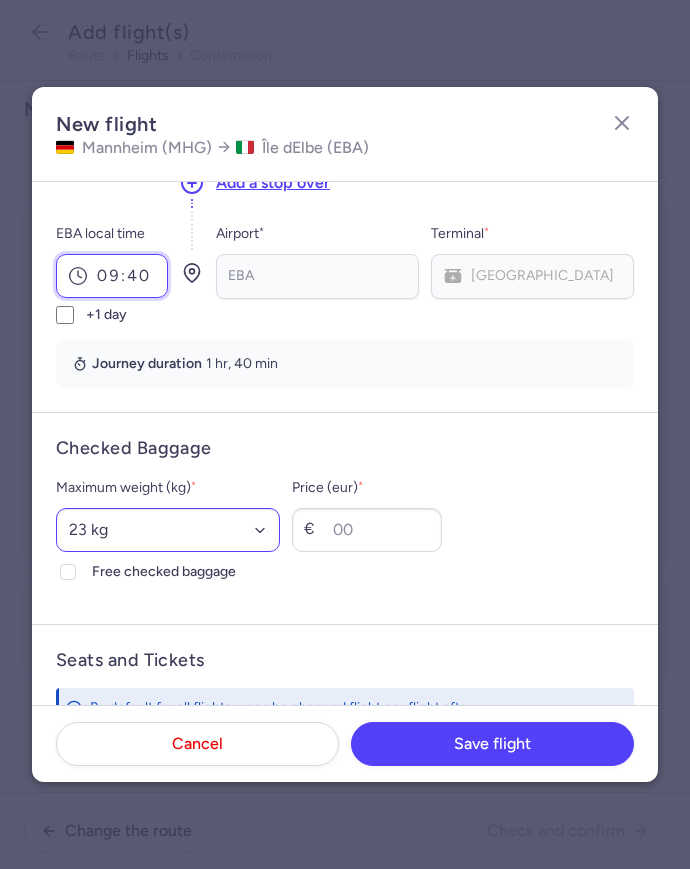 type on "09:40" 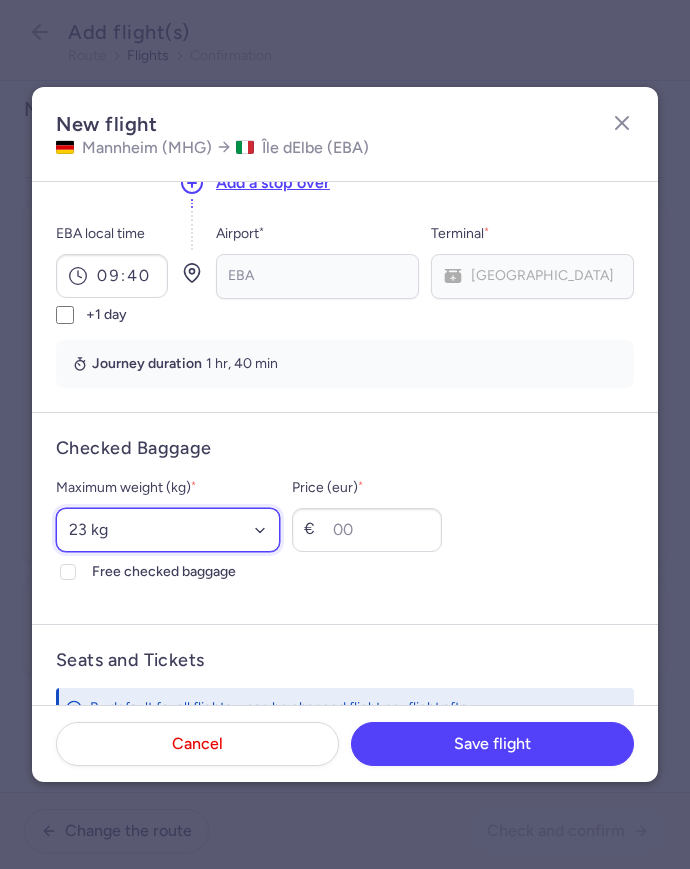 click on "Select an option 15 kg 16 kg 17 kg 18 kg 19 kg 20 kg 21 kg 22 kg 23 kg 24 kg 25 kg 26 kg 27 kg 28 kg 29 kg 30 kg 31 kg 32 kg 33 kg 34 kg 35 kg" at bounding box center (168, 530) 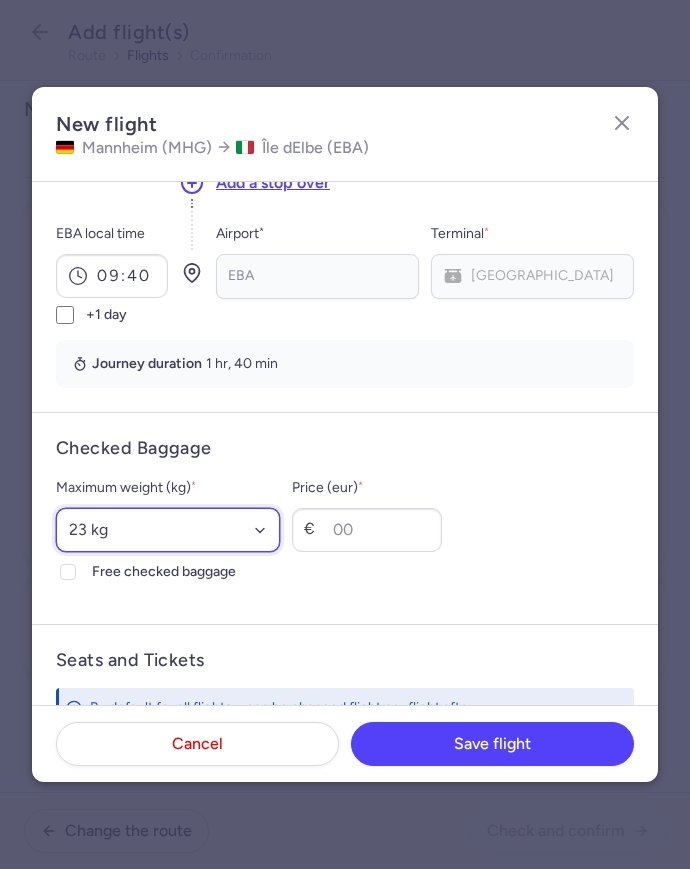 select on "15" 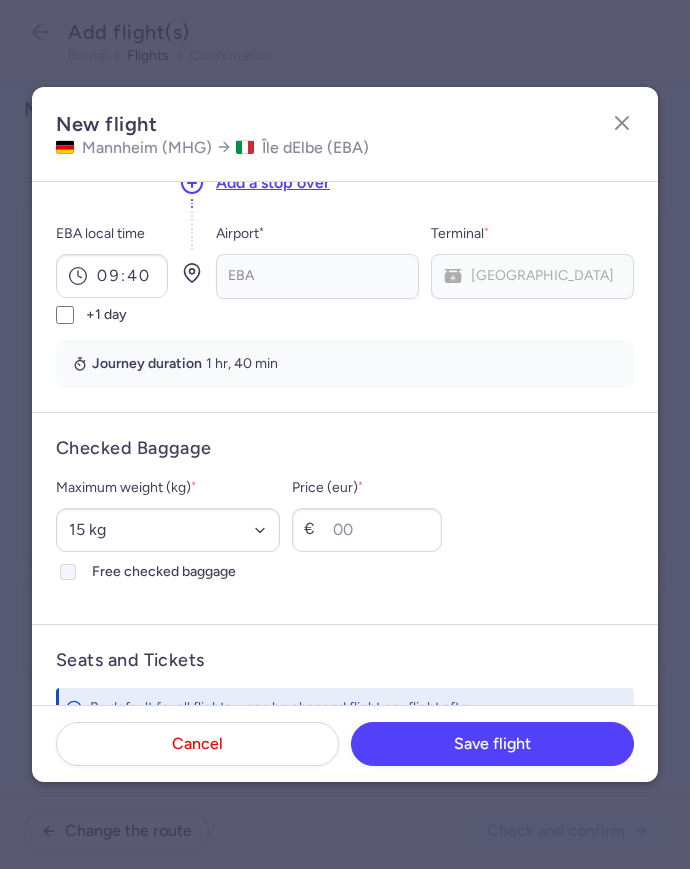 click on "Free checked baggage" 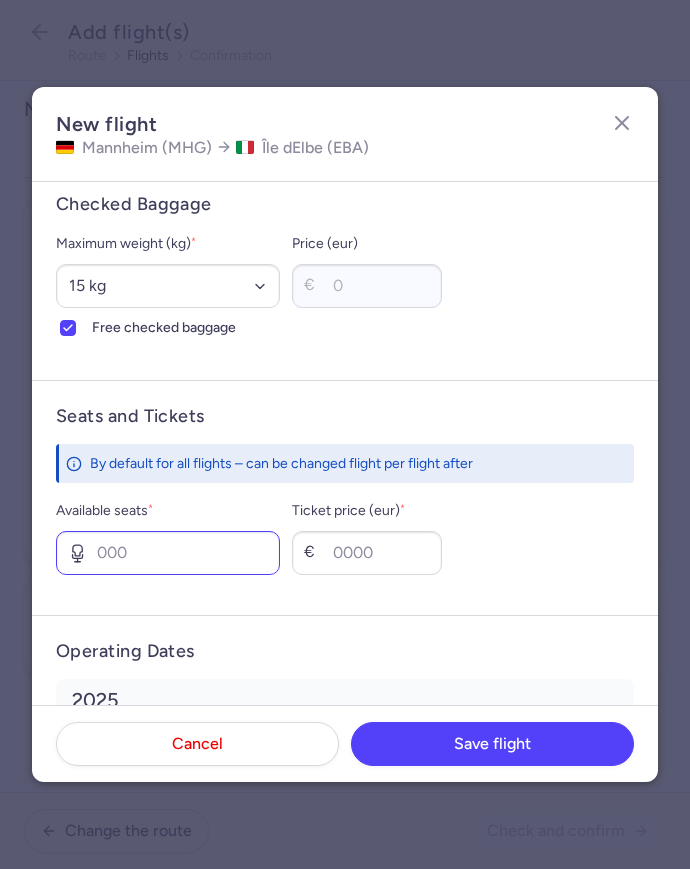 scroll, scrollTop: 540, scrollLeft: 0, axis: vertical 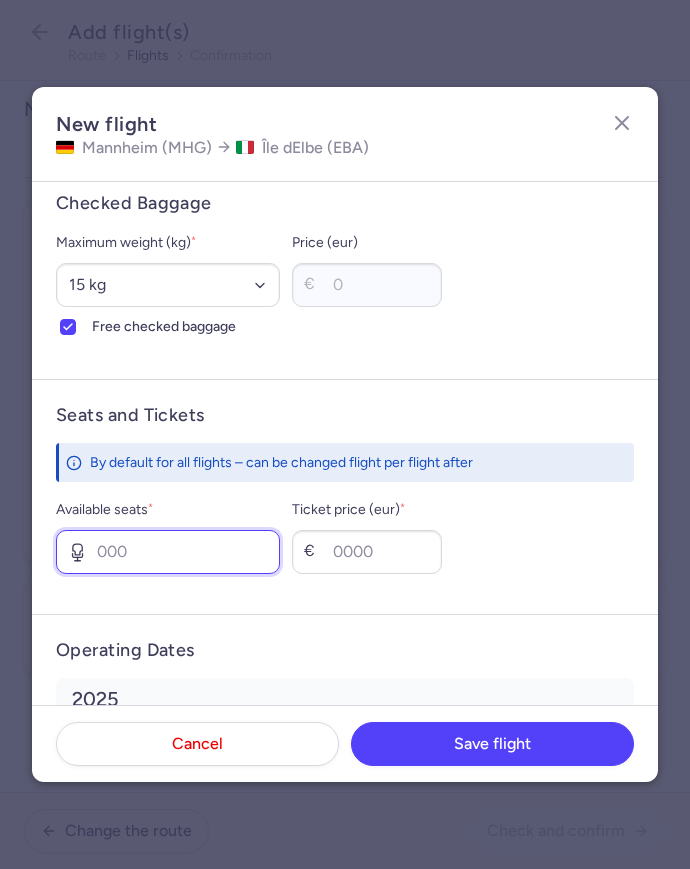 click on "Available seats  *" at bounding box center [168, 552] 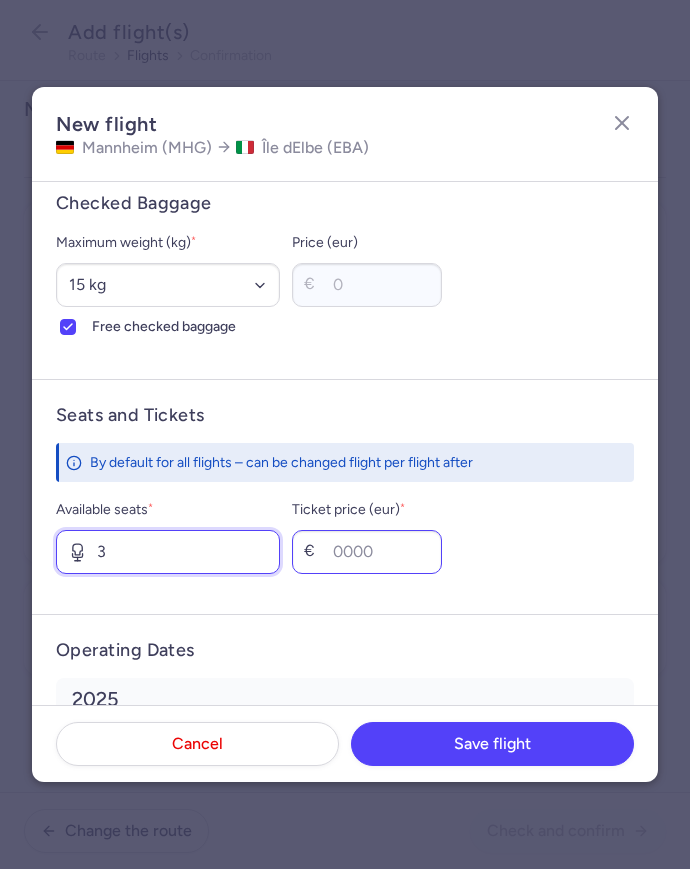 type on "3" 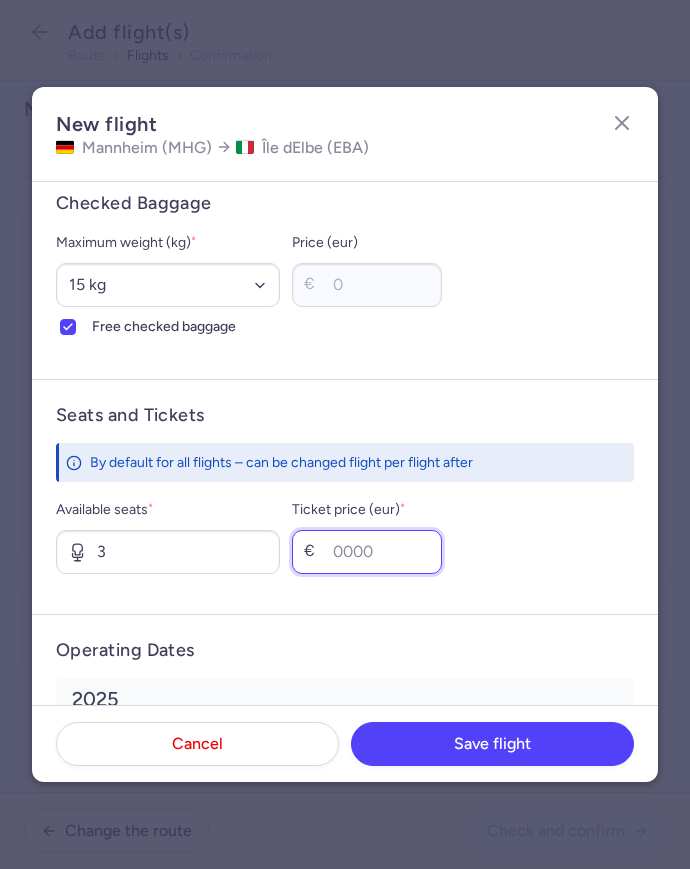 click on "Ticket price (eur)  *" at bounding box center [367, 552] 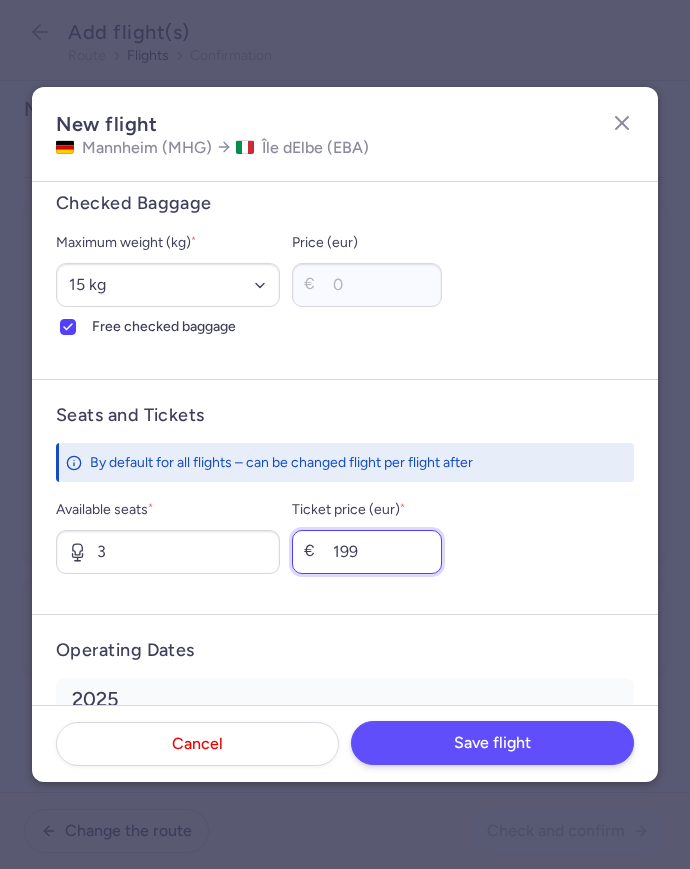 type on "199" 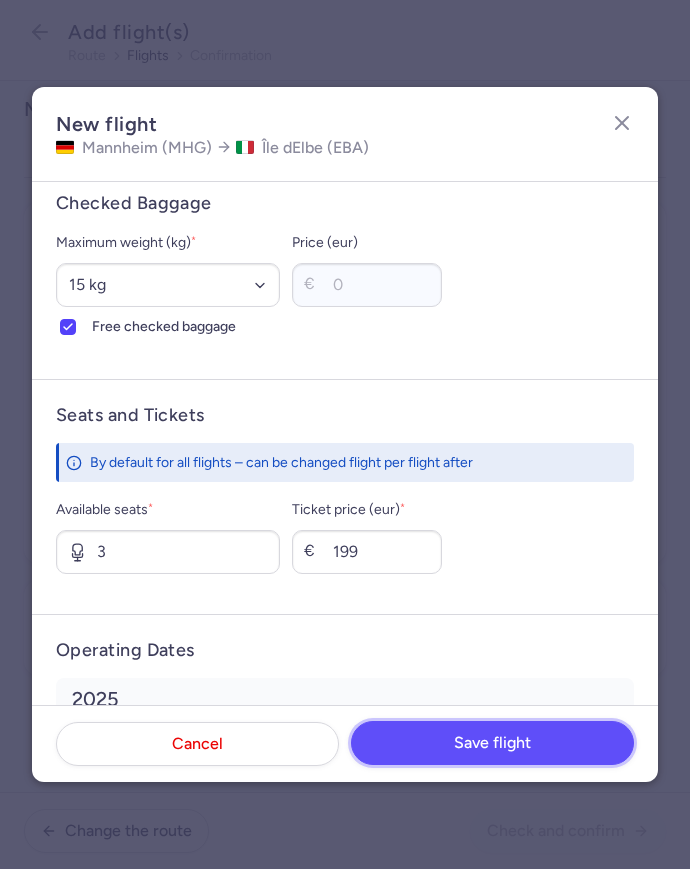 click on "Save flight" at bounding box center [492, 743] 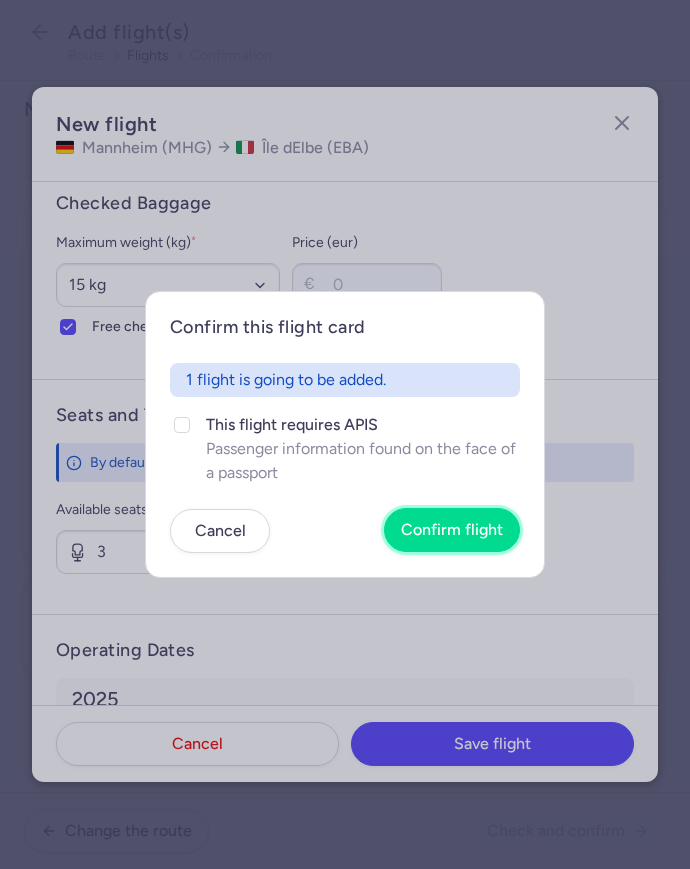 click on "Confirm flight" at bounding box center [452, 530] 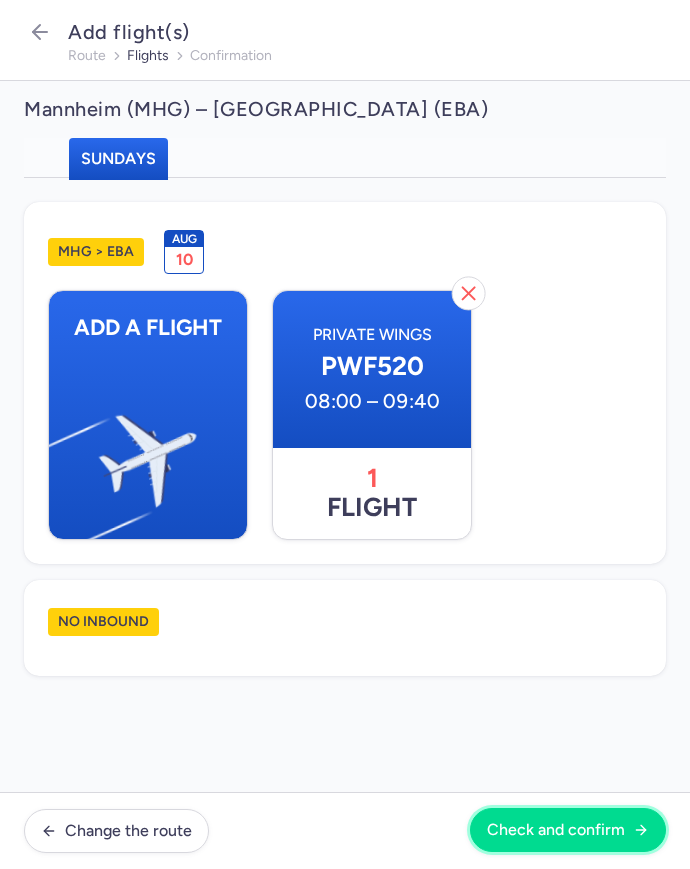 click on "Check and confirm" at bounding box center (556, 830) 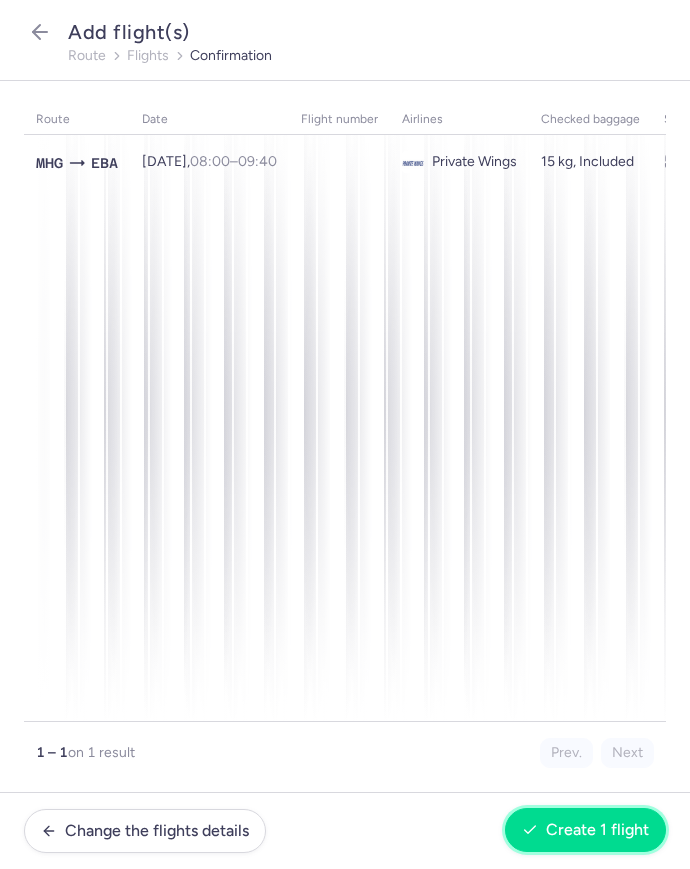 click on "Create 1 flight" at bounding box center [597, 830] 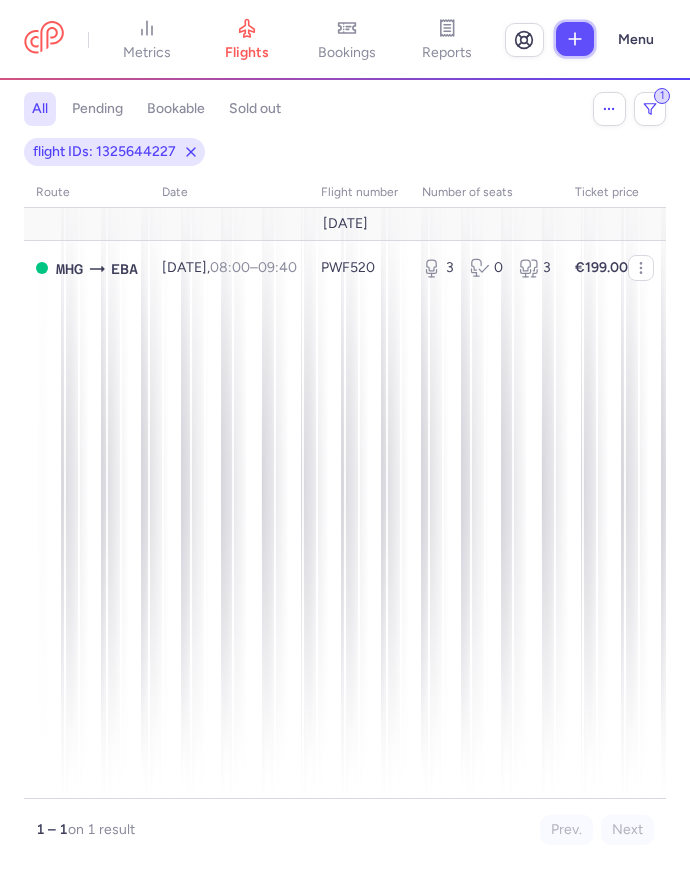 click 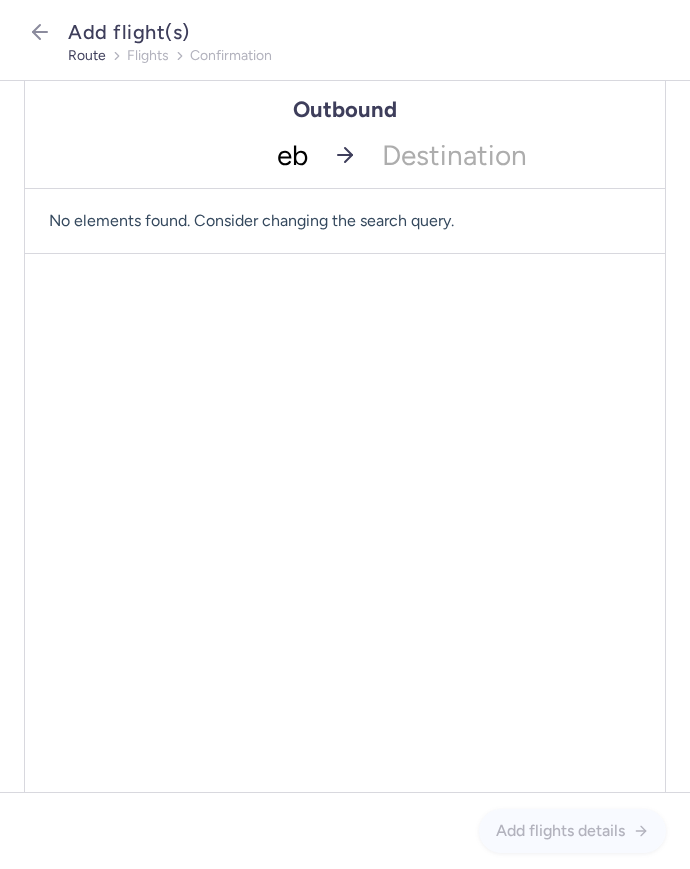 type on "eba" 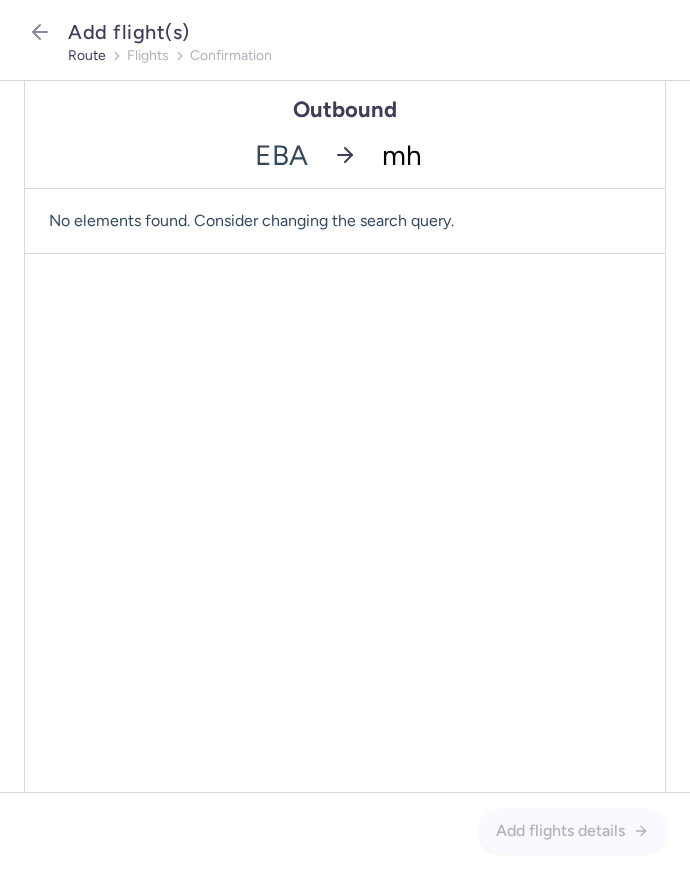type on "mhg" 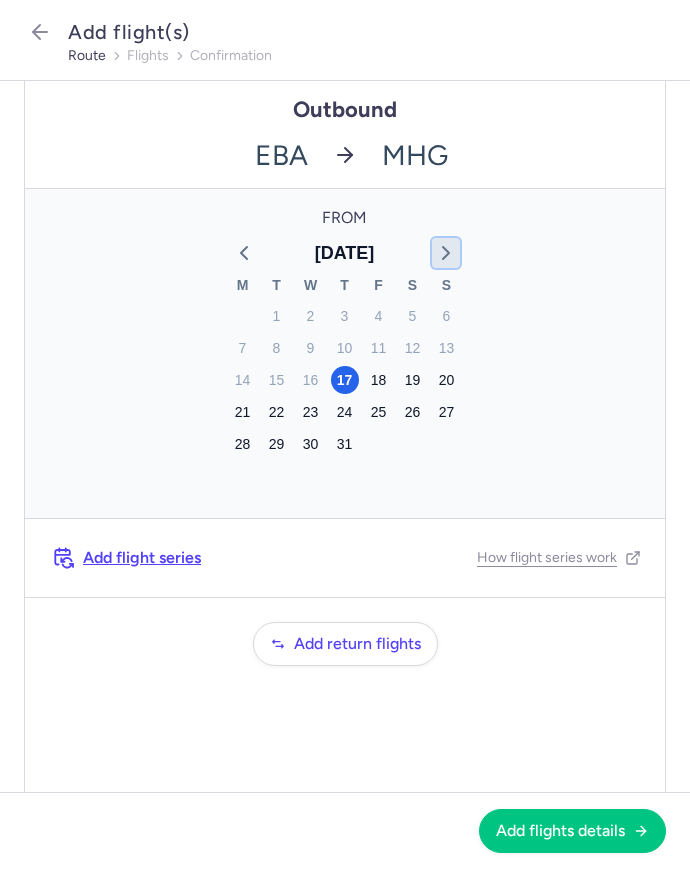 click 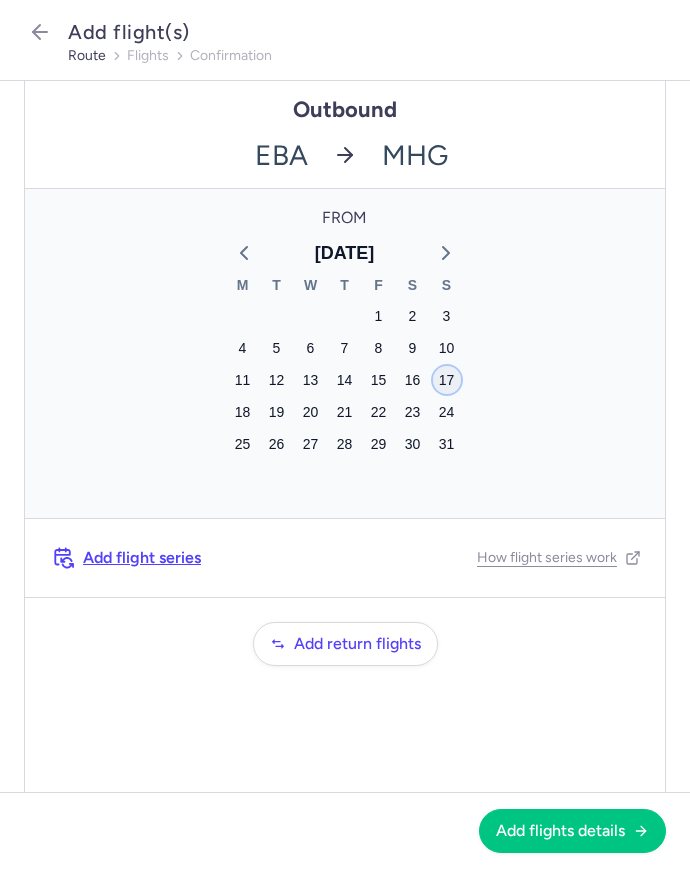 click on "17" 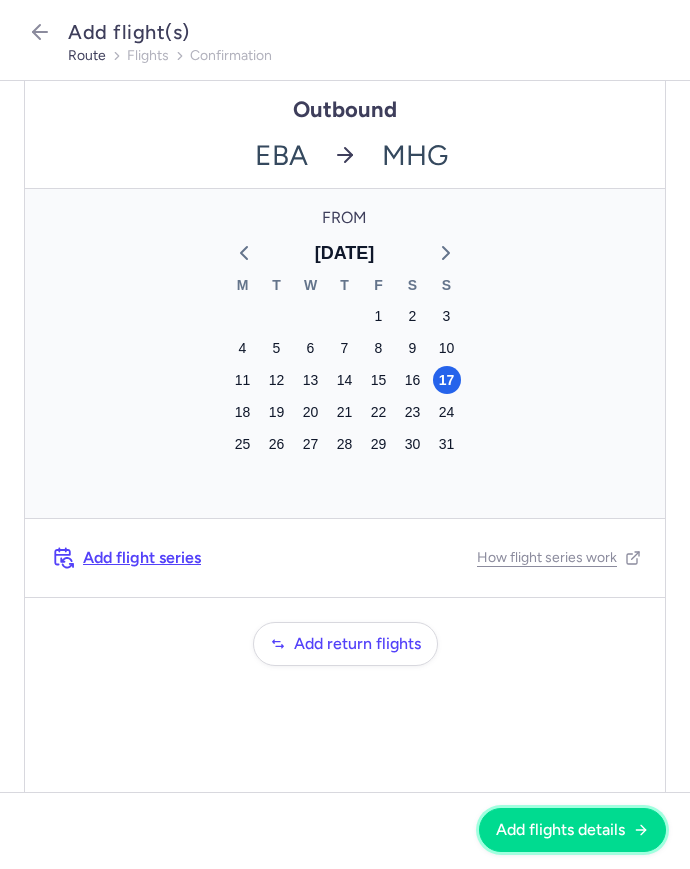 click on "Add flights details" at bounding box center [572, 830] 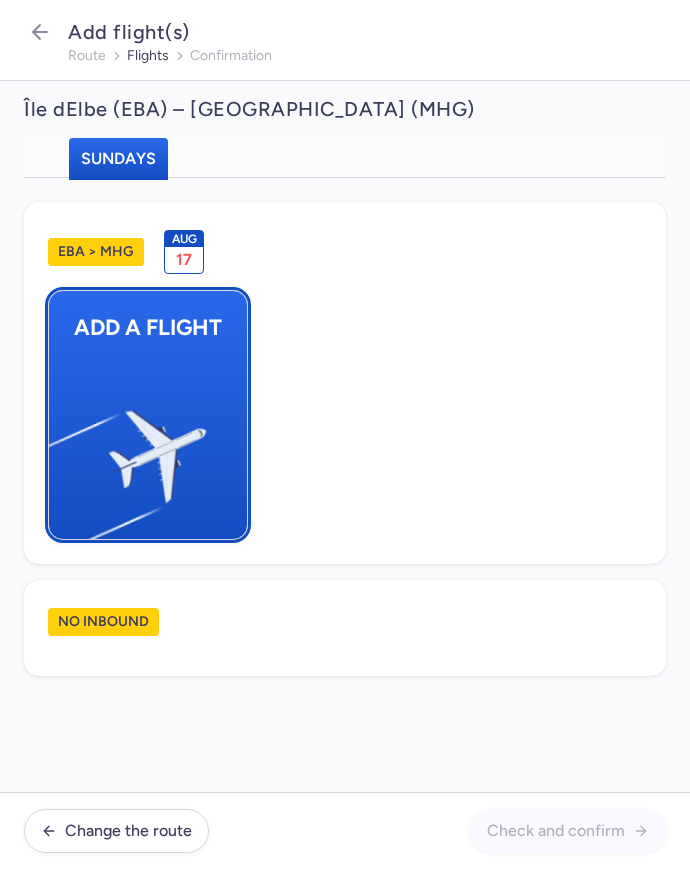 click at bounding box center [59, 448] 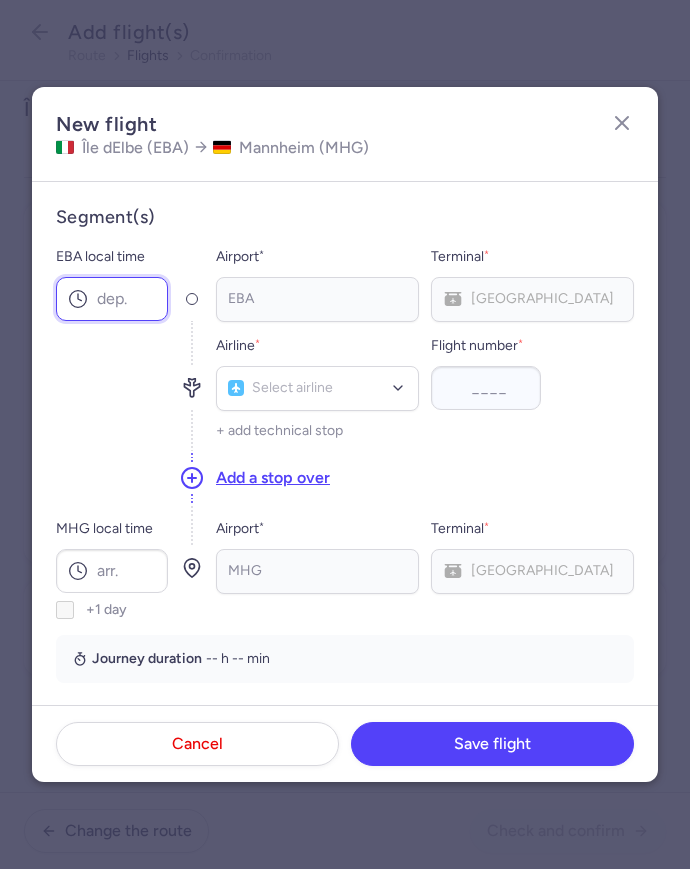 click on "EBA local time" at bounding box center (112, 299) 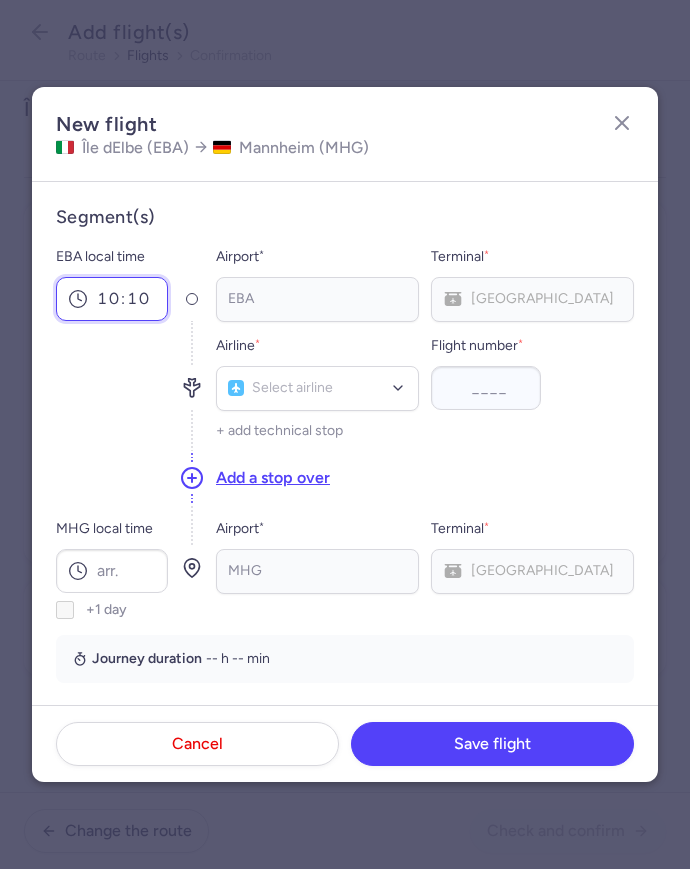 type on "10:10" 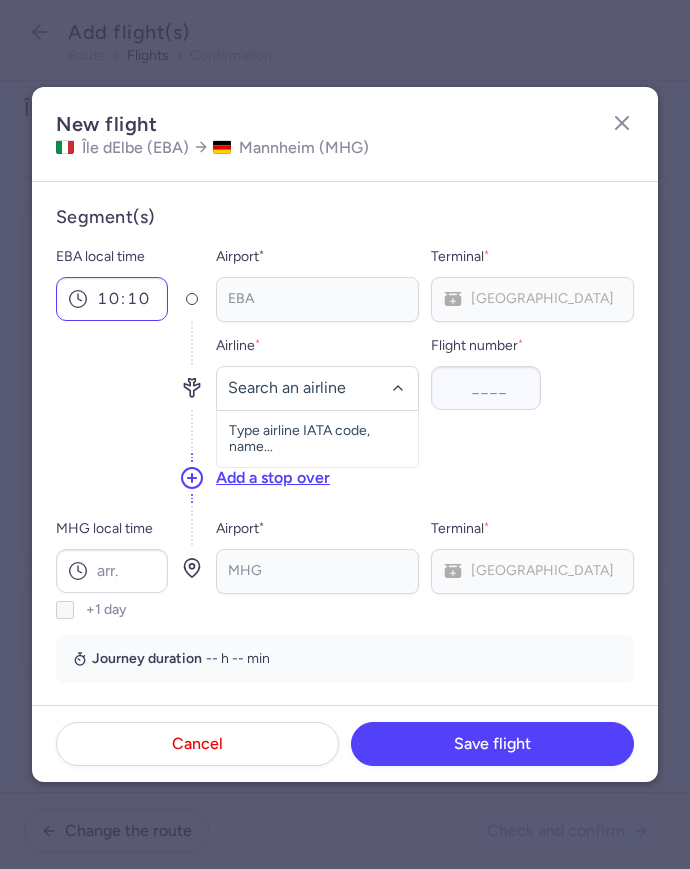 type 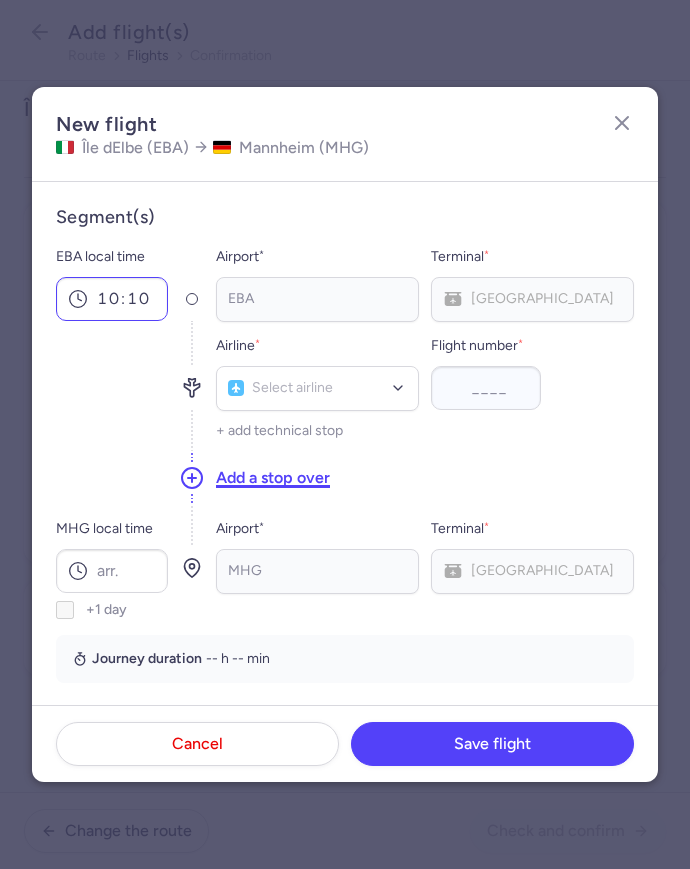 type 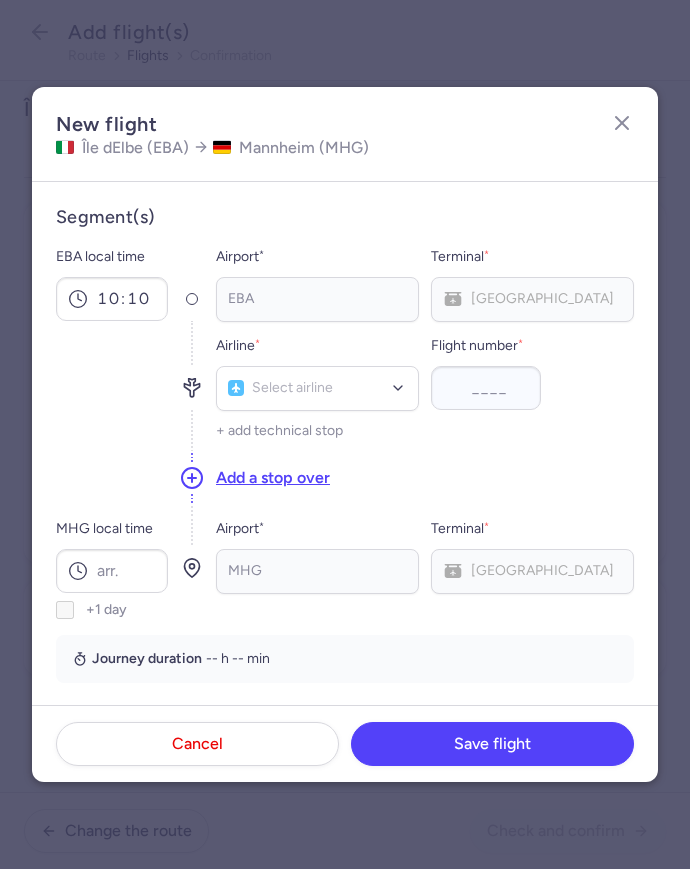 click on "Airline  * Select airline No elements found. Consider changing the search query. Type airline IATA code, name..." 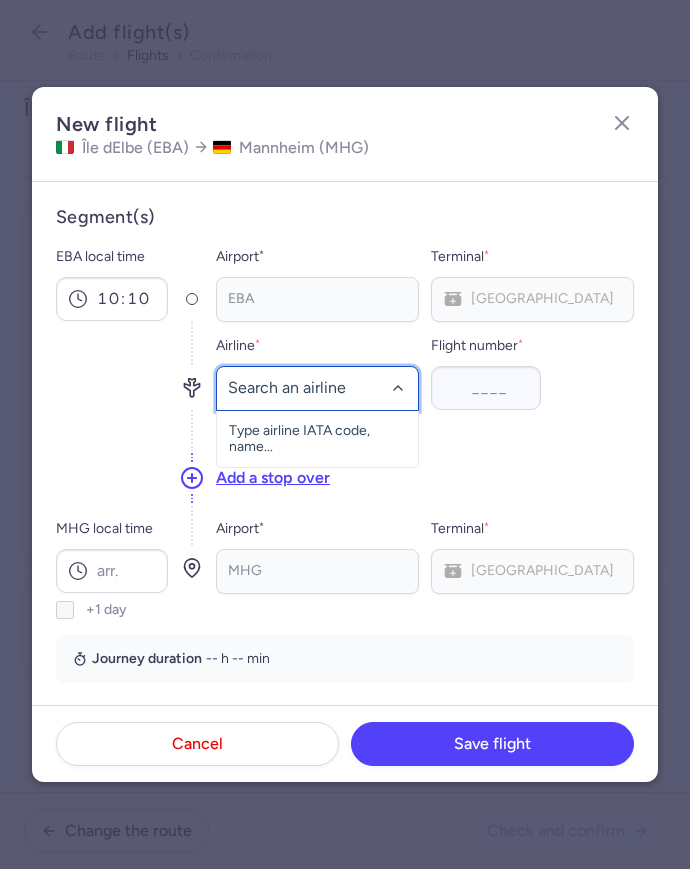 type on "o" 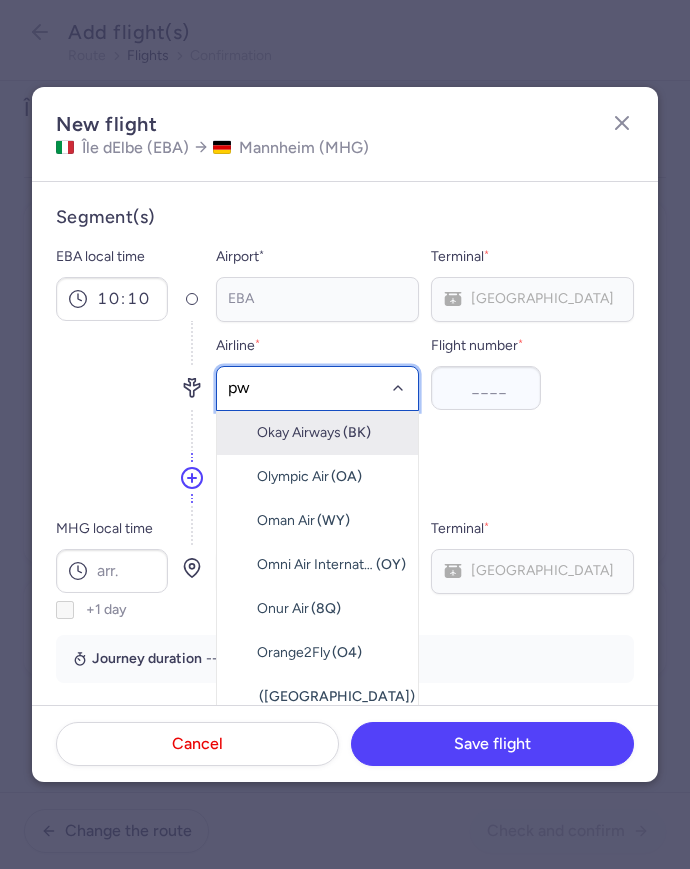 type on "pwf" 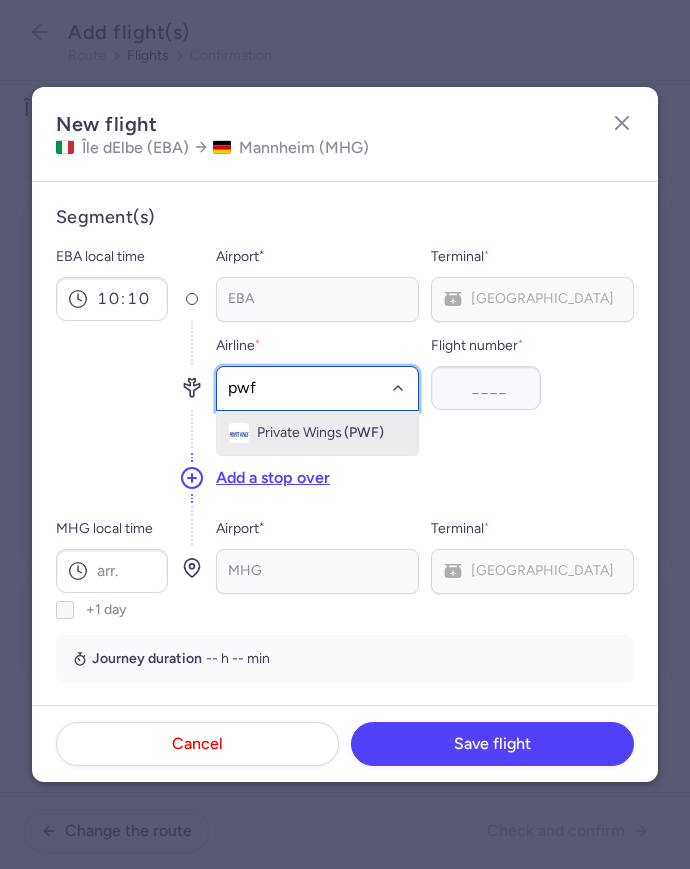 click on "Private Wings (PWF)" at bounding box center (317, 433) 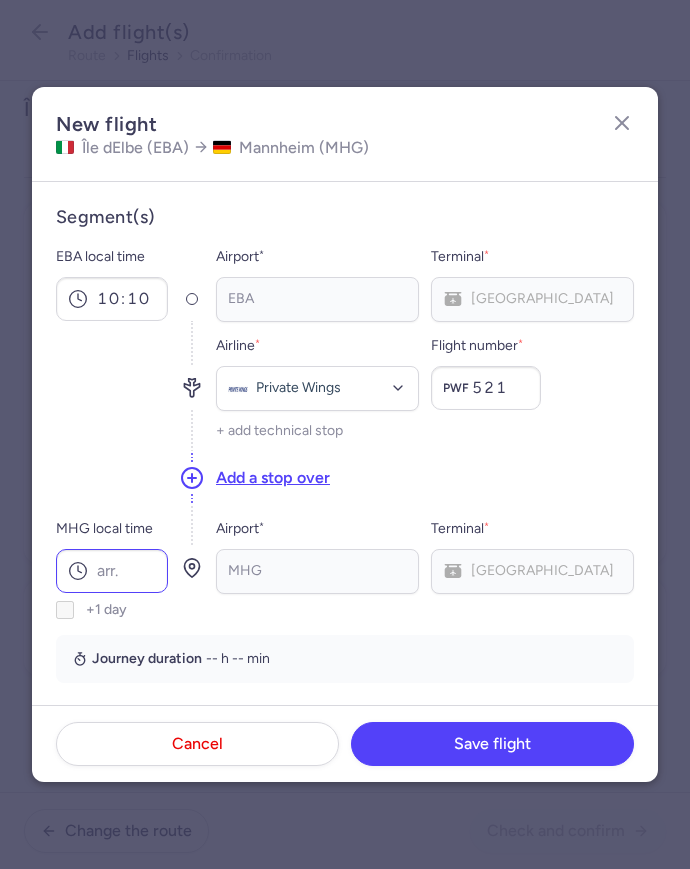 type on "521" 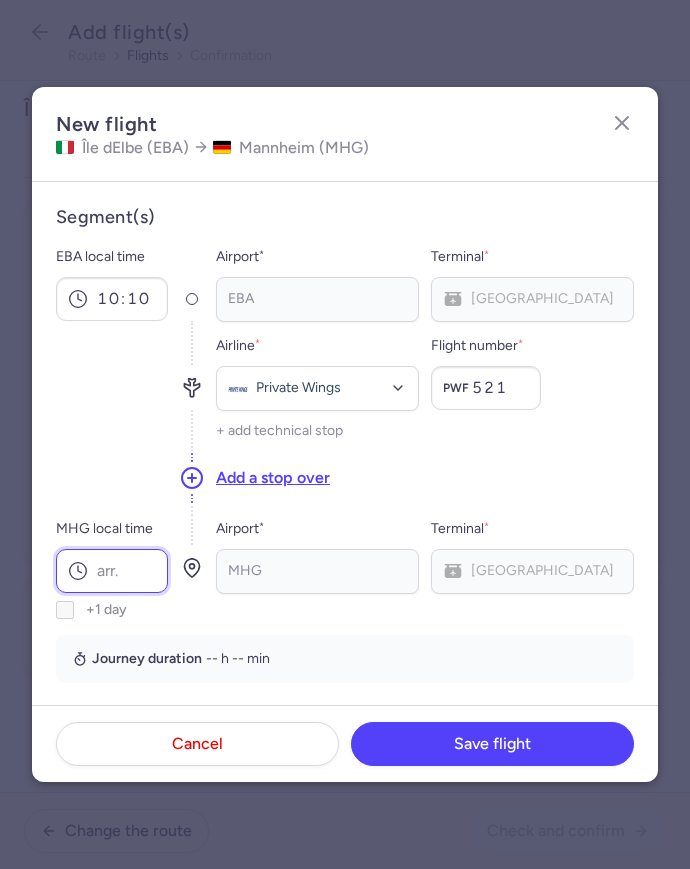 click on "MHG local time" at bounding box center (112, 571) 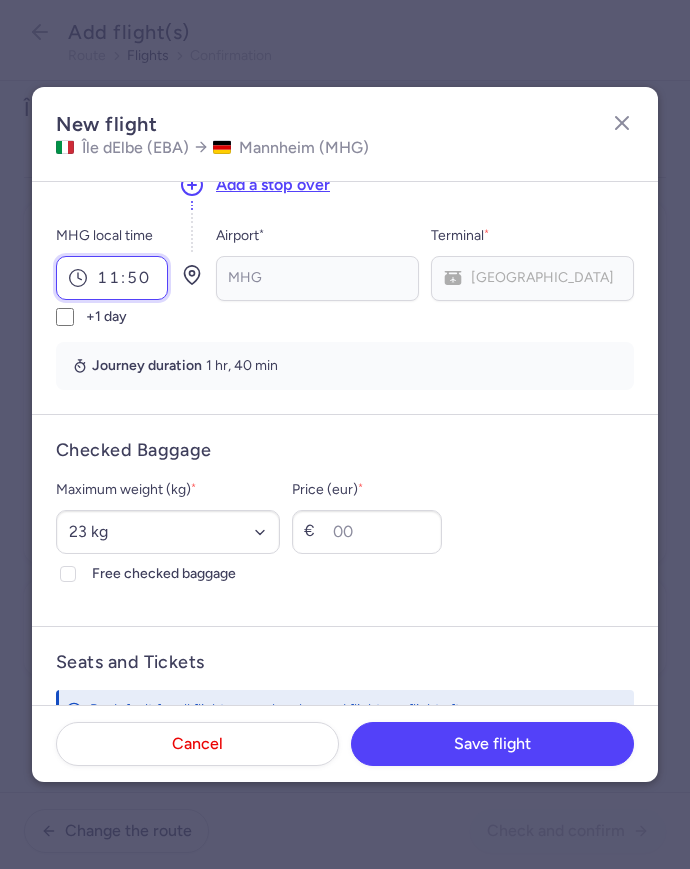 scroll, scrollTop: 294, scrollLeft: 0, axis: vertical 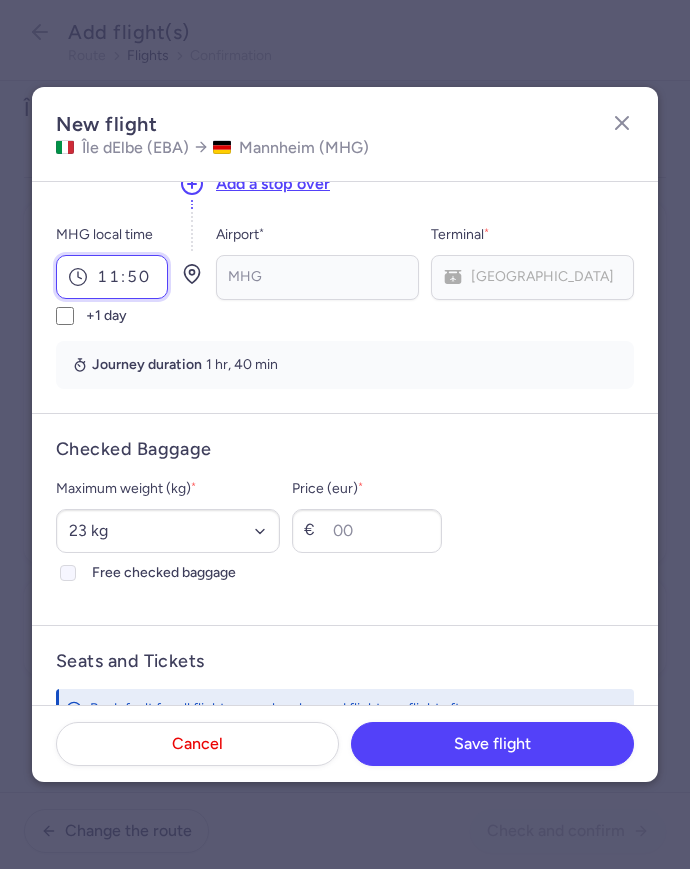 type on "11:50" 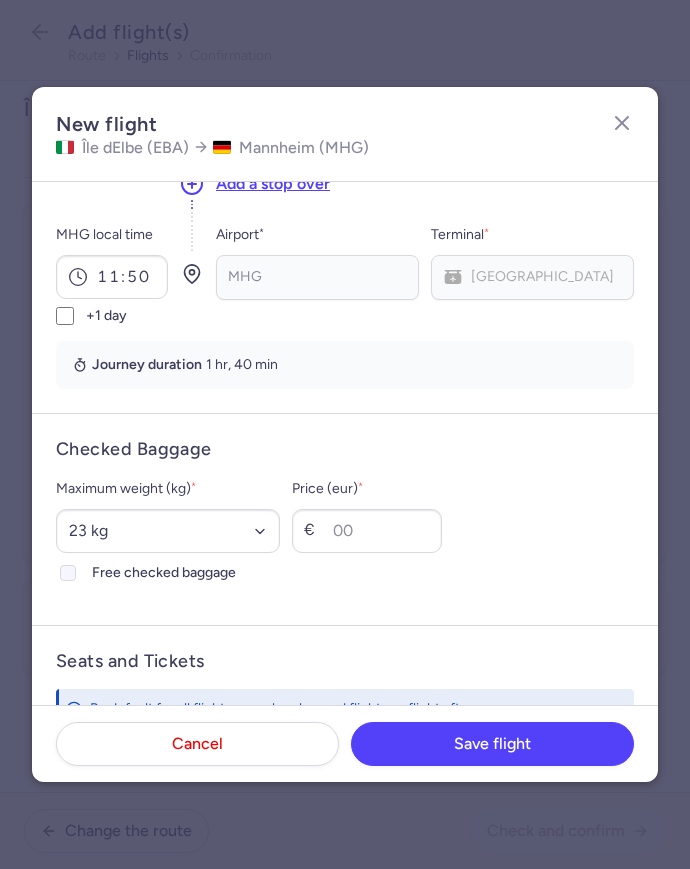 click on "Free checked baggage" 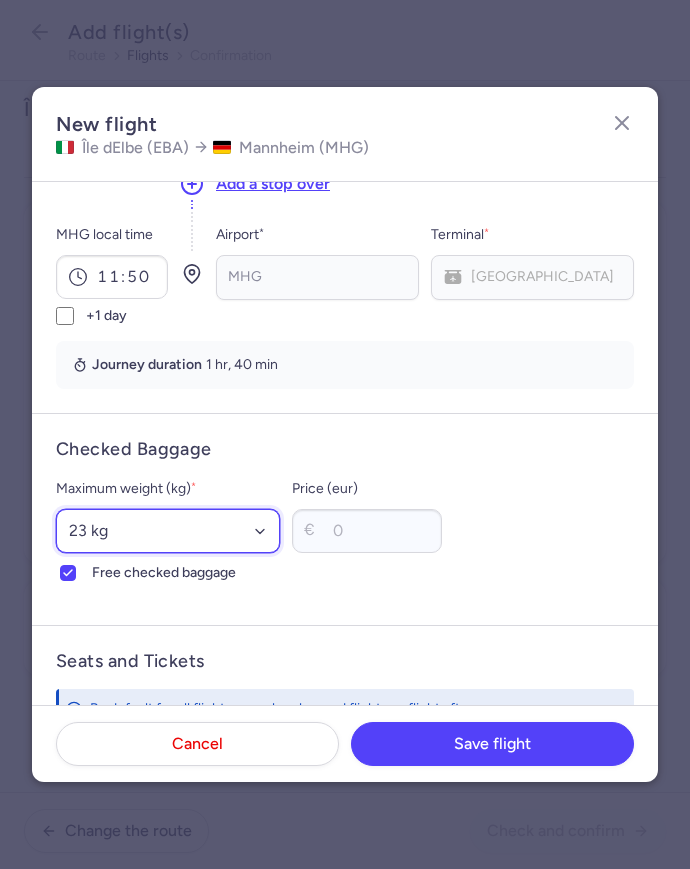 click on "Select an option 15 kg 16 kg 17 kg 18 kg 19 kg 20 kg 21 kg 22 kg 23 kg 24 kg 25 kg 26 kg 27 kg 28 kg 29 kg 30 kg 31 kg 32 kg 33 kg 34 kg 35 kg" at bounding box center [168, 531] 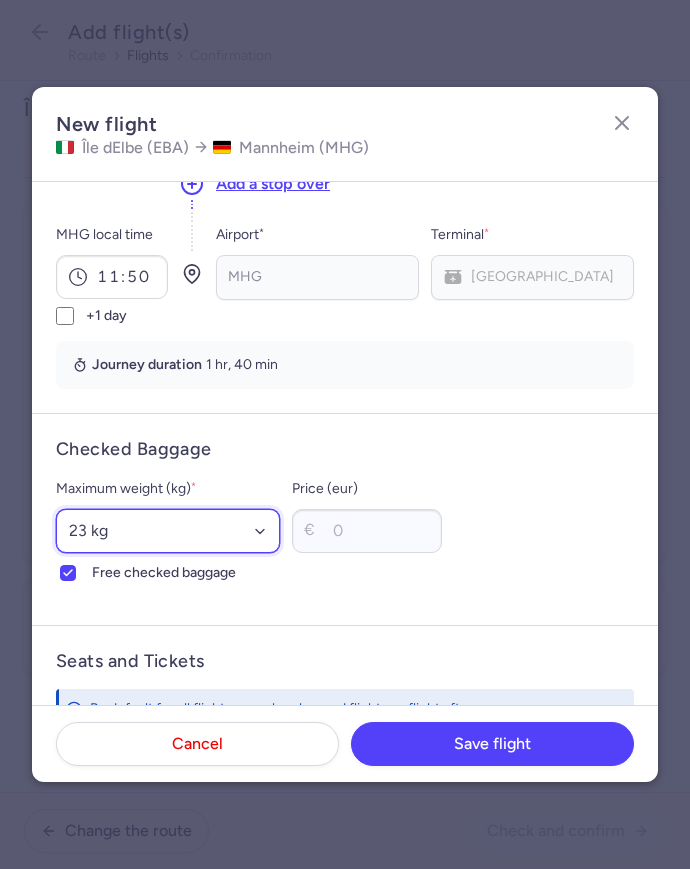select on "15" 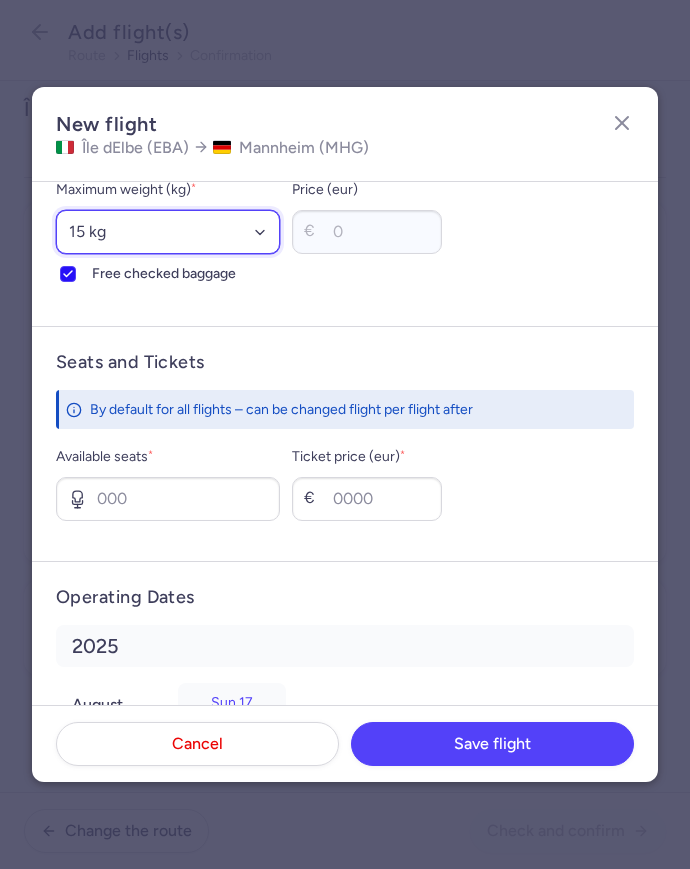 scroll, scrollTop: 677, scrollLeft: 0, axis: vertical 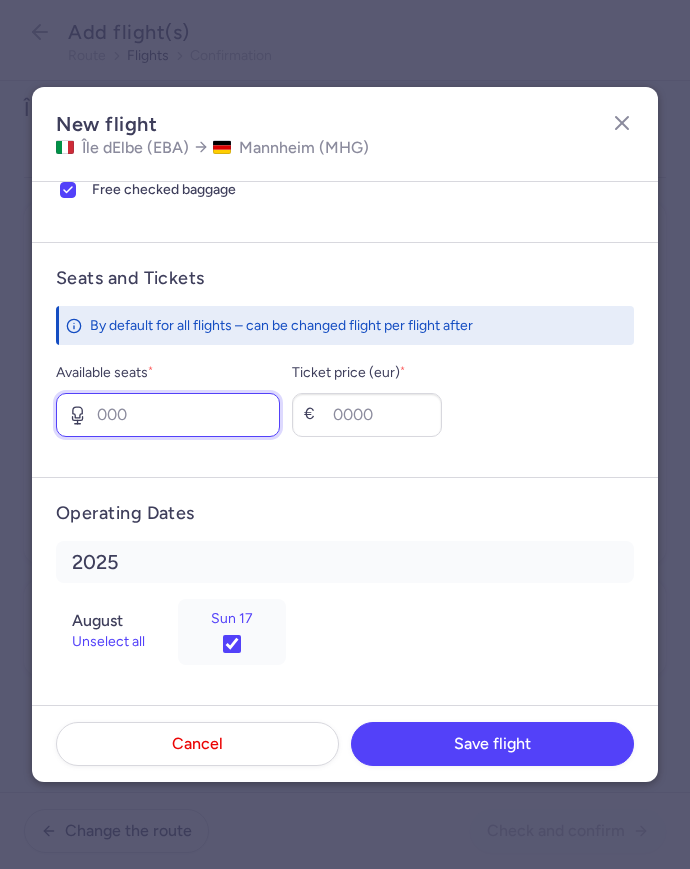 click on "Available seats  *" at bounding box center [168, 415] 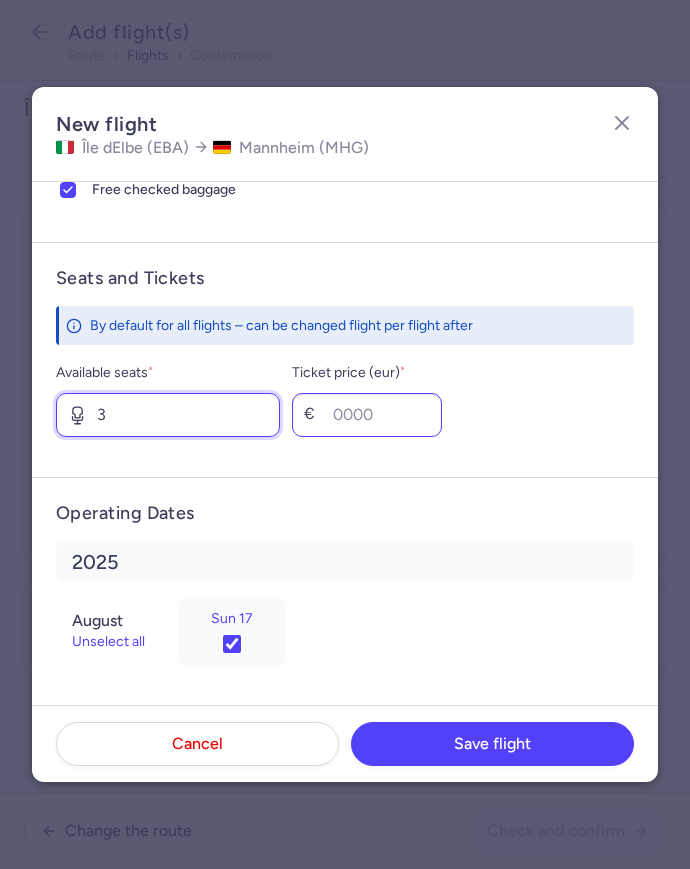 type on "3" 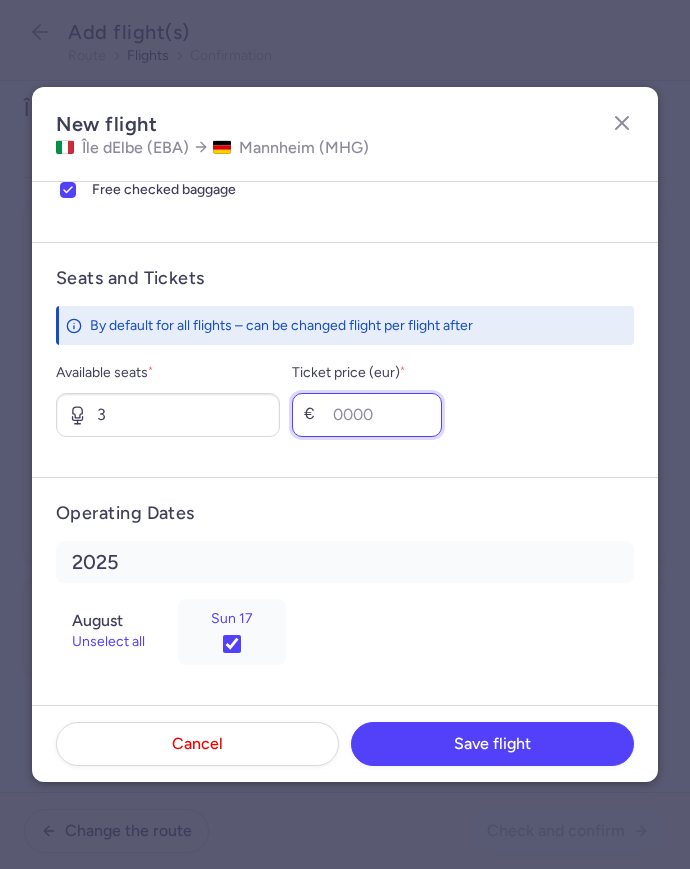 click on "Ticket price (eur)  *" at bounding box center (367, 415) 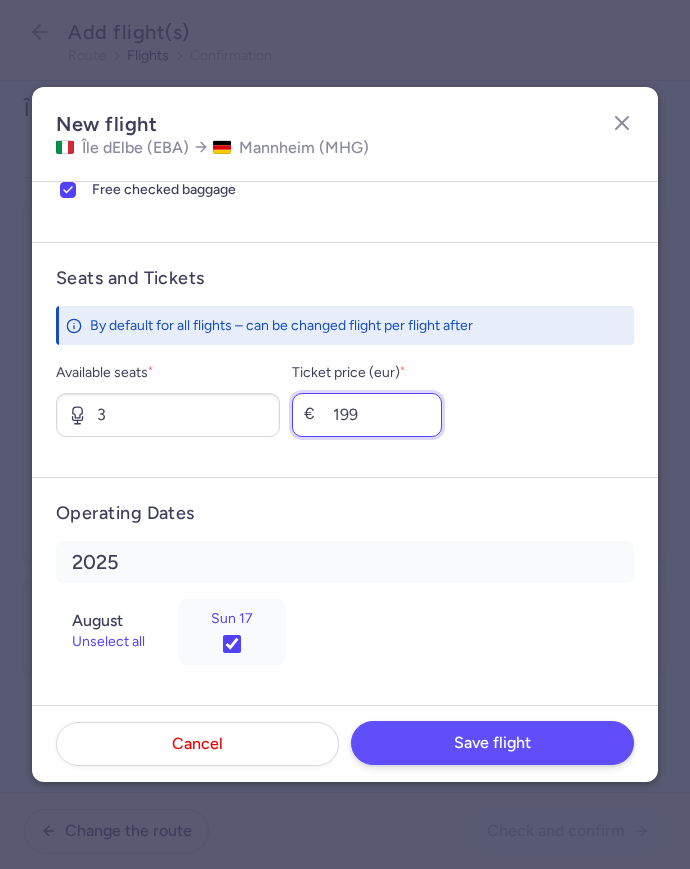 type on "199" 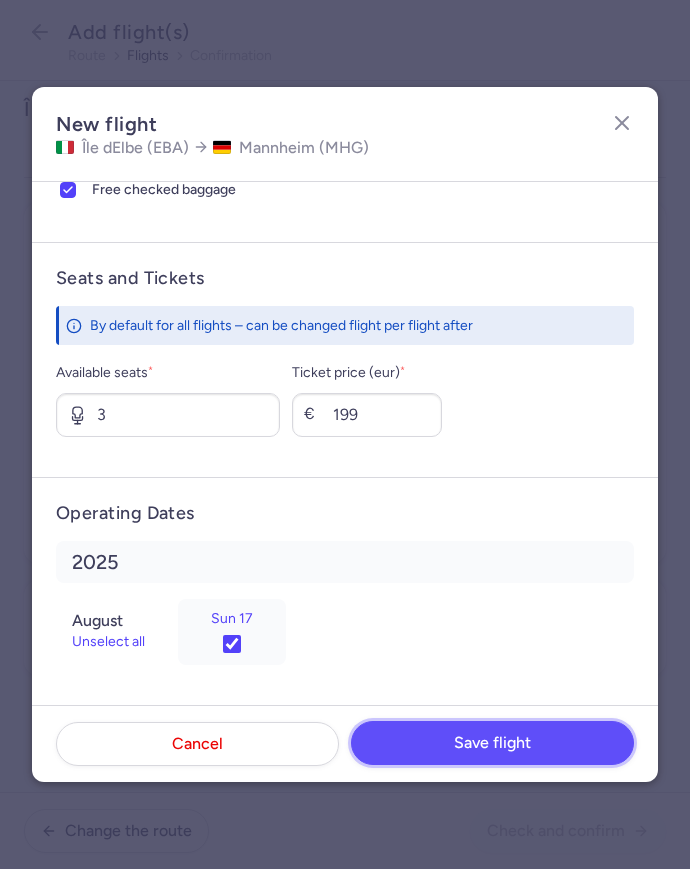 click on "Save flight" at bounding box center (492, 743) 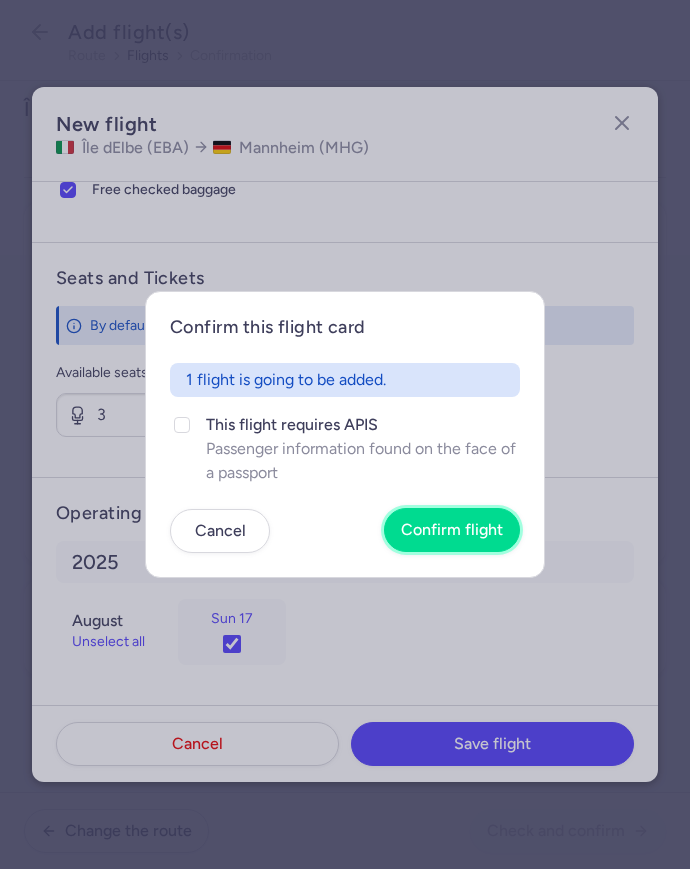 click on "Confirm flight" at bounding box center (452, 530) 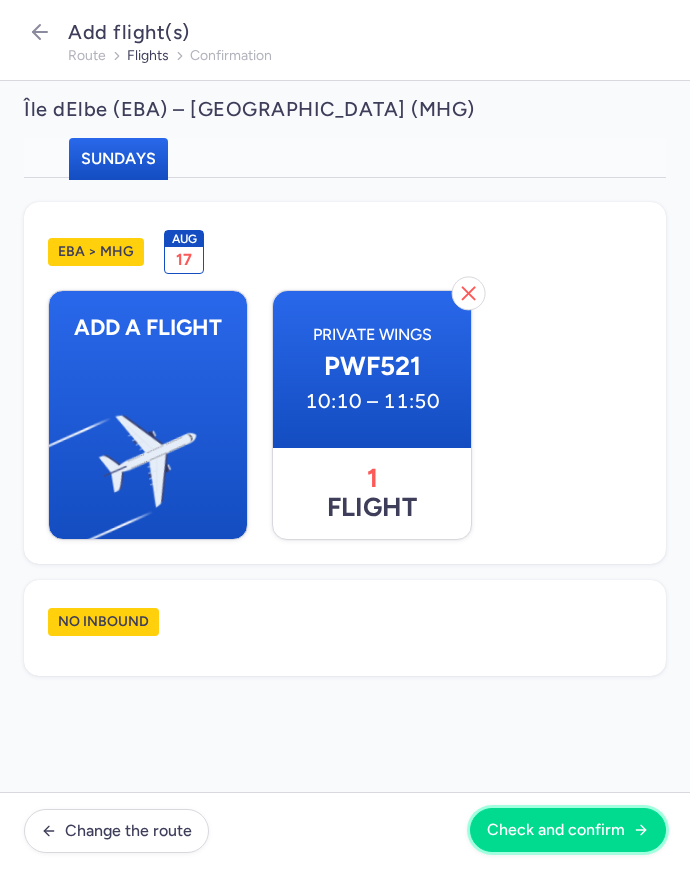 click on "Check and confirm" at bounding box center [568, 830] 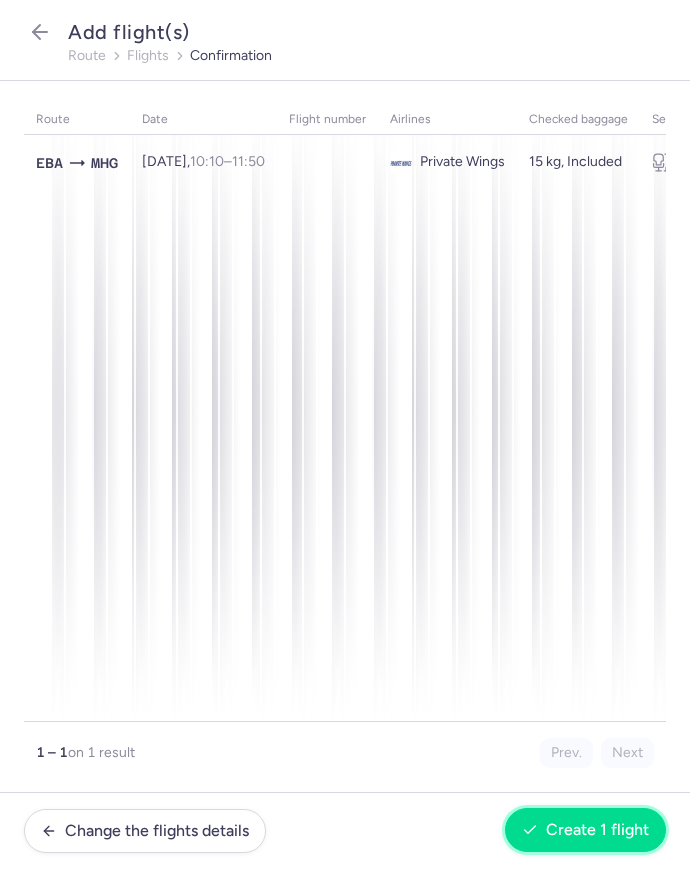 click on "Create 1 flight" at bounding box center [585, 830] 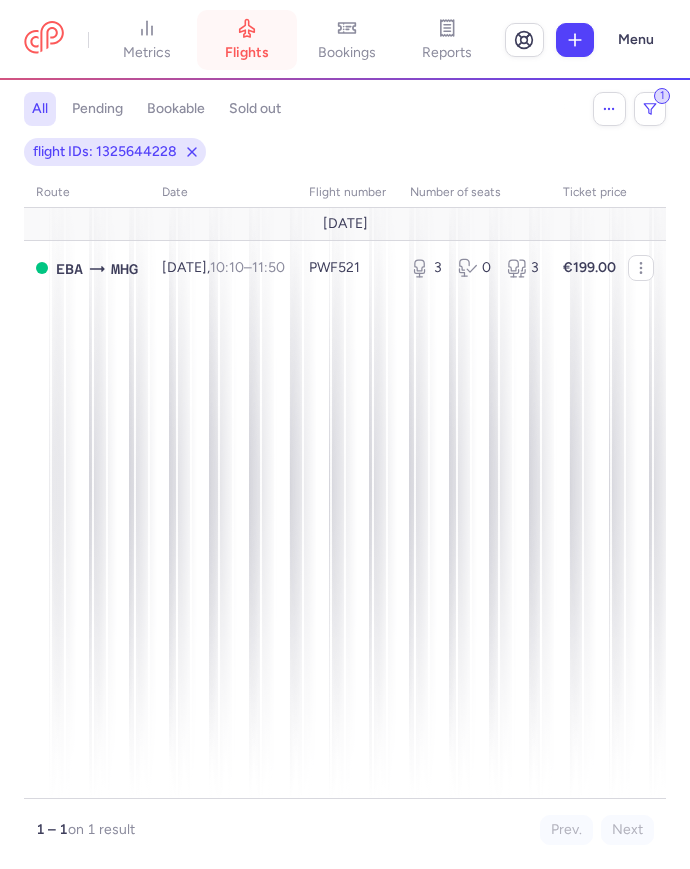 click on "flights" at bounding box center [247, 53] 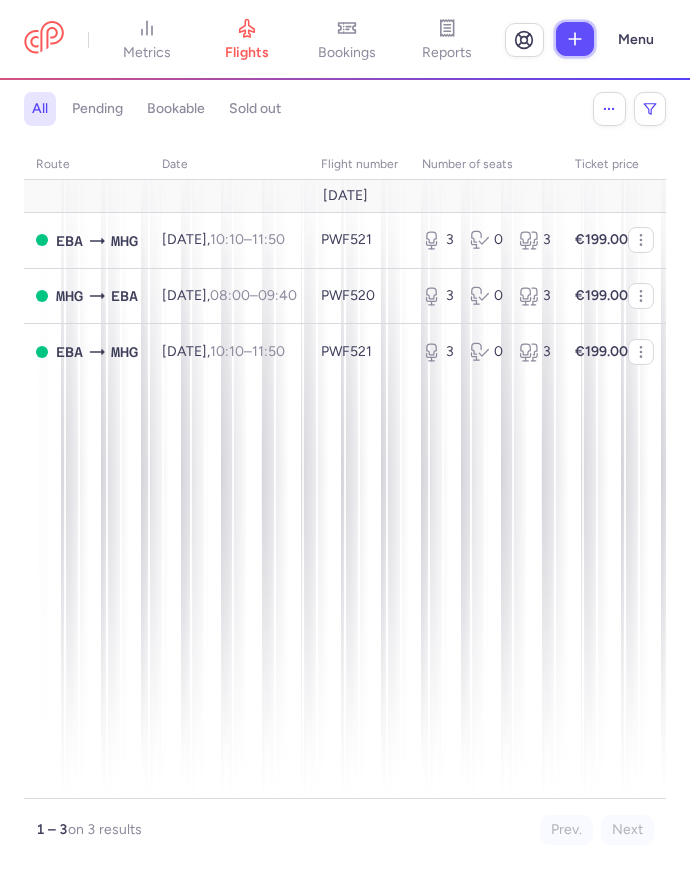 click 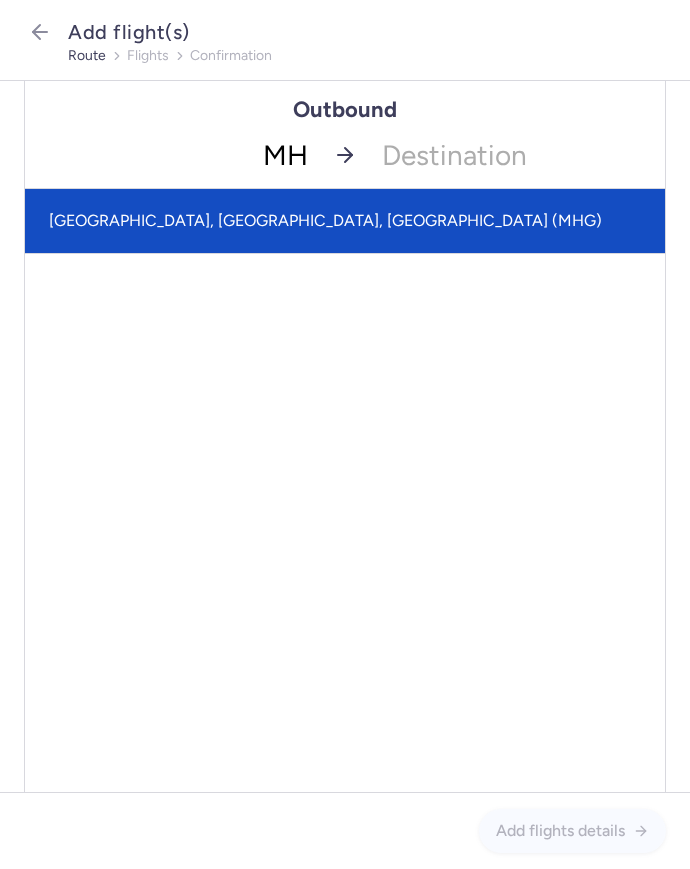 type on "MHG" 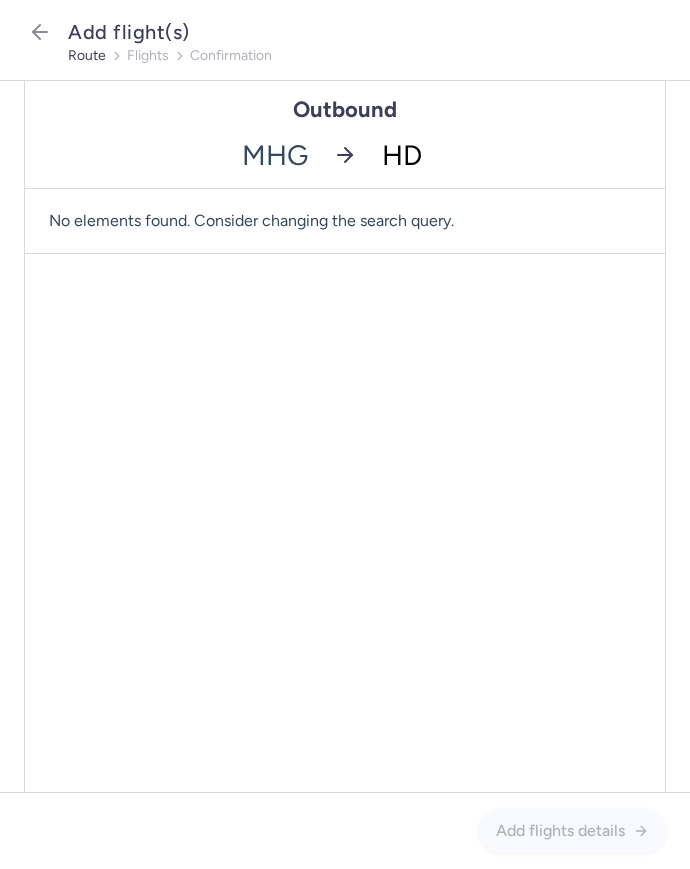 type on "HDF" 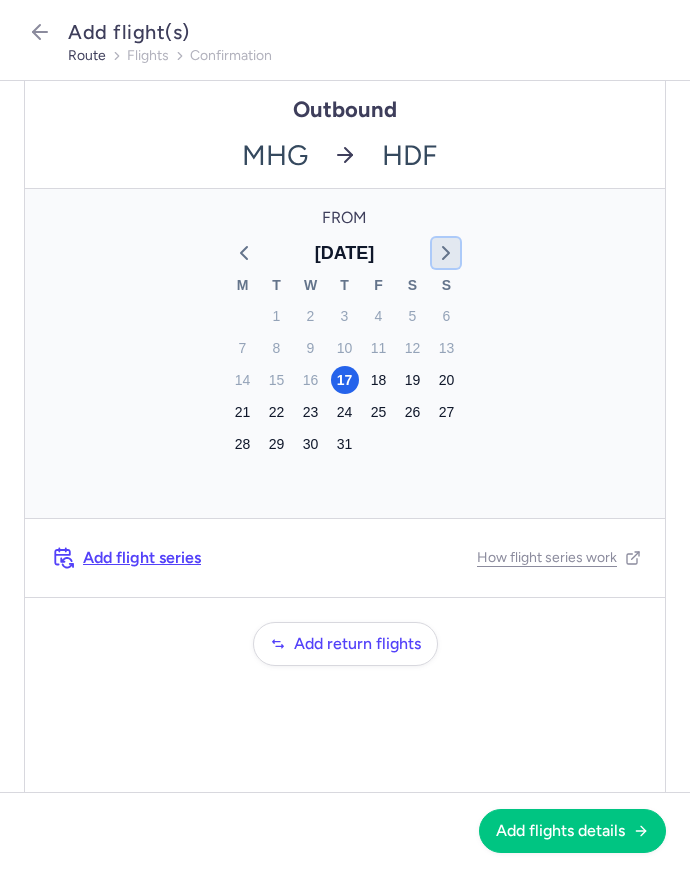 click at bounding box center (446, 253) 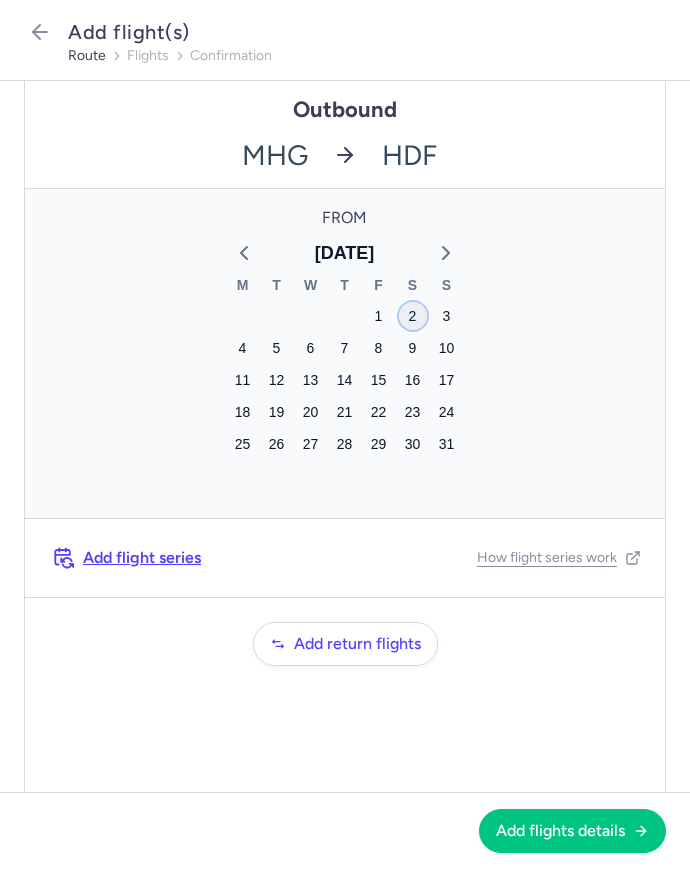 click on "2" 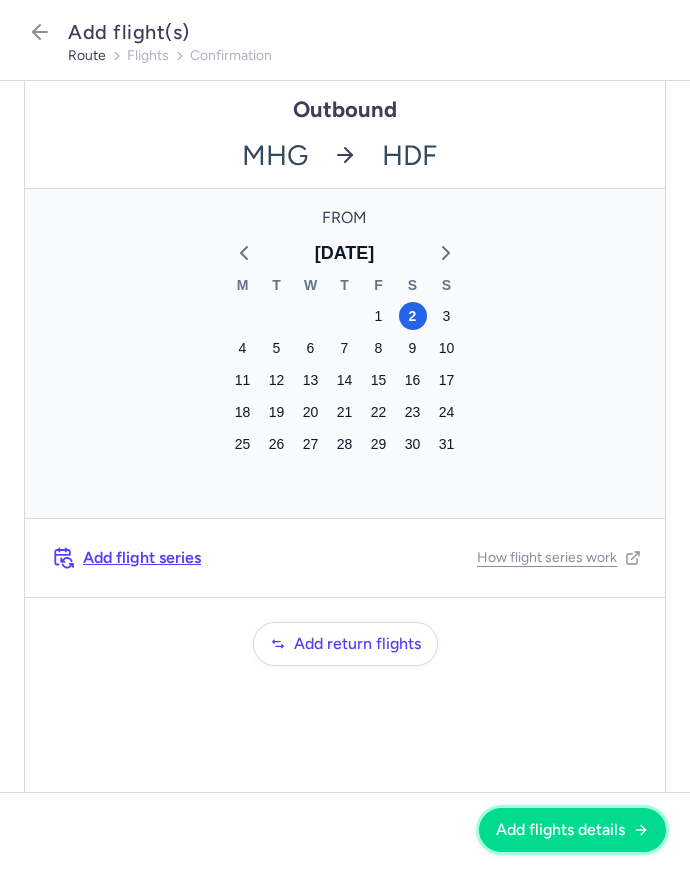click on "Add flights details" at bounding box center (560, 830) 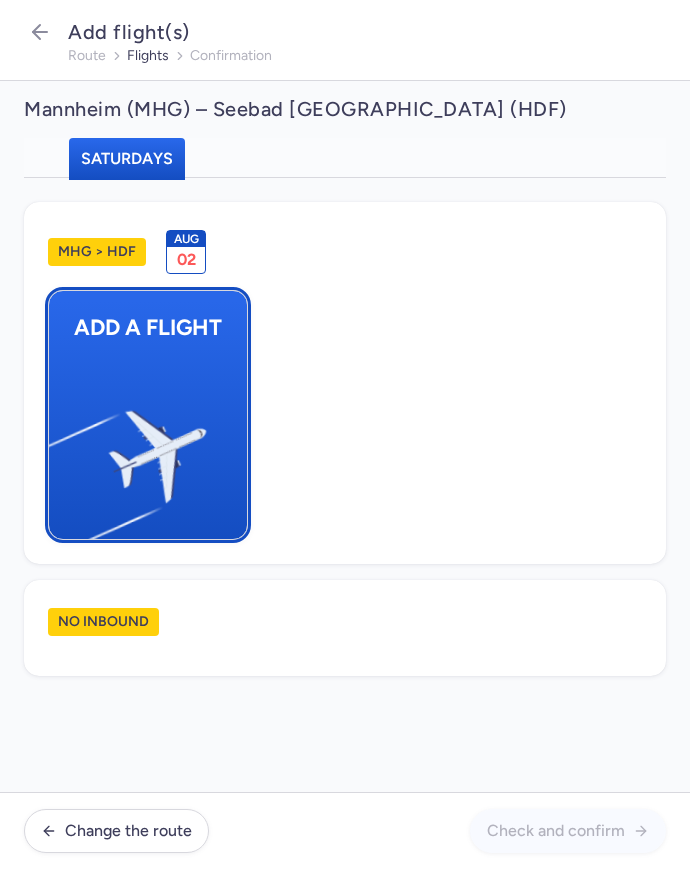 click at bounding box center (59, 448) 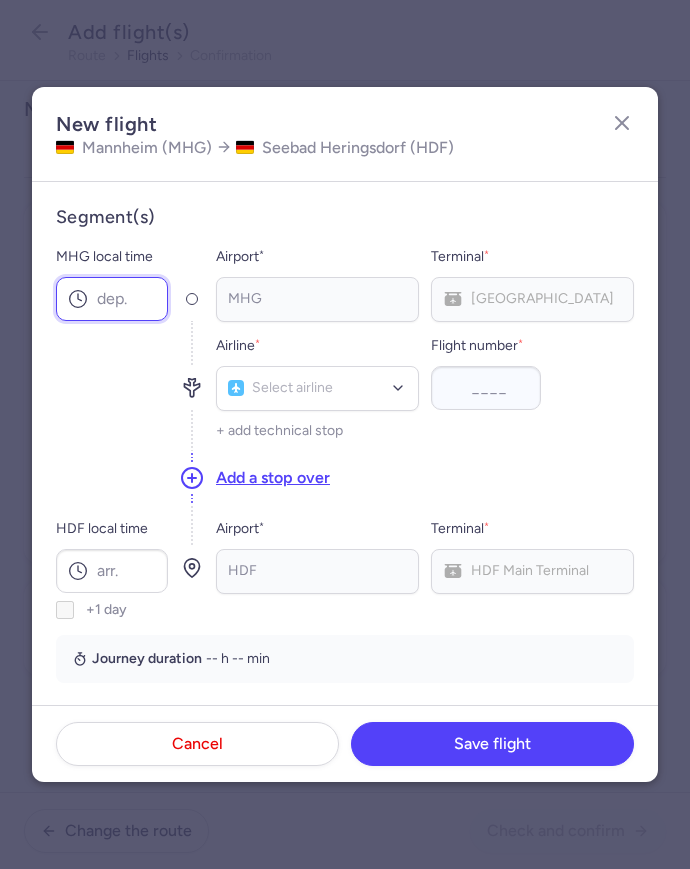 click on "MHG local time" at bounding box center (112, 299) 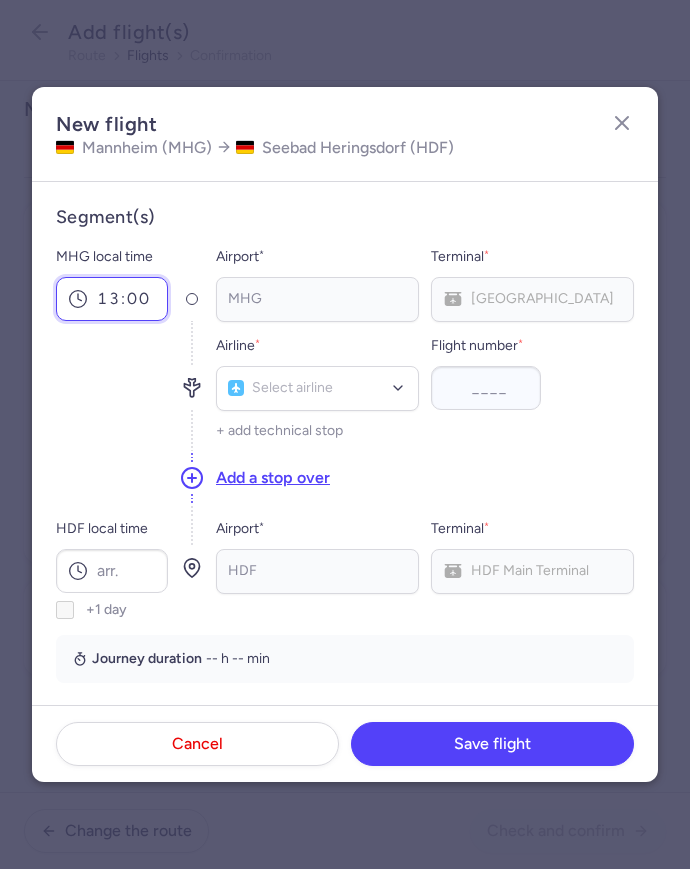 type on "13:00" 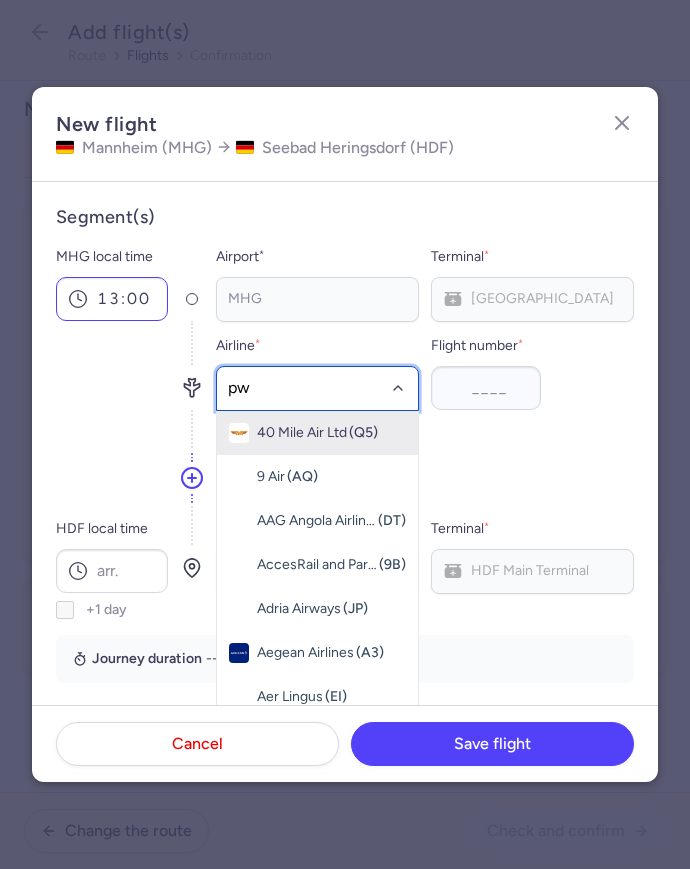 type on "pwf" 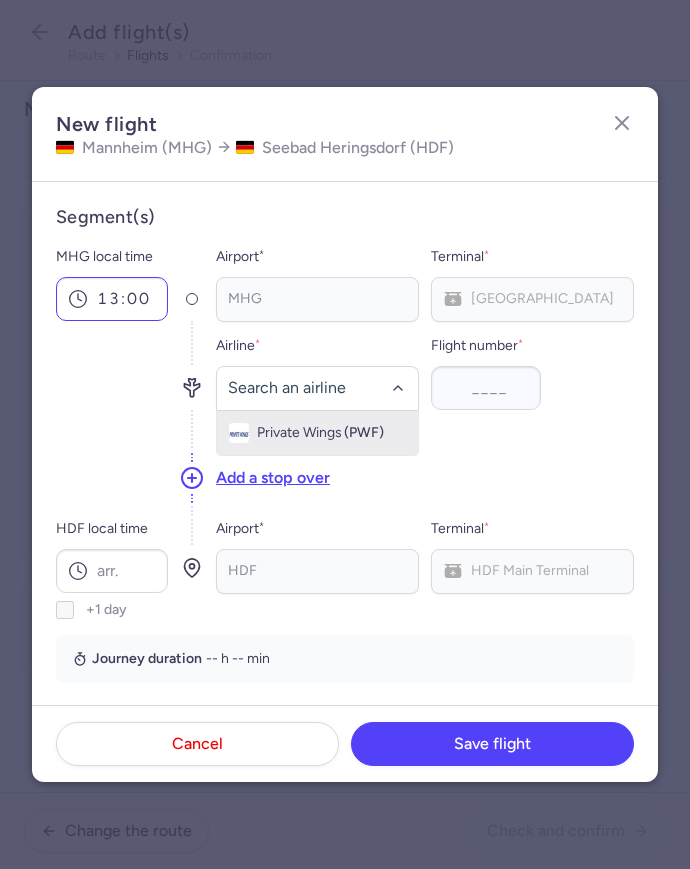 type 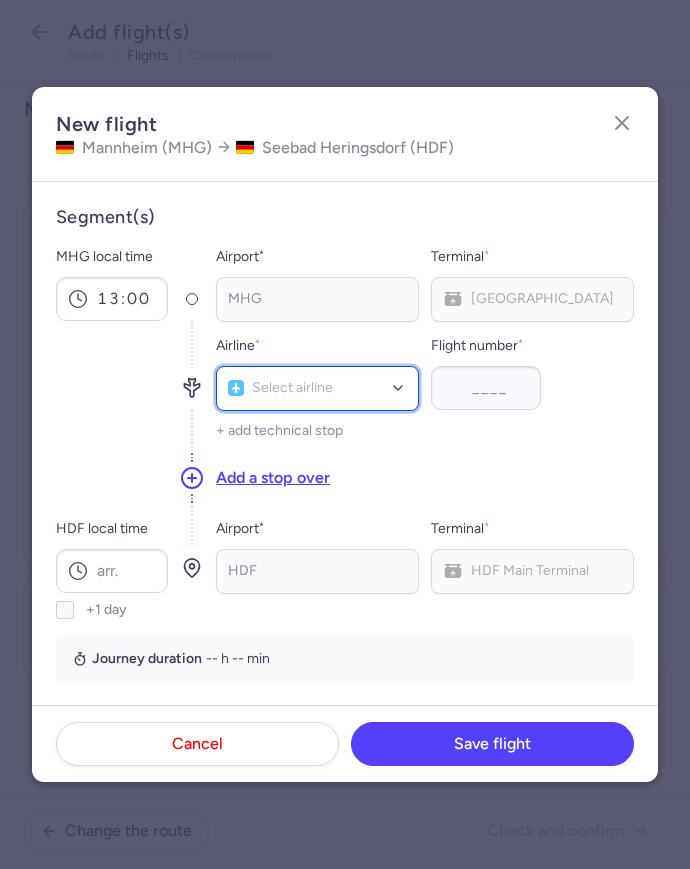 click on "Select airline" 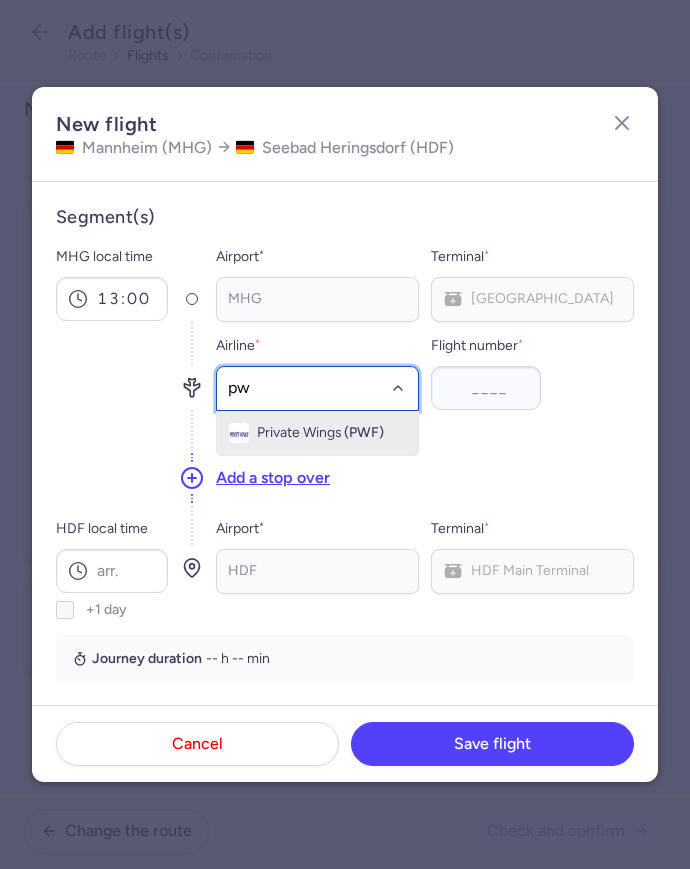 type on "pwf" 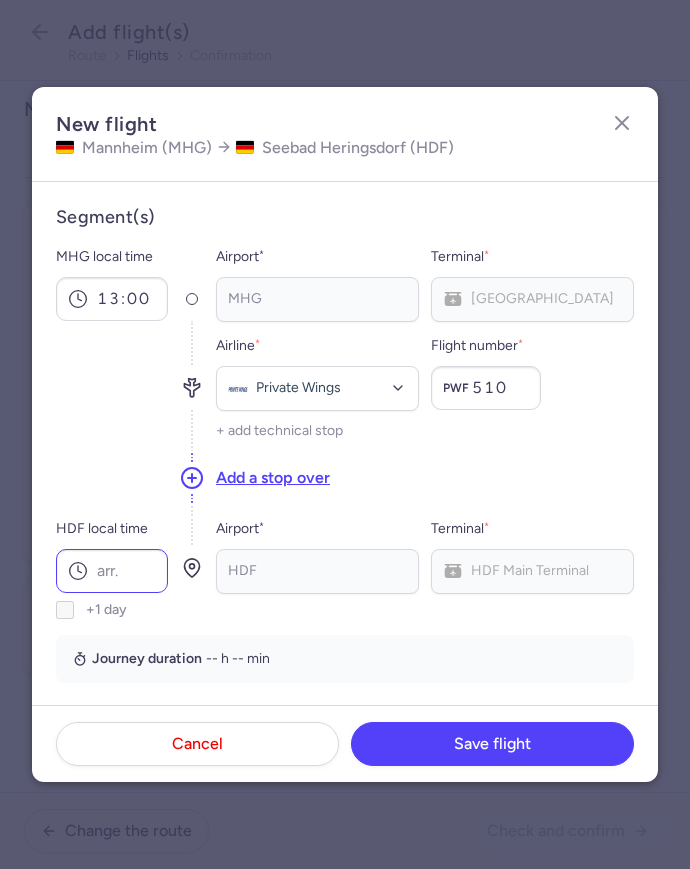 type on "510" 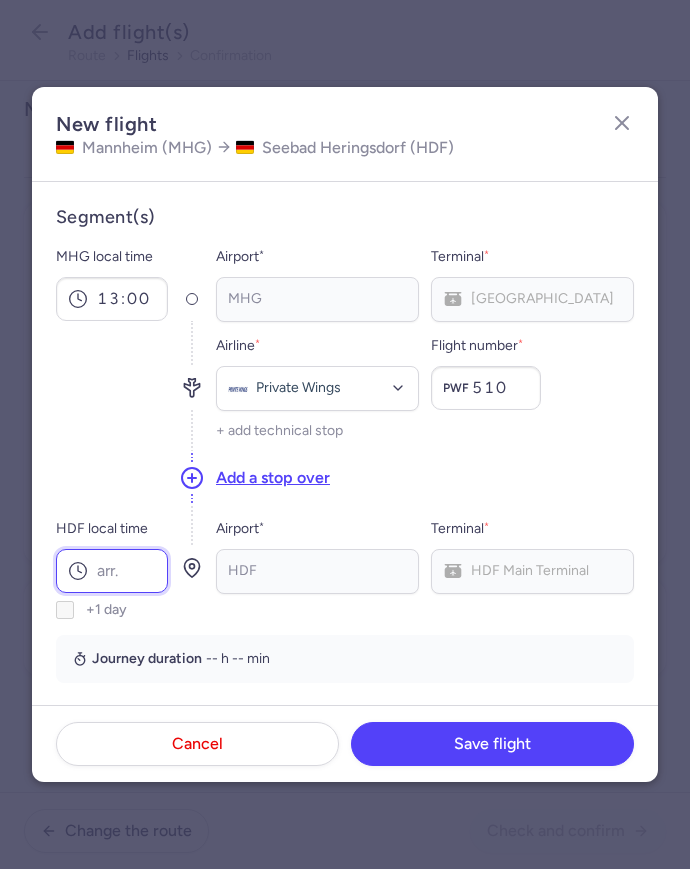 click on "HDF local time" at bounding box center (112, 571) 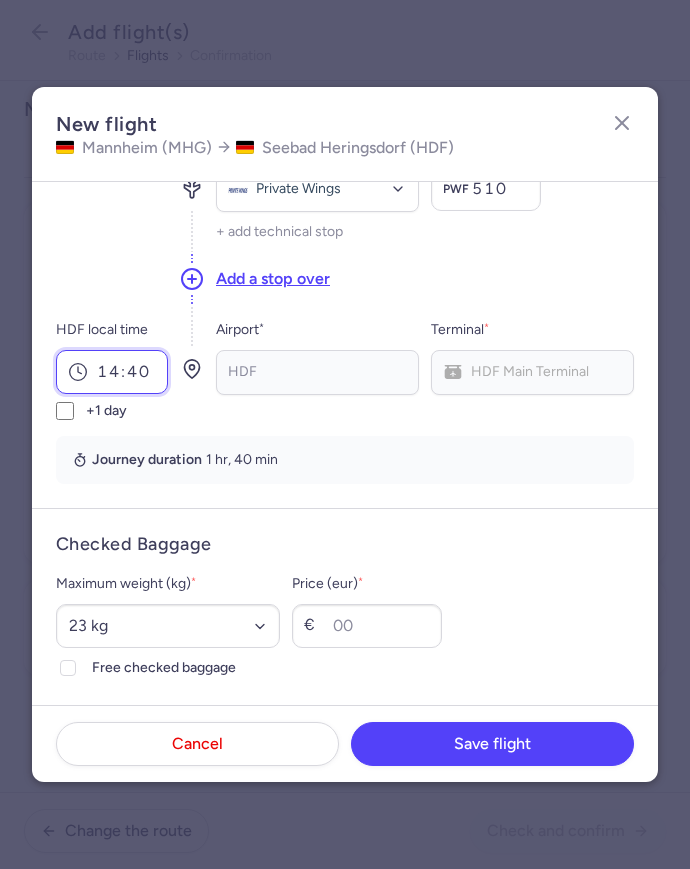 scroll, scrollTop: 203, scrollLeft: 0, axis: vertical 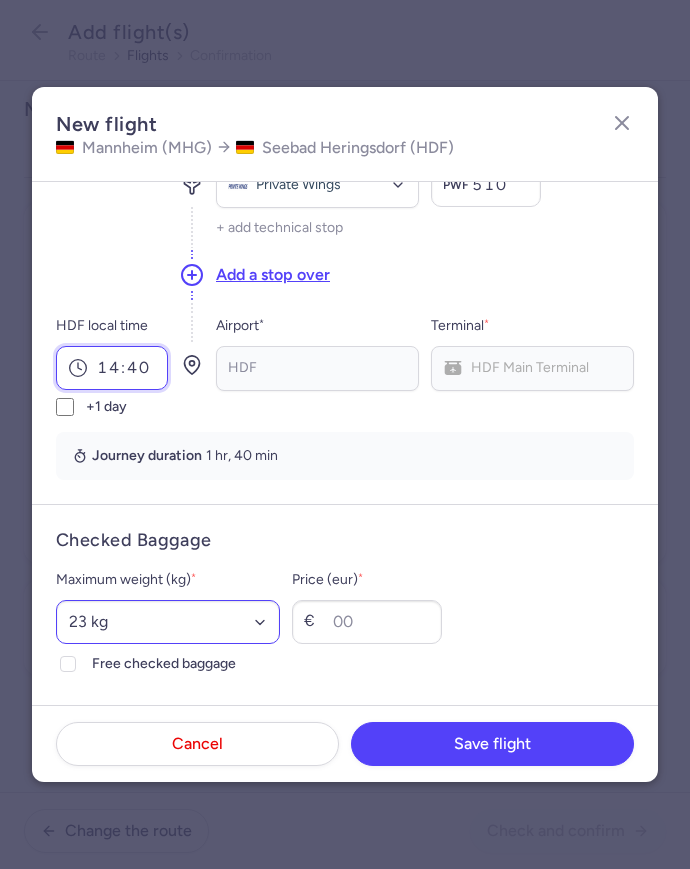 type on "14:40" 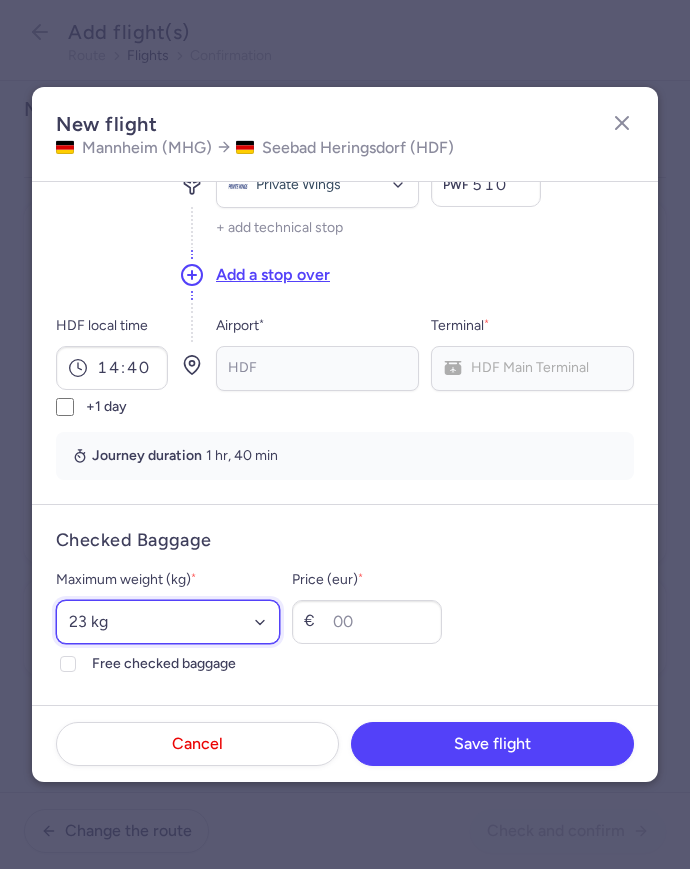 click on "Select an option 15 kg 16 kg 17 kg 18 kg 19 kg 20 kg 21 kg 22 kg 23 kg 24 kg 25 kg 26 kg 27 kg 28 kg 29 kg 30 kg 31 kg 32 kg 33 kg 34 kg 35 kg" at bounding box center [168, 622] 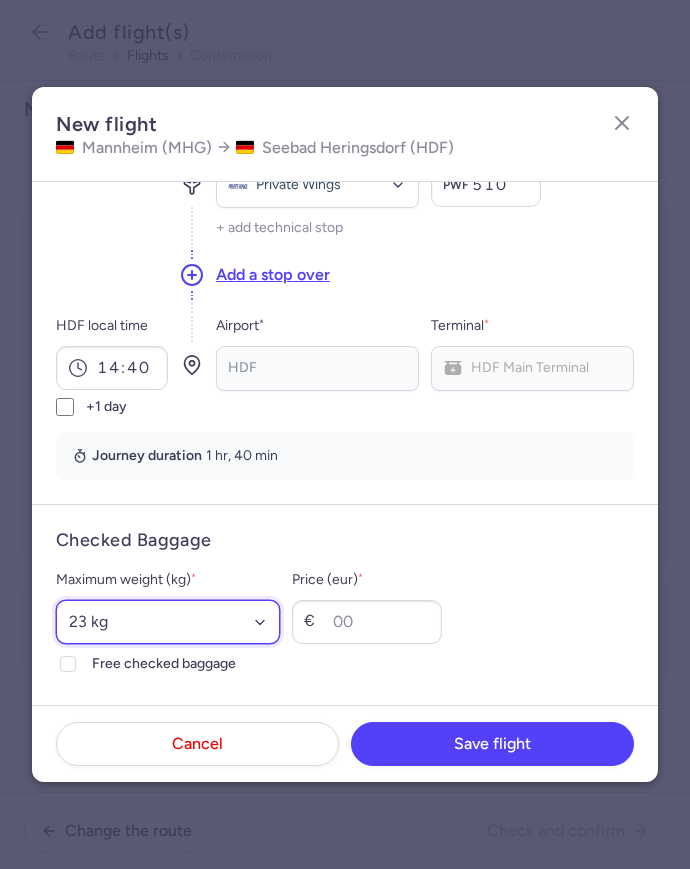 select on "15" 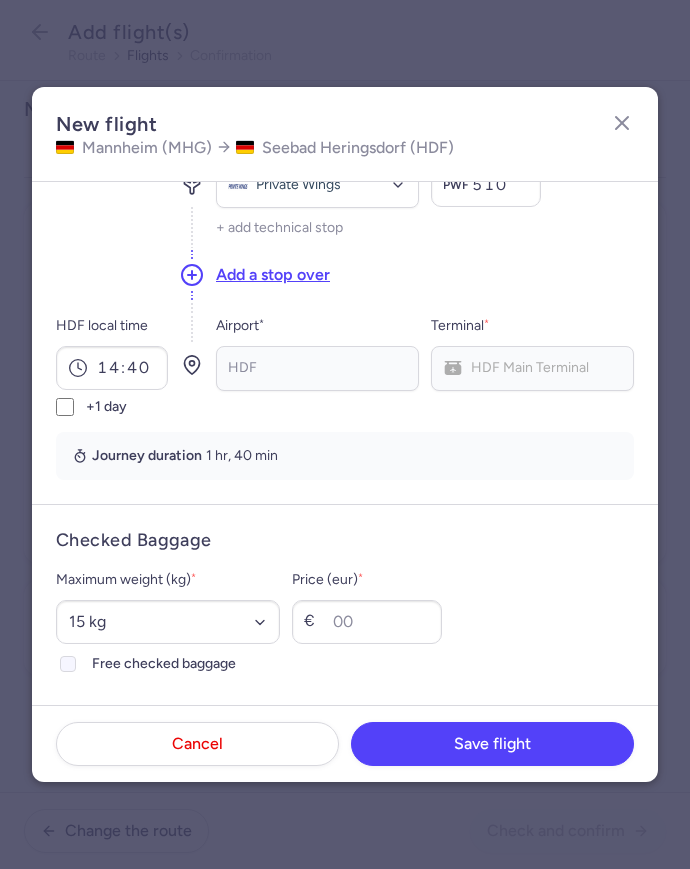 click on "Free checked baggage" 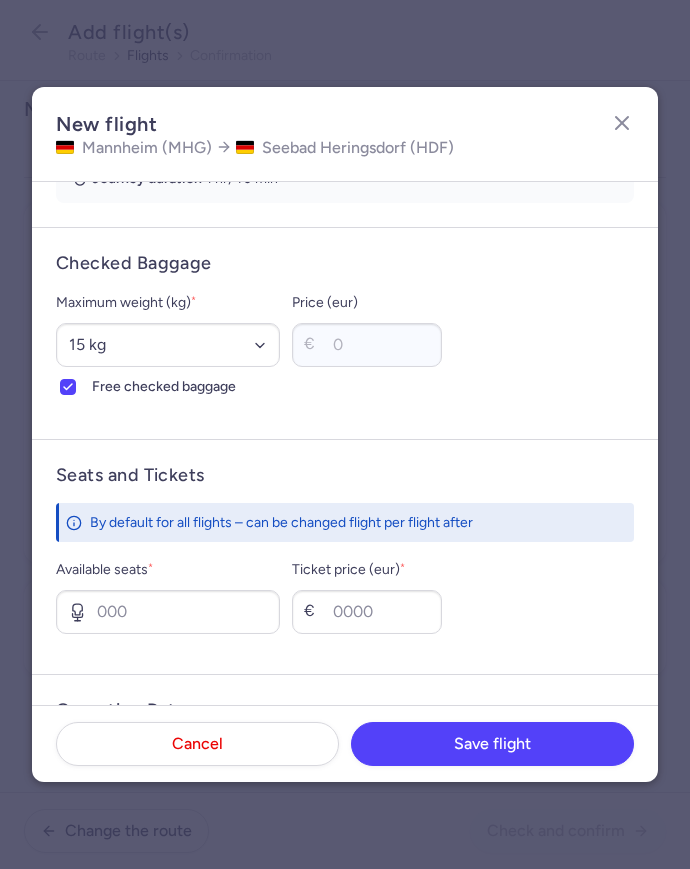 scroll, scrollTop: 483, scrollLeft: 0, axis: vertical 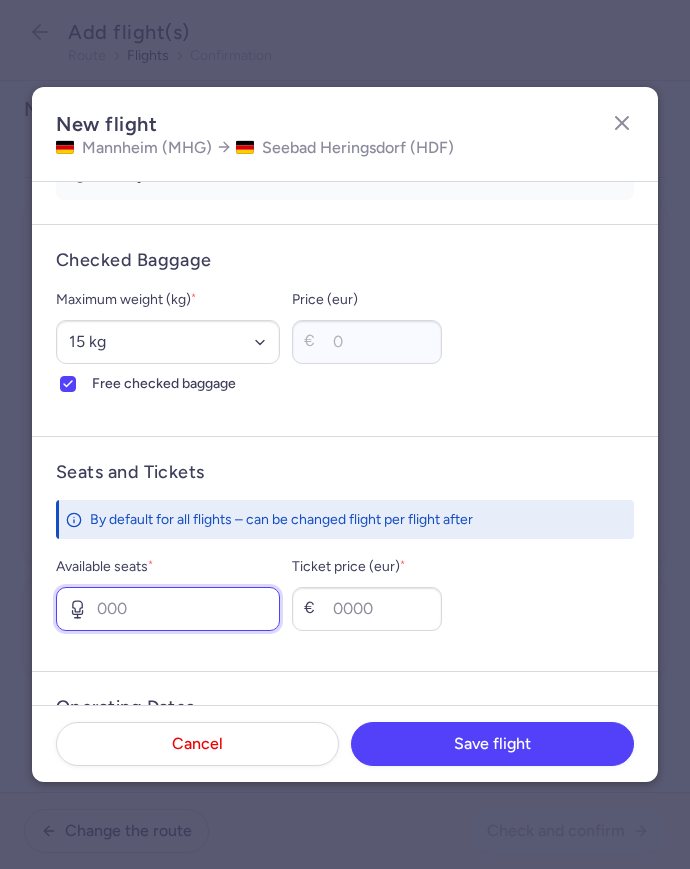 click on "Available seats  *" at bounding box center [168, 609] 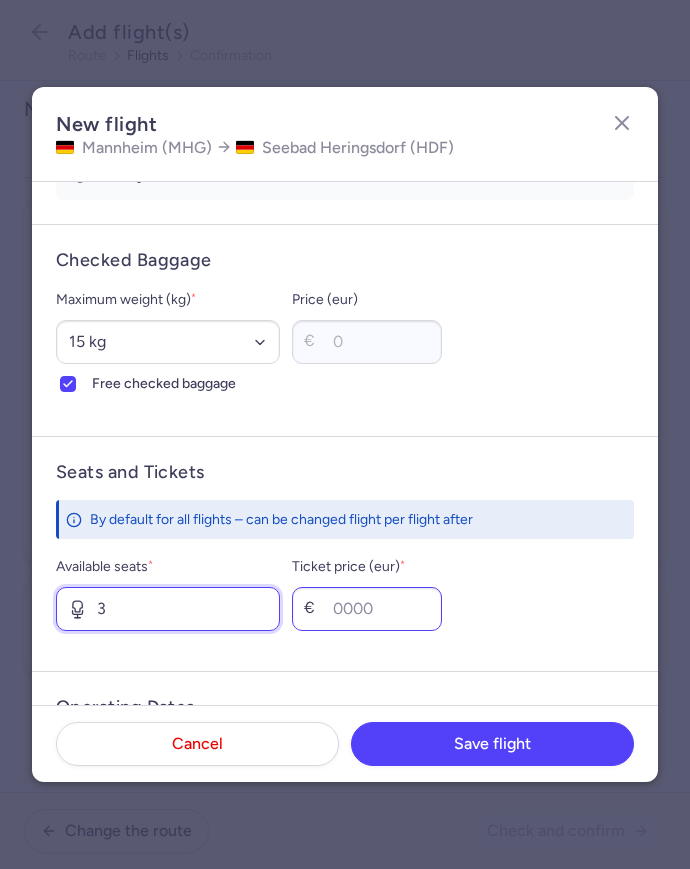 type on "3" 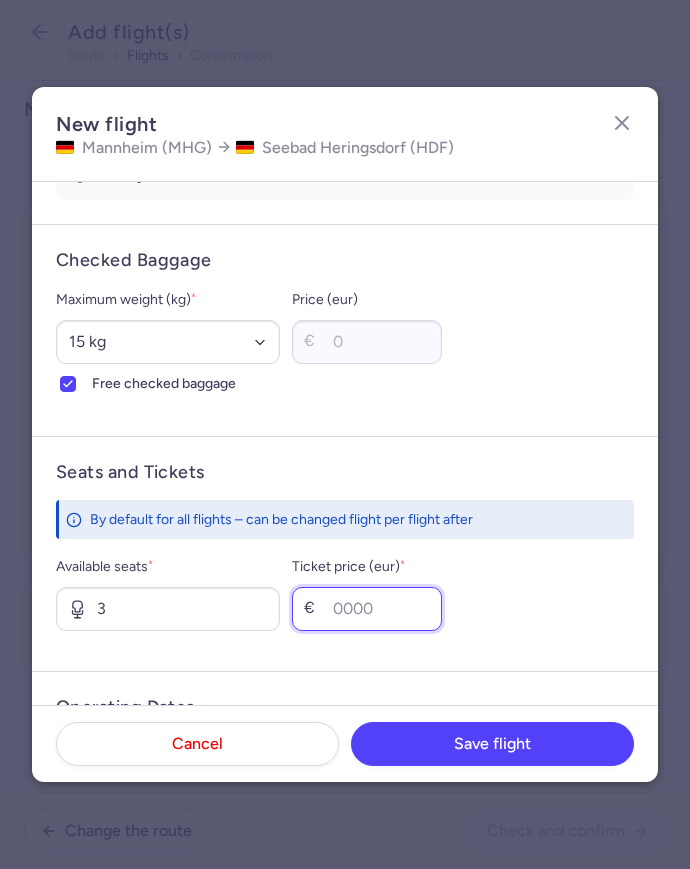 click on "Ticket price (eur)  *" at bounding box center [367, 609] 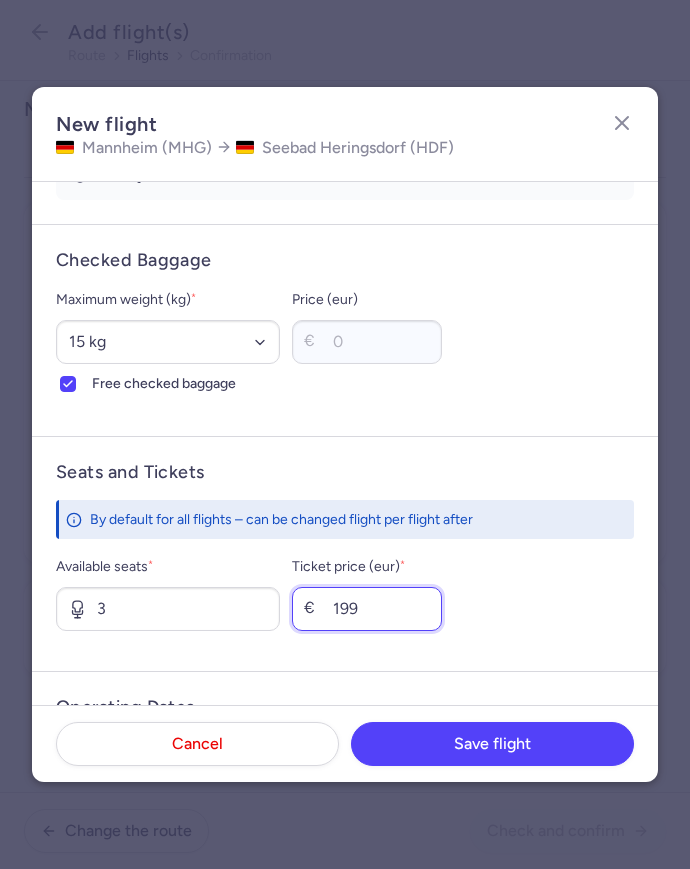 type on "199" 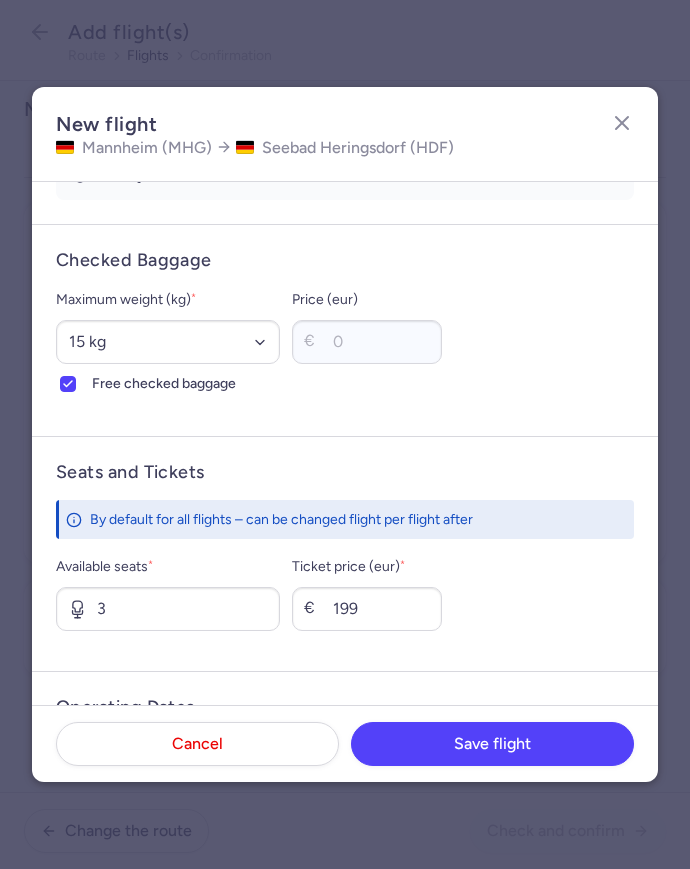 click on "Cancel  Save flight" 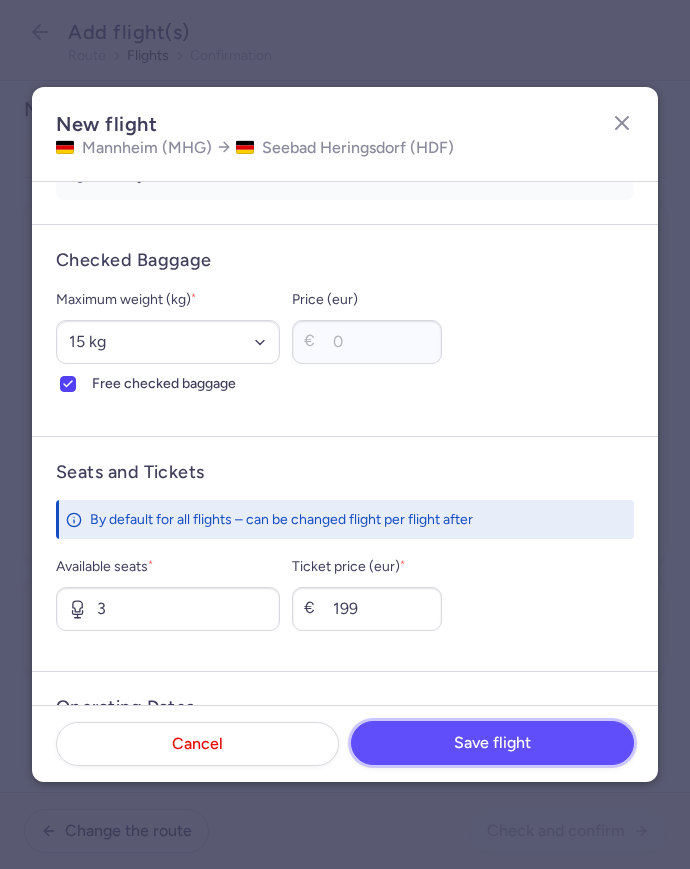 click on "Save flight" at bounding box center (492, 743) 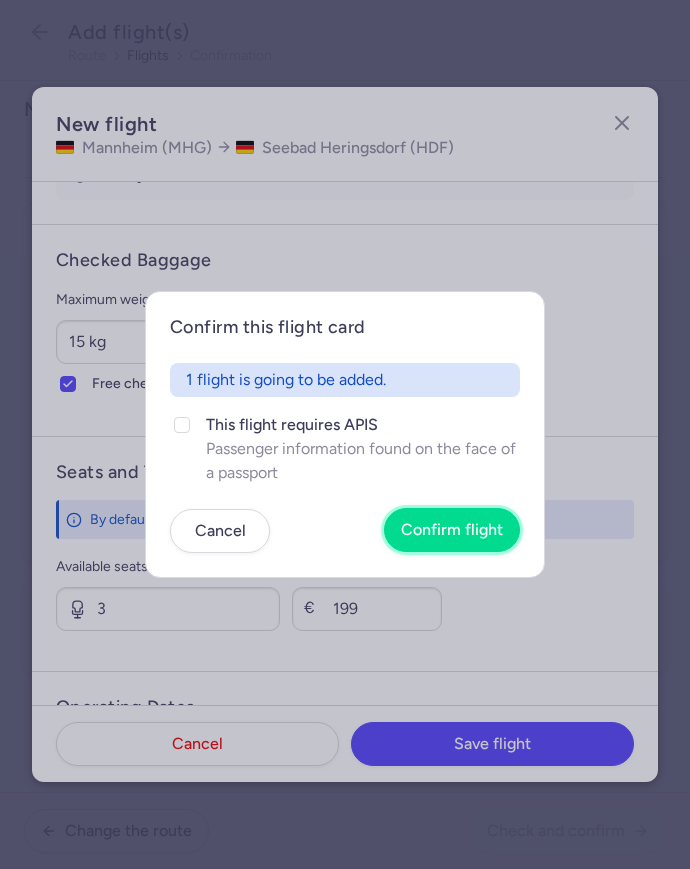 click on "Confirm flight" at bounding box center [452, 530] 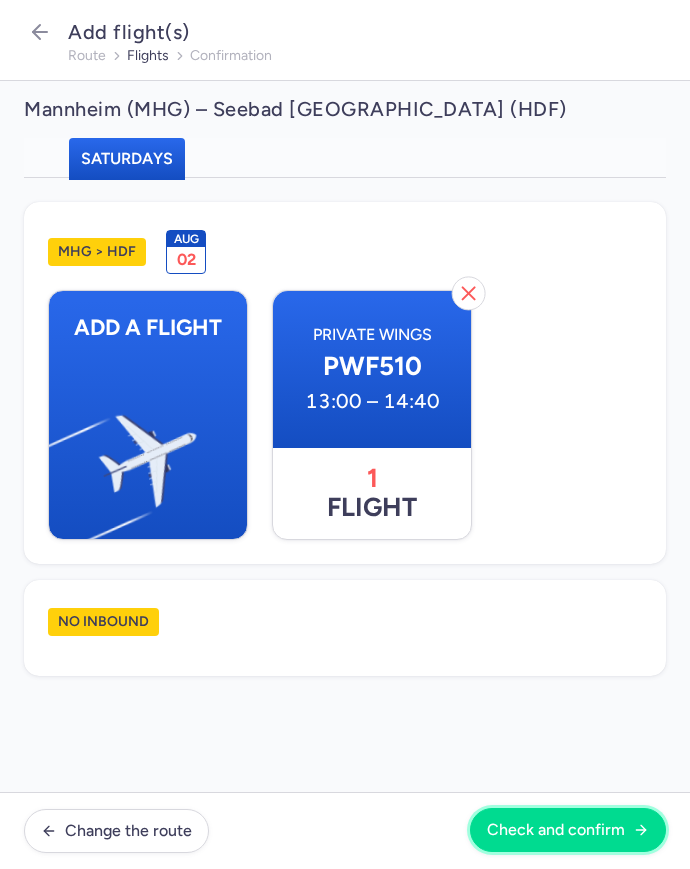 click on "Check and confirm" at bounding box center [556, 830] 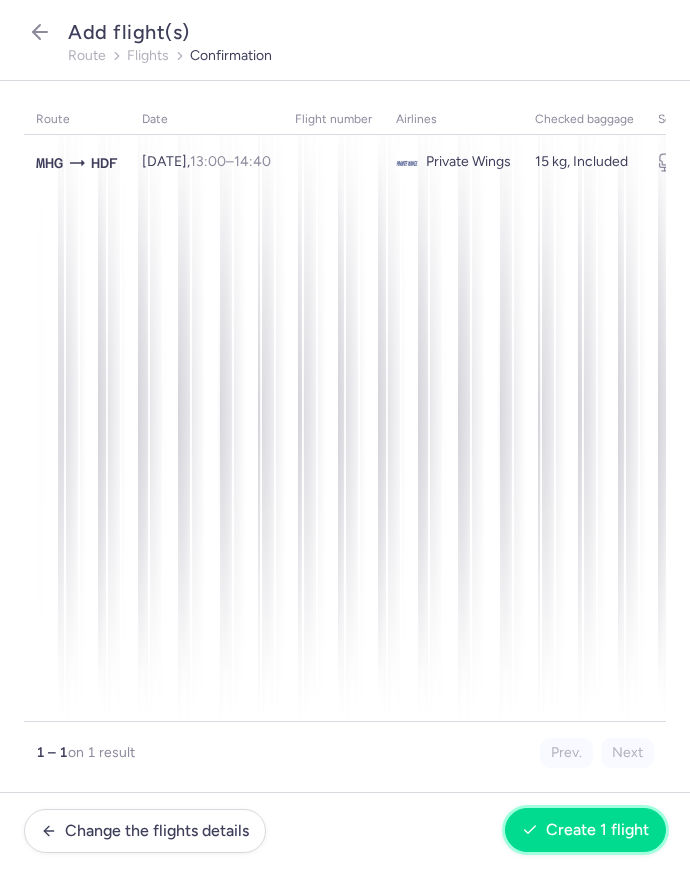 click on "Create 1 flight" at bounding box center [585, 830] 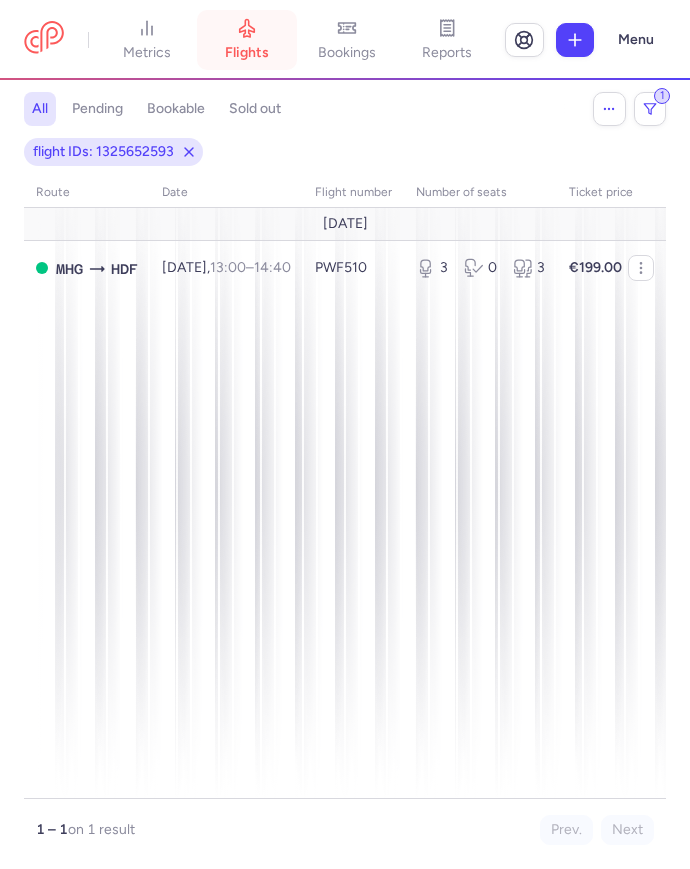 click on "flights" at bounding box center [247, 53] 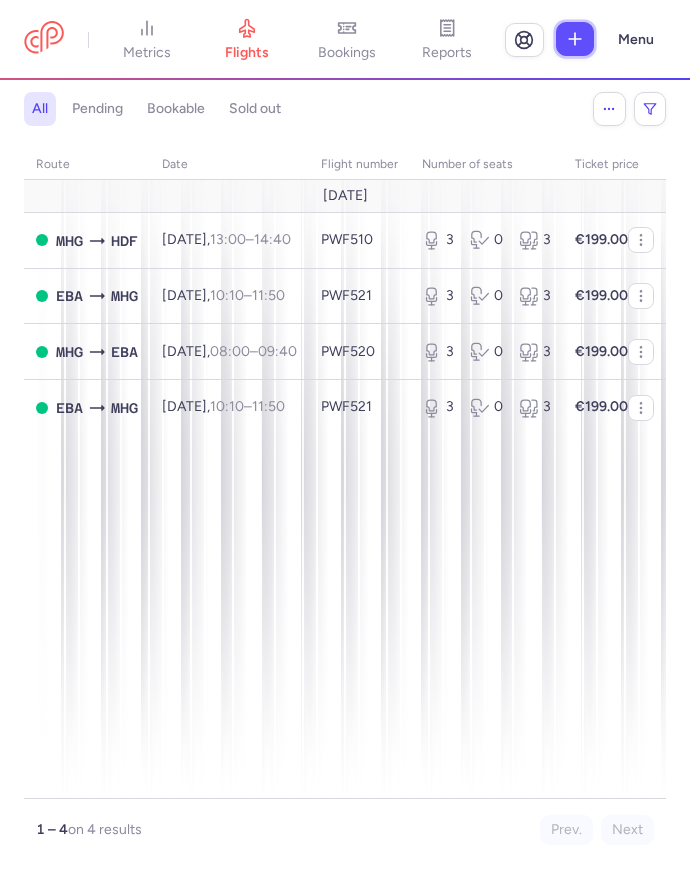 click 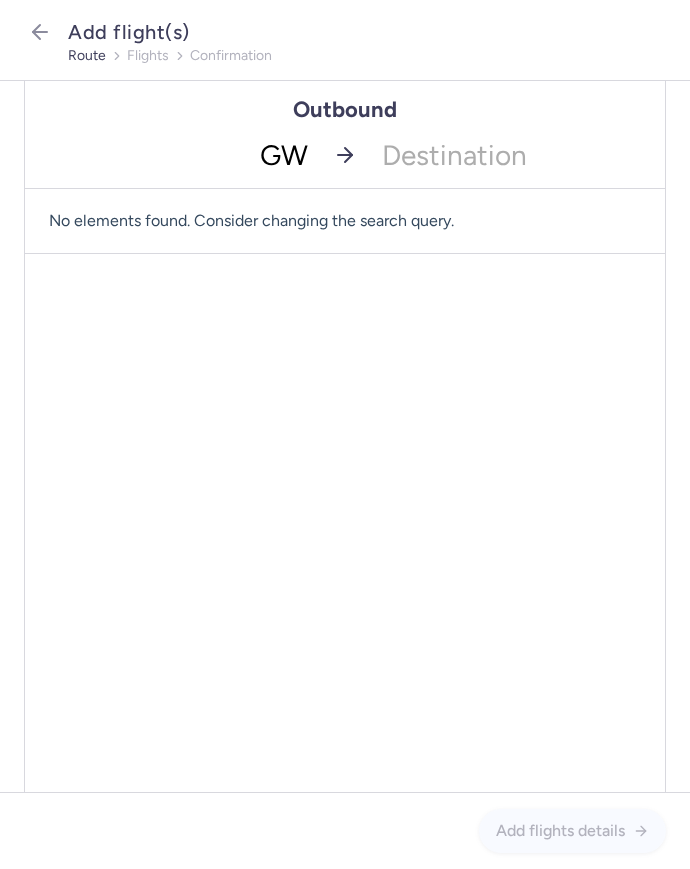 type on "GWT" 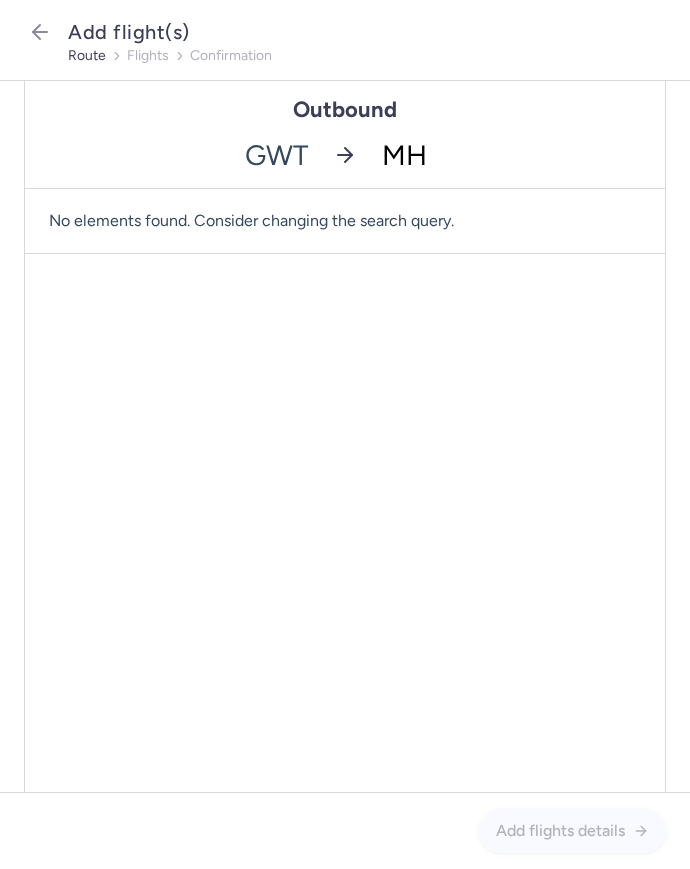 type on "MHG" 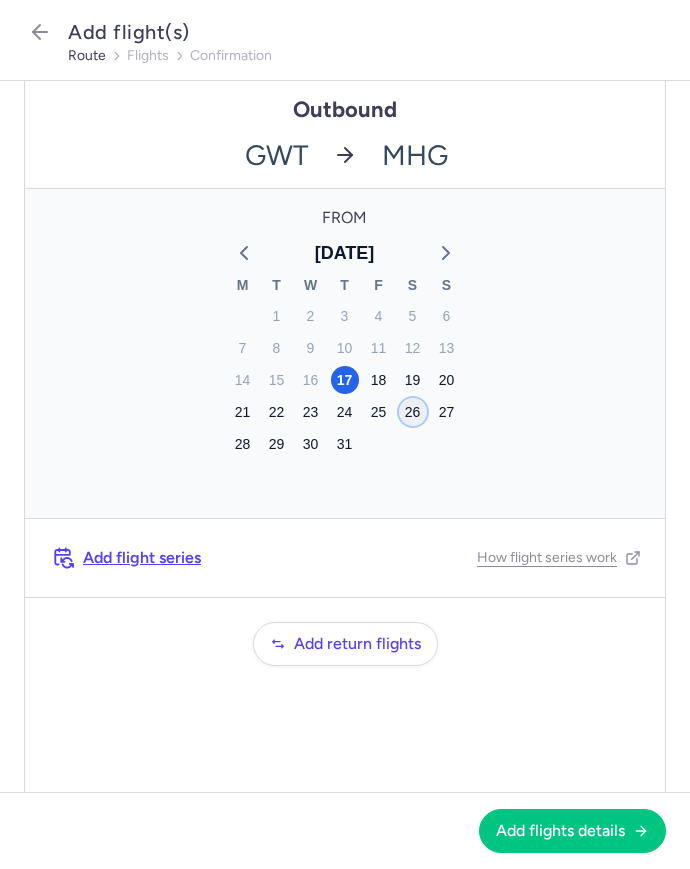 click on "26" 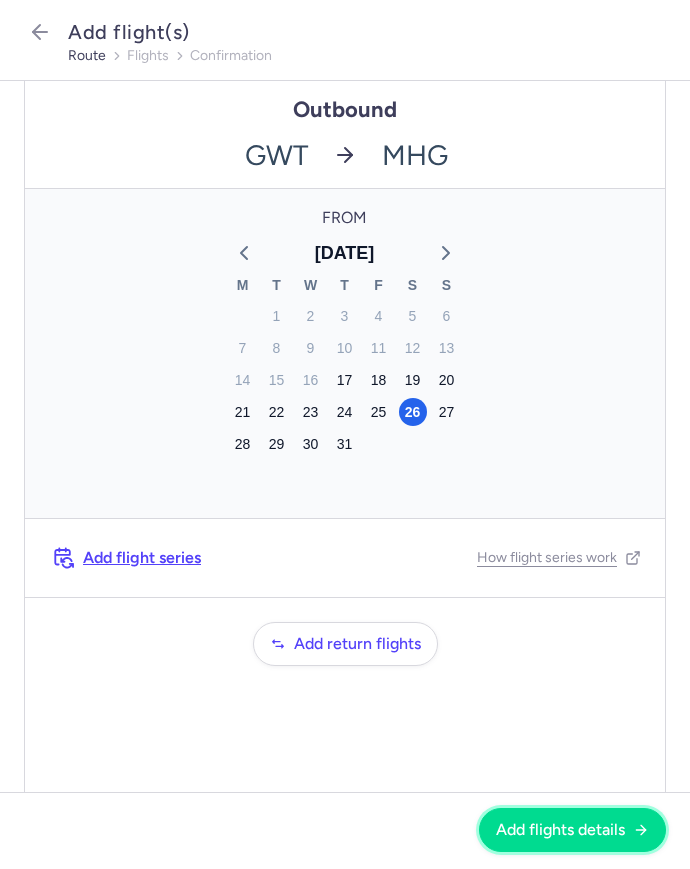 click on "Add flights details" at bounding box center [560, 830] 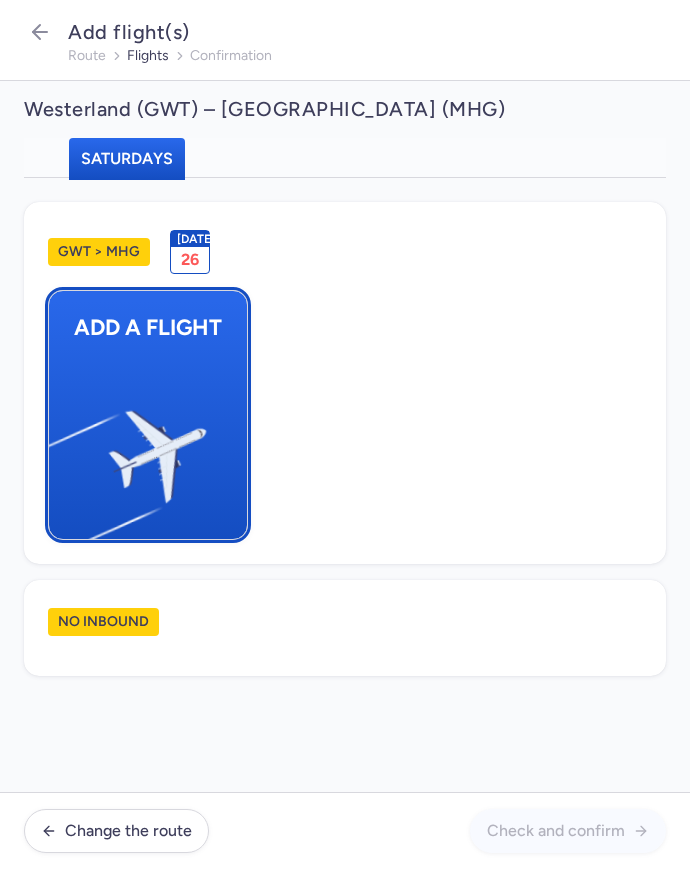 click at bounding box center (59, 448) 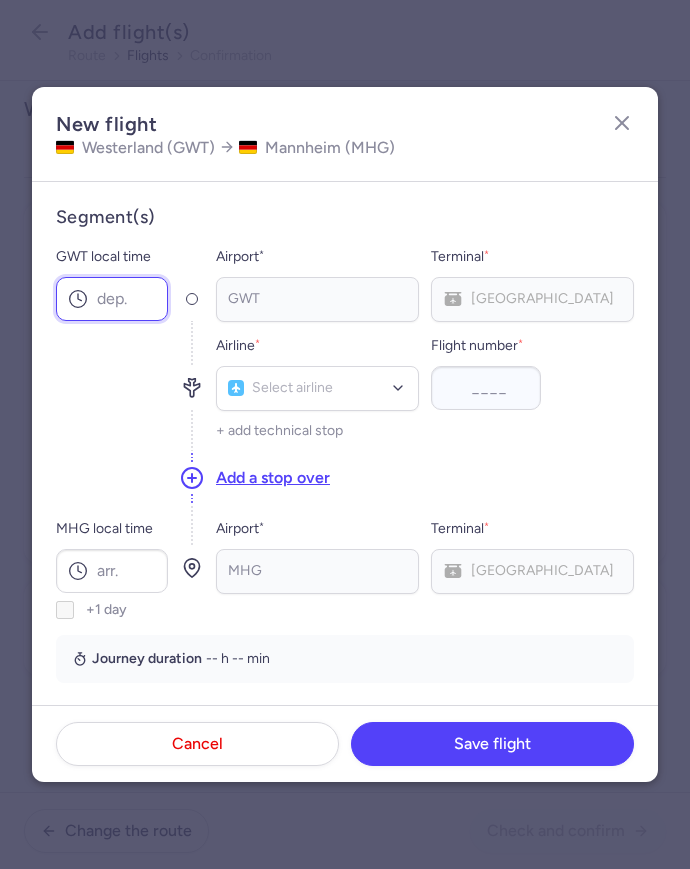 click on "GWT local time" at bounding box center [112, 299] 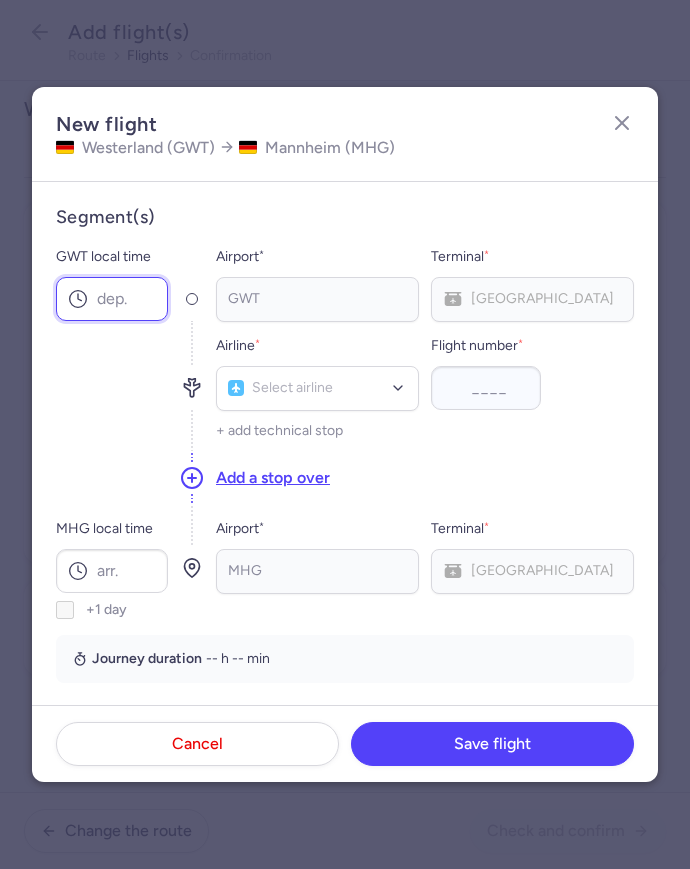 click on "GWT local time" at bounding box center [112, 299] 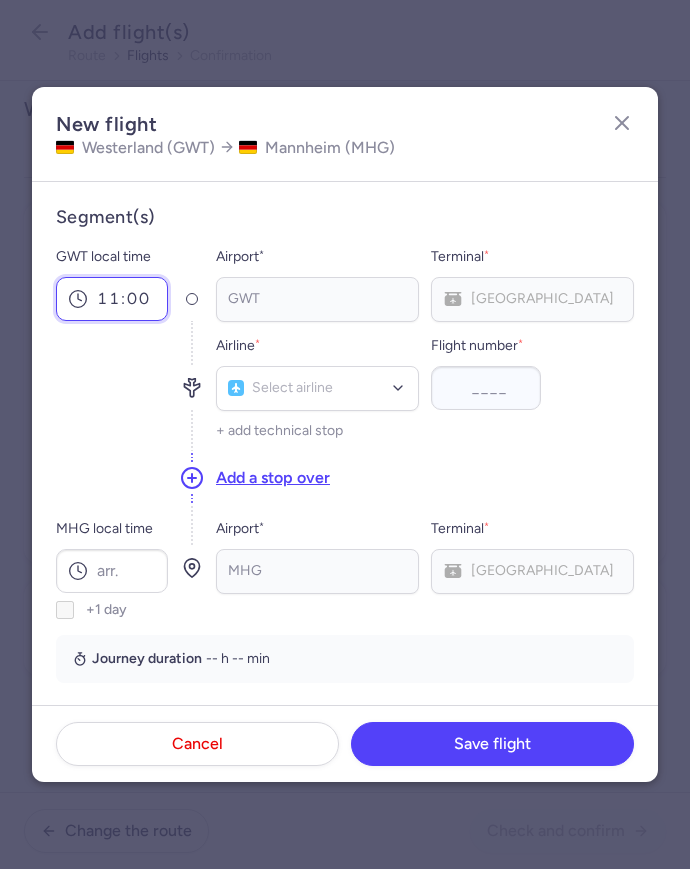type on "11:00" 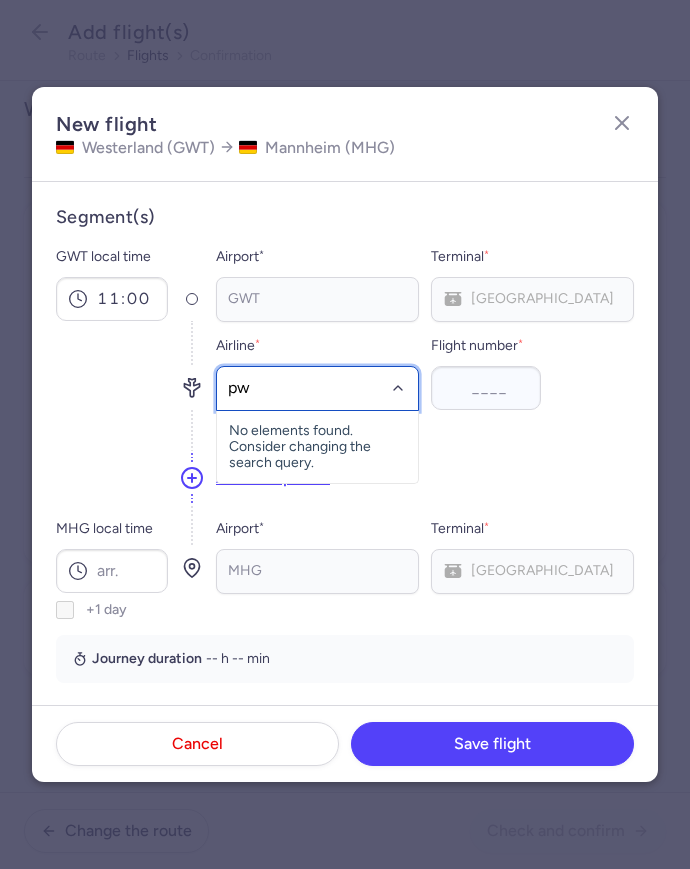 type on "pwf" 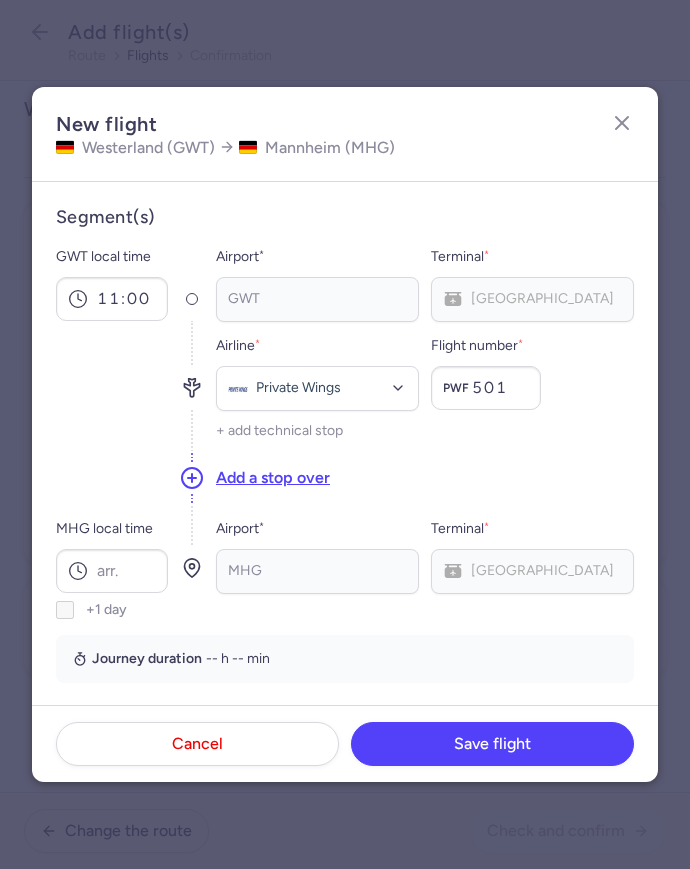 type on "501" 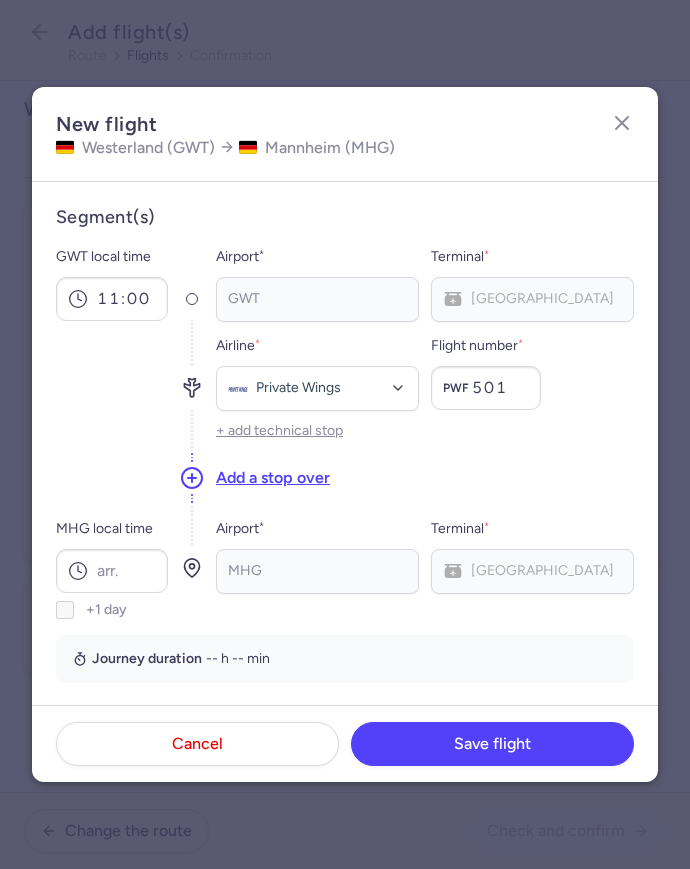 type 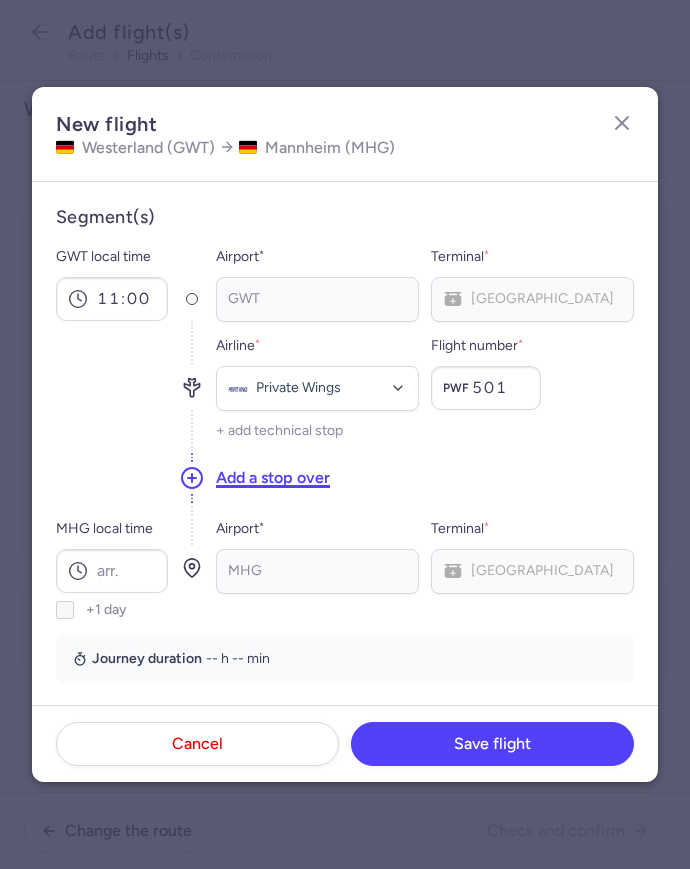 type 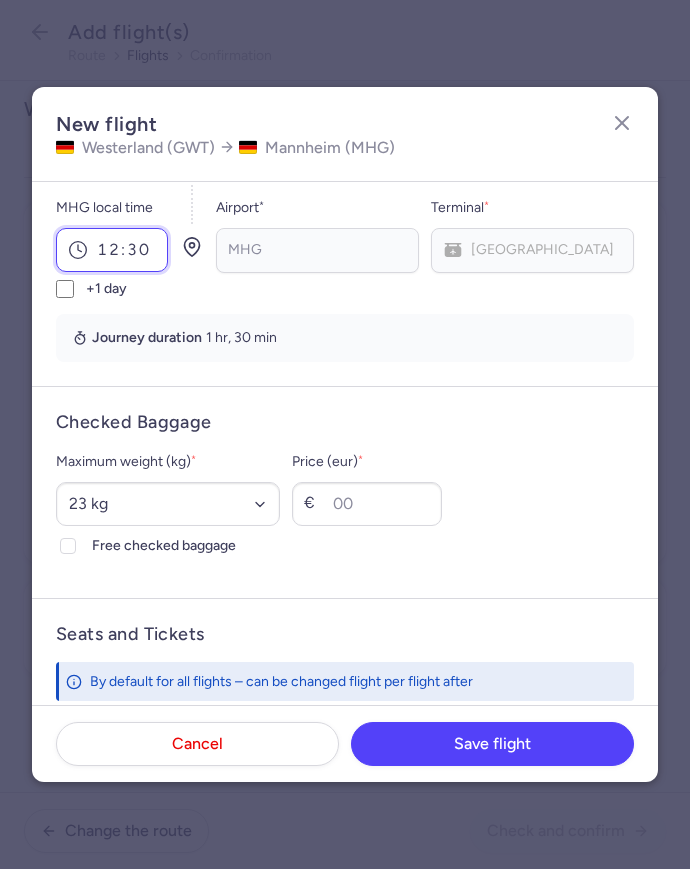 scroll, scrollTop: 324, scrollLeft: 0, axis: vertical 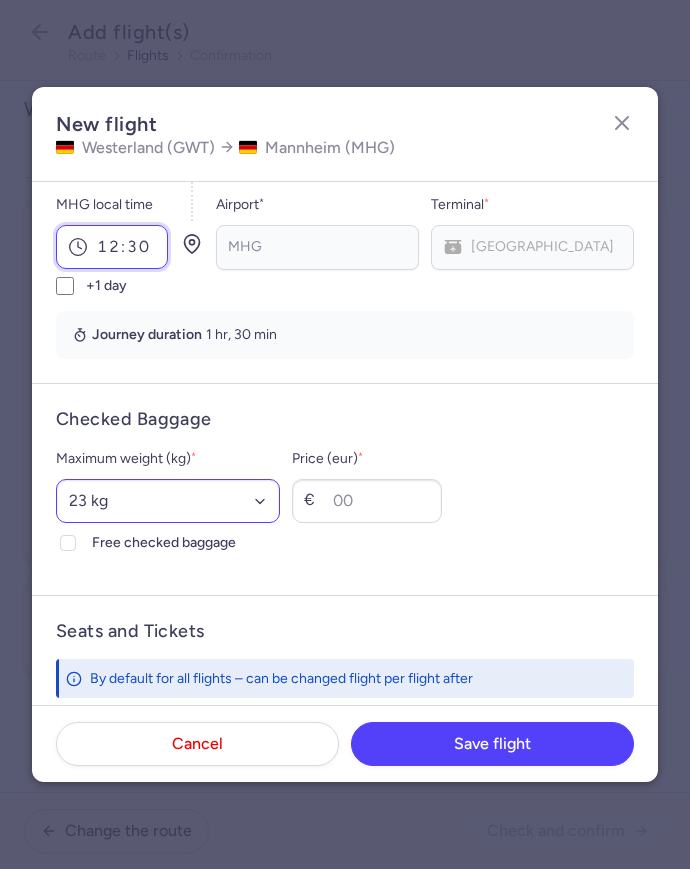 type on "12:30" 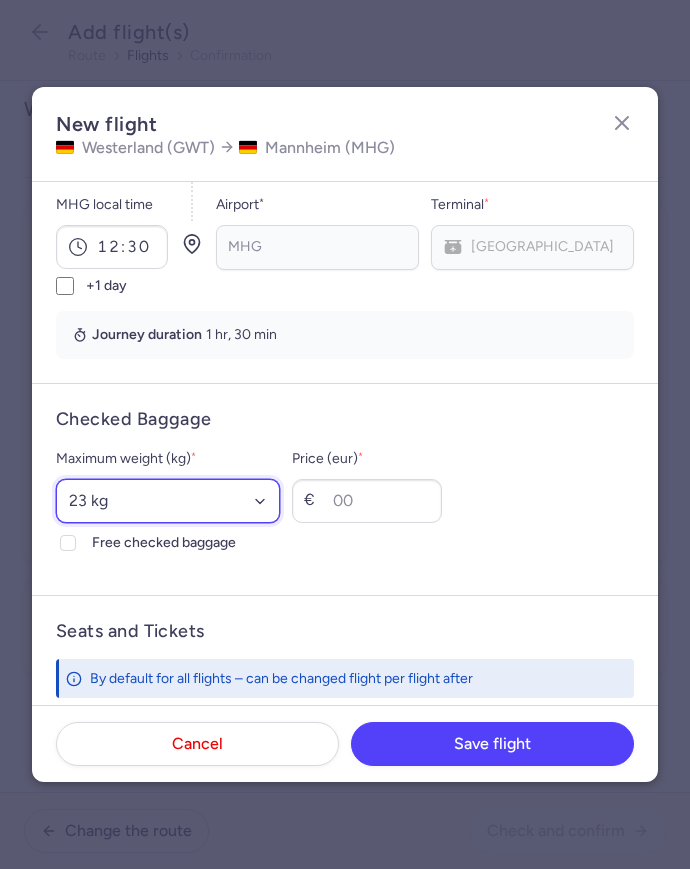 click on "Select an option 15 kg 16 kg 17 kg 18 kg 19 kg 20 kg 21 kg 22 kg 23 kg 24 kg 25 kg 26 kg 27 kg 28 kg 29 kg 30 kg 31 kg 32 kg 33 kg 34 kg 35 kg" at bounding box center [168, 501] 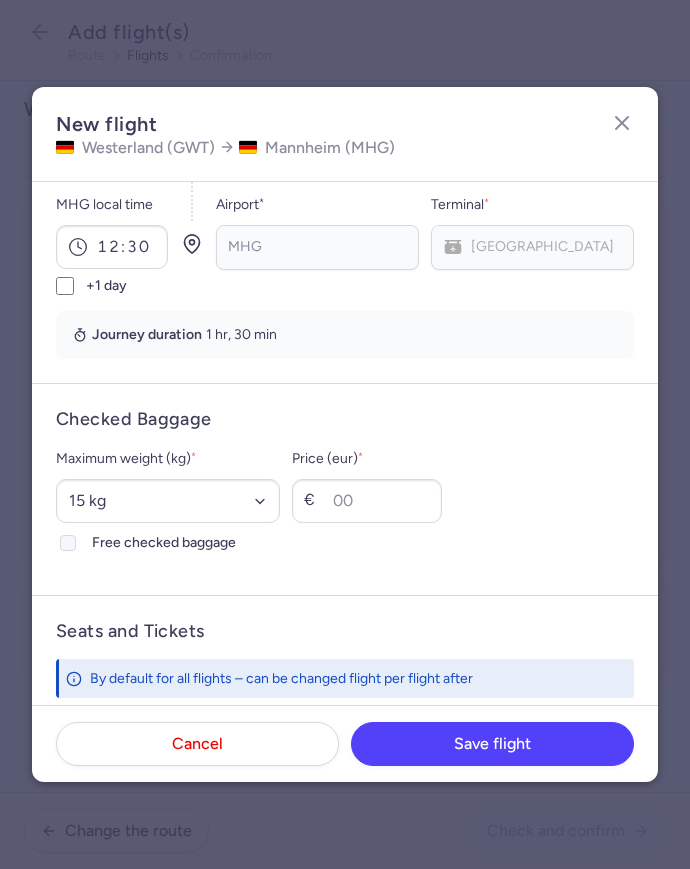 click on "Free checked baggage" 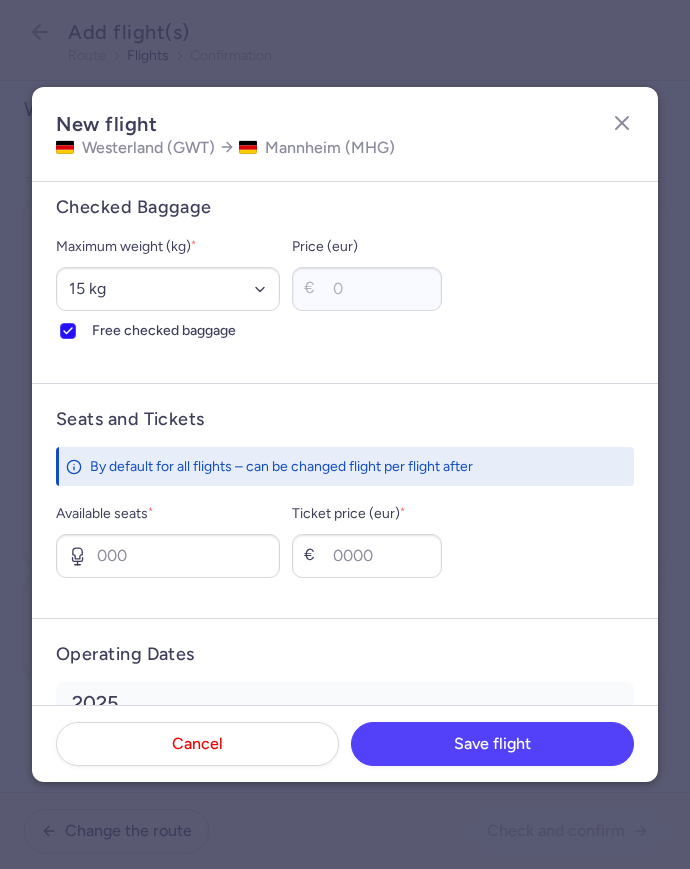scroll, scrollTop: 677, scrollLeft: 0, axis: vertical 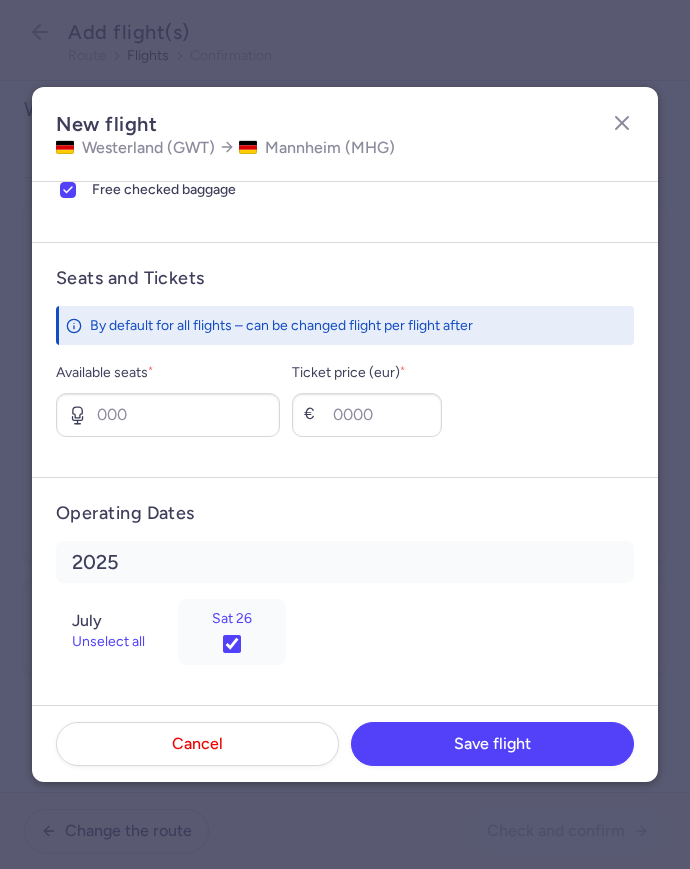 click on "Available seats  *" at bounding box center [168, 399] 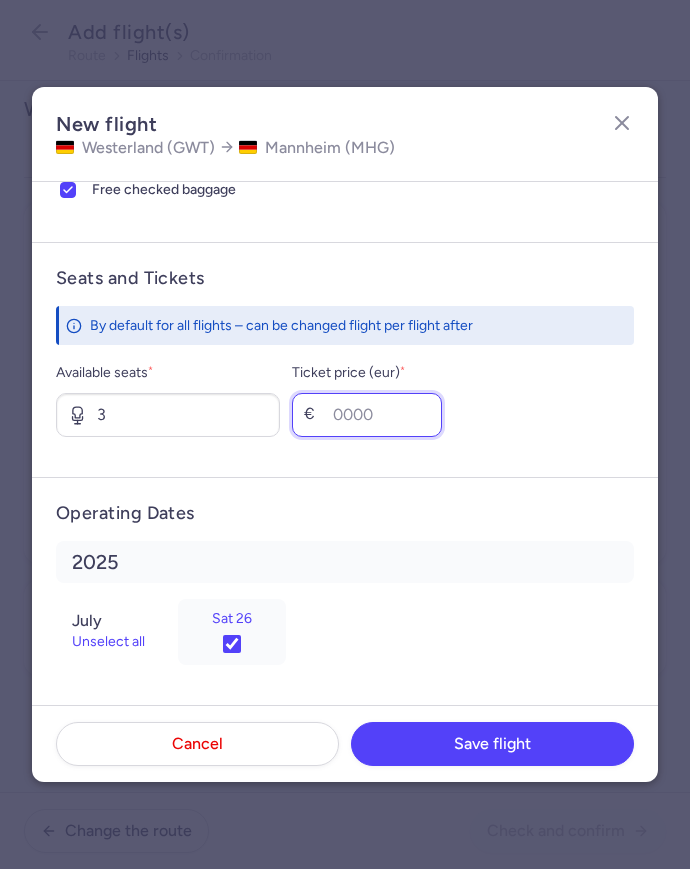 click on "Ticket price (eur)  *" at bounding box center [367, 415] 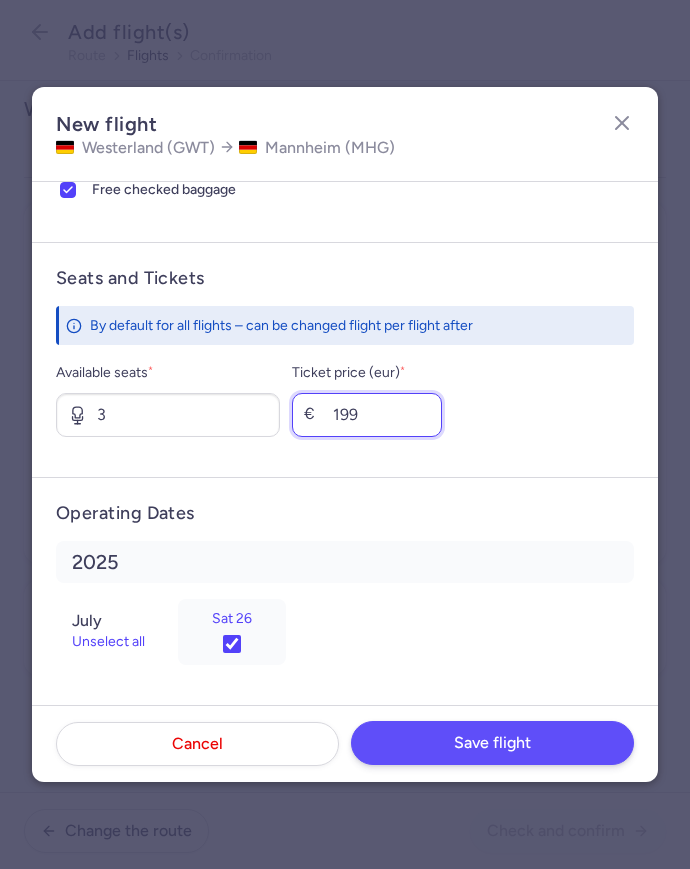 type on "199" 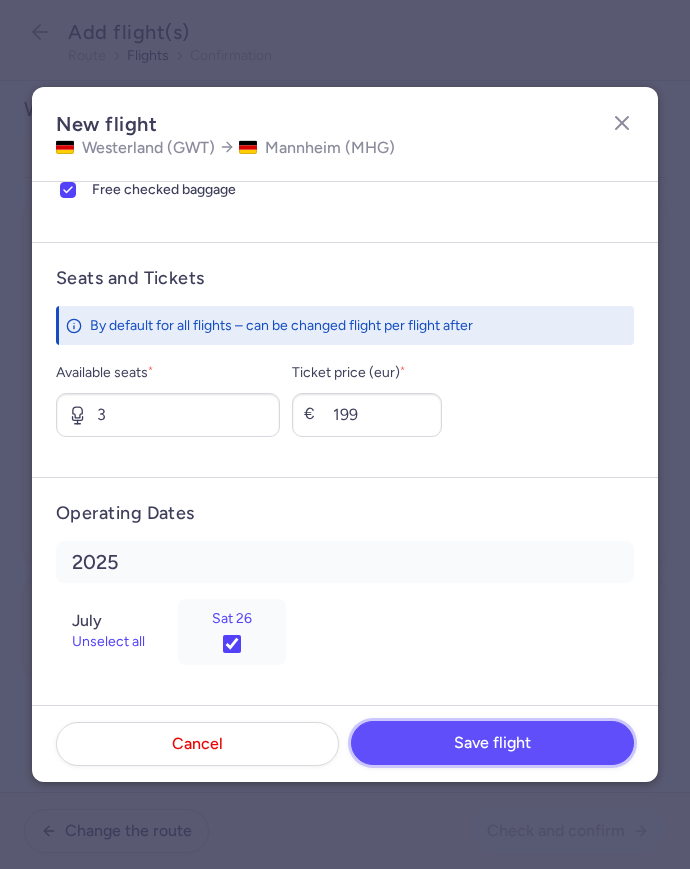 click on "Save flight" at bounding box center (492, 743) 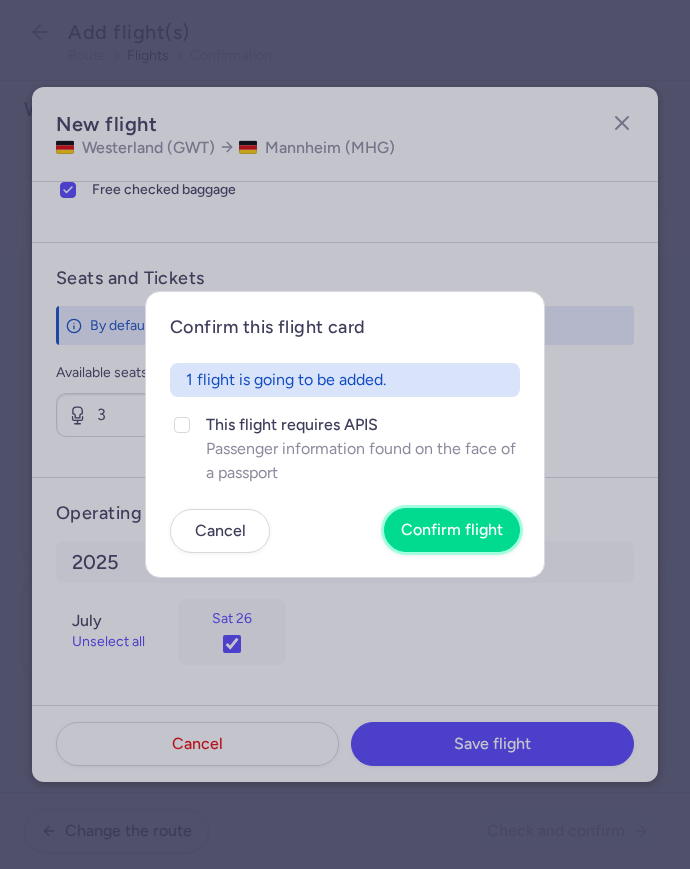 click on "Confirm flight" at bounding box center (452, 530) 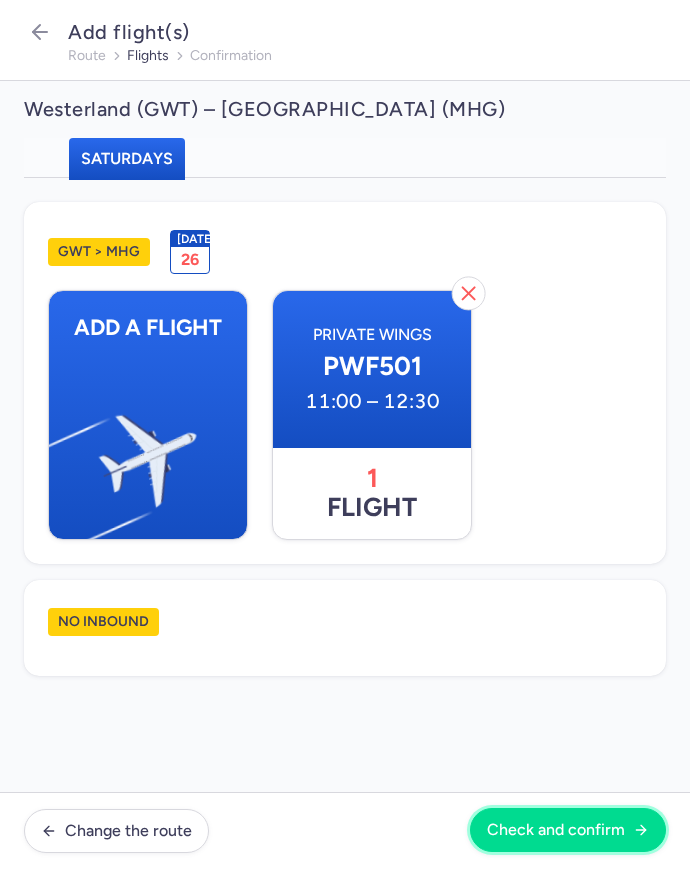 click on "Check and confirm" at bounding box center (556, 830) 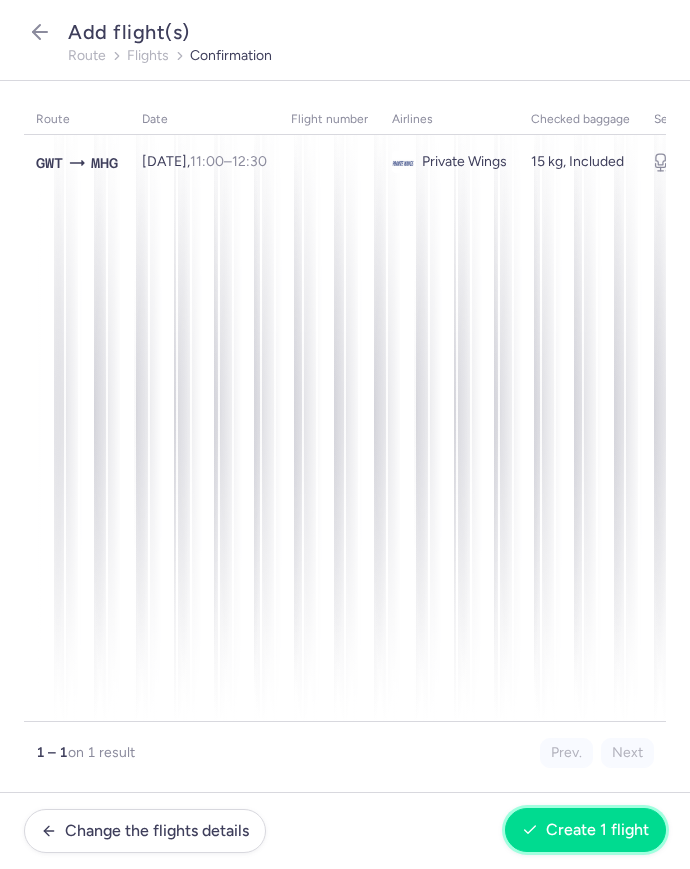 click on "Create 1 flight" at bounding box center (585, 830) 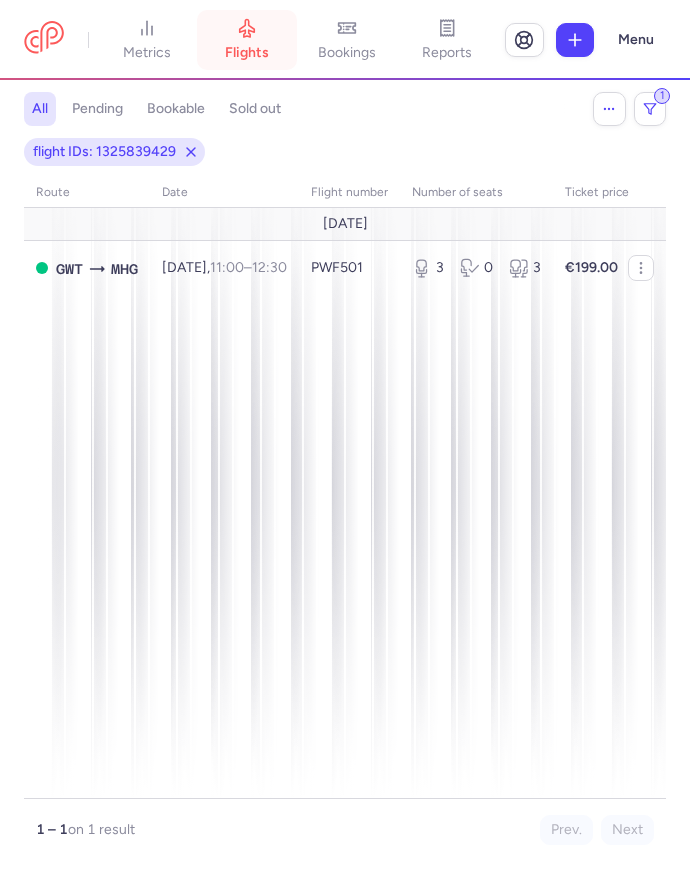 click on "flights" at bounding box center (247, 40) 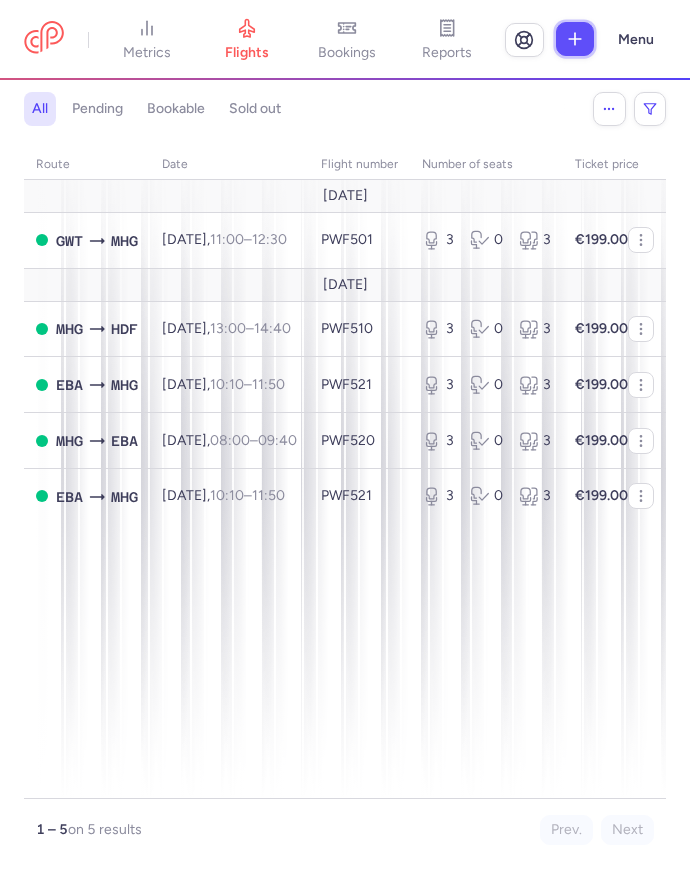click 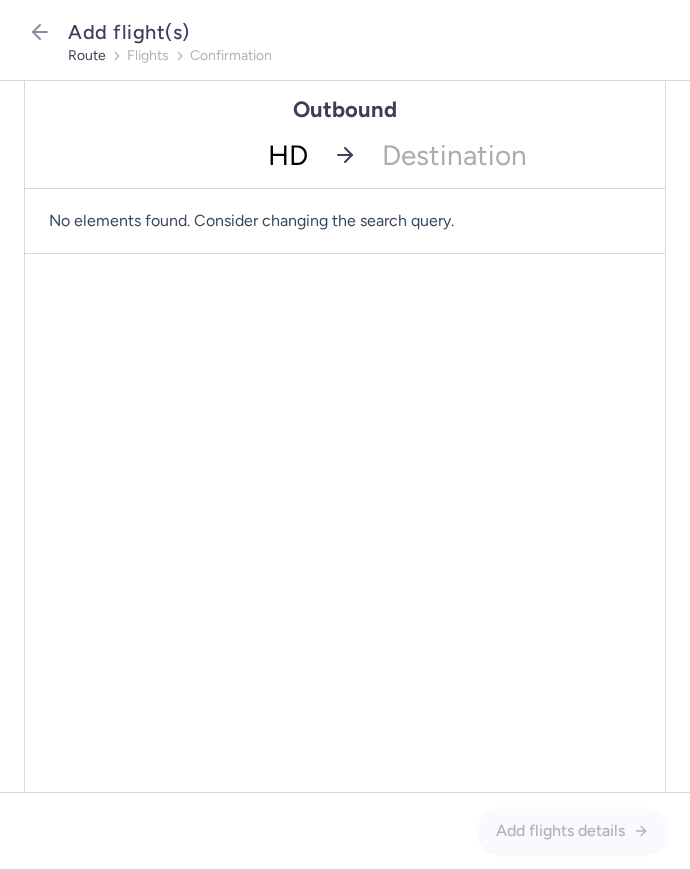 type on "HDF" 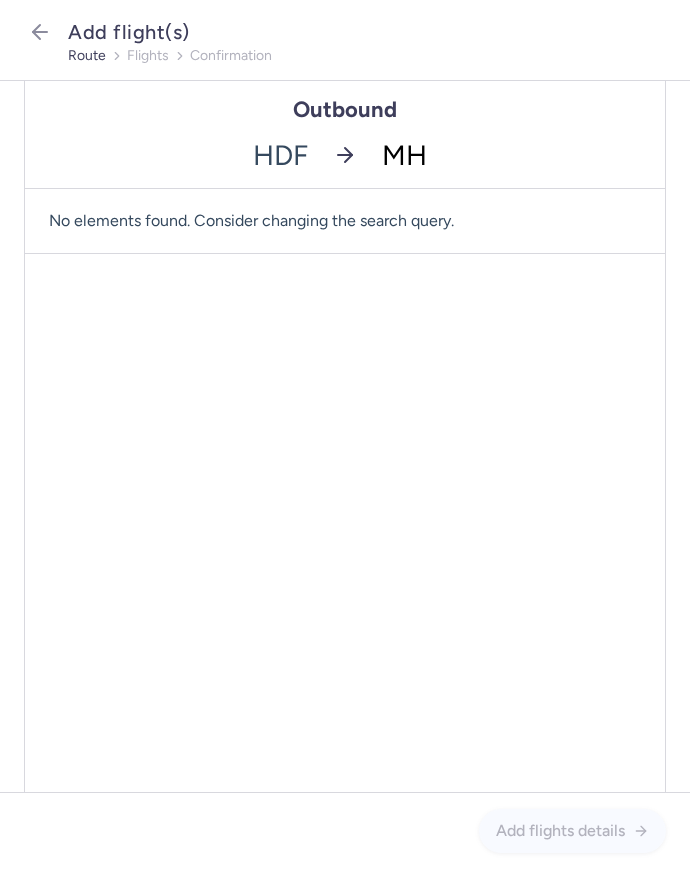 type on "MHG" 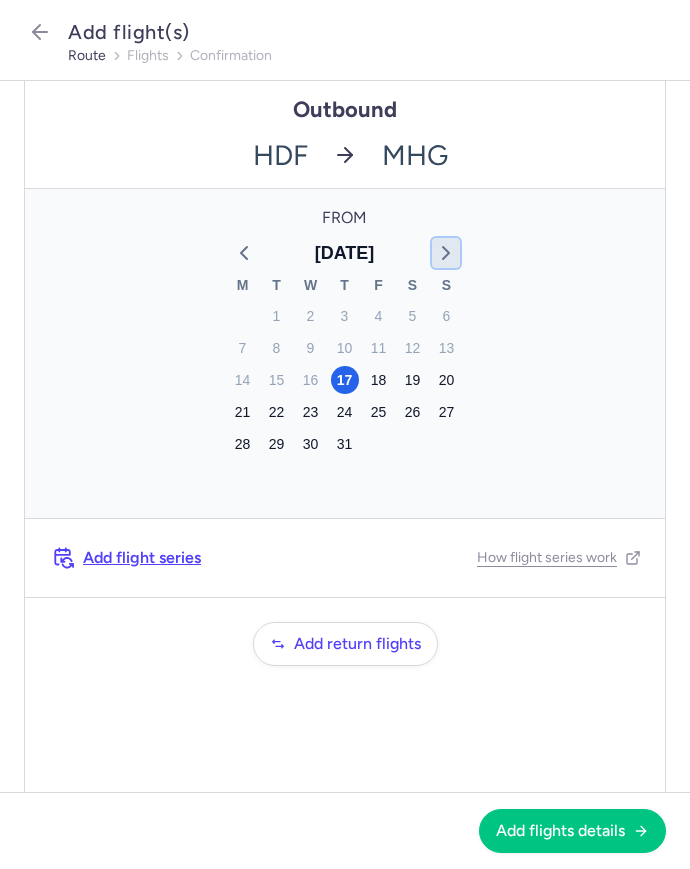 click 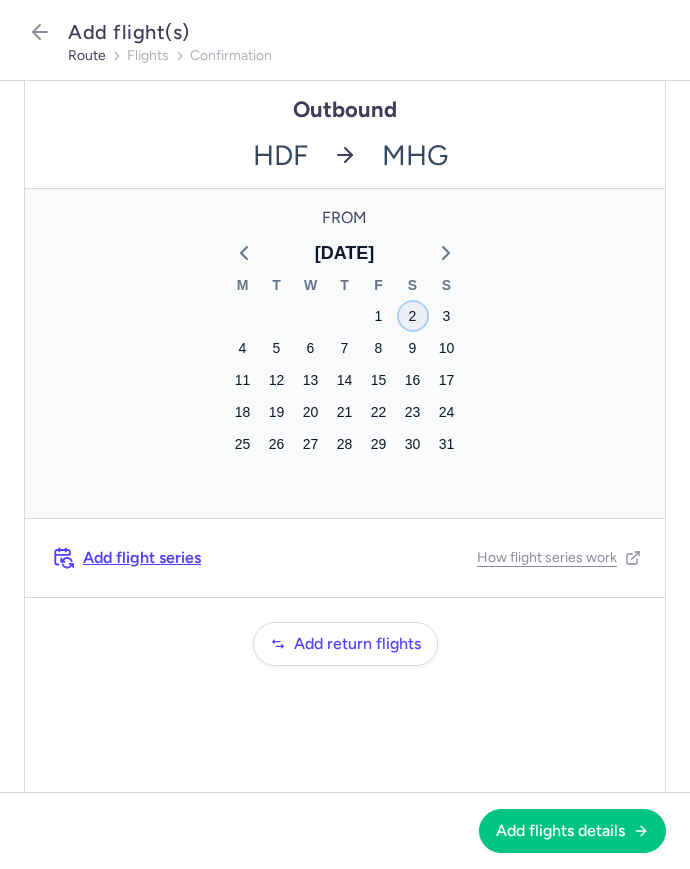 click on "2" 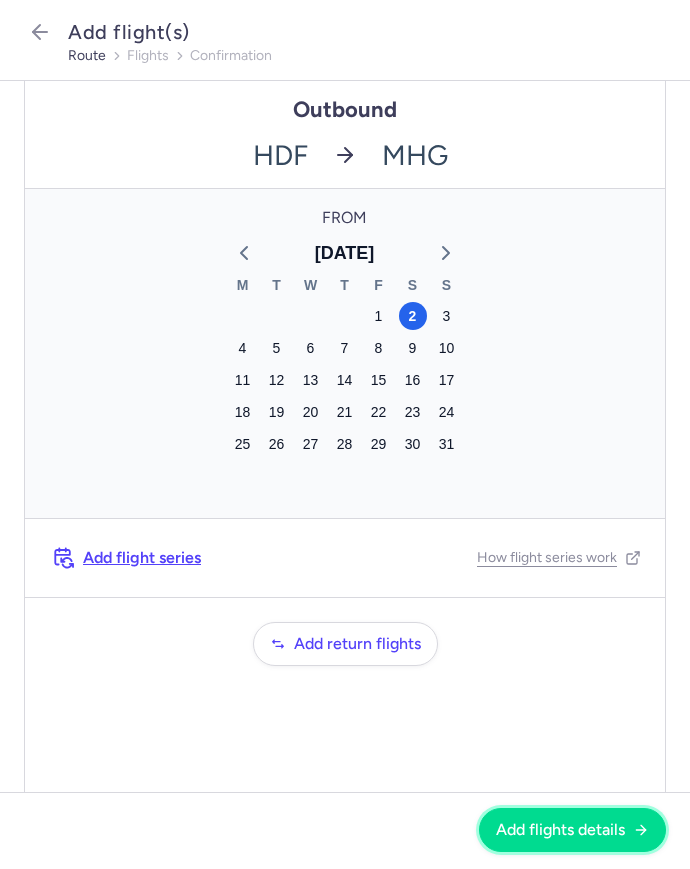 click on "Add flights details" at bounding box center [572, 830] 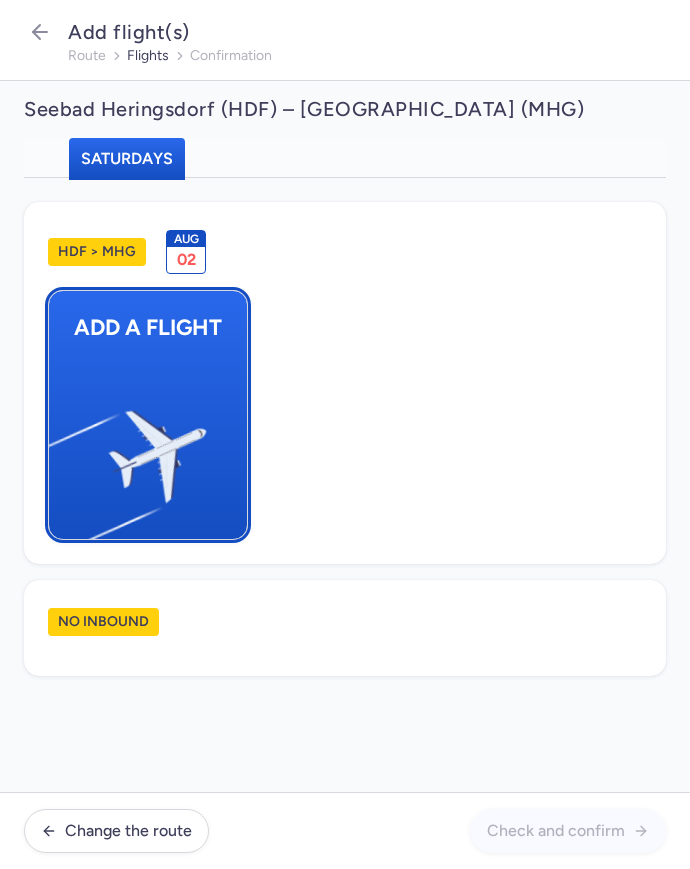 click on "Add a flight" at bounding box center [148, 415] 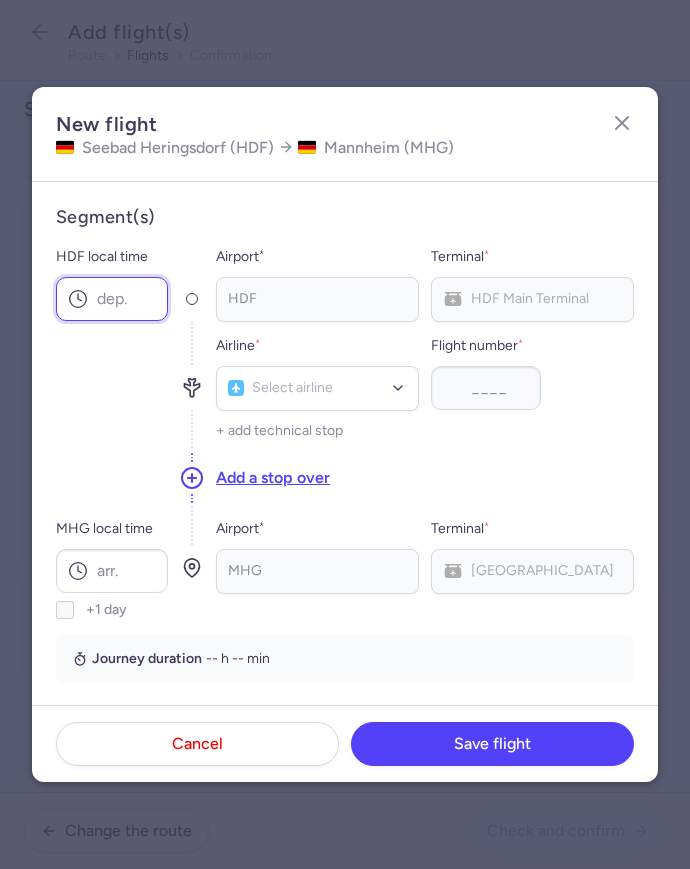 click on "HDF local time" at bounding box center (112, 299) 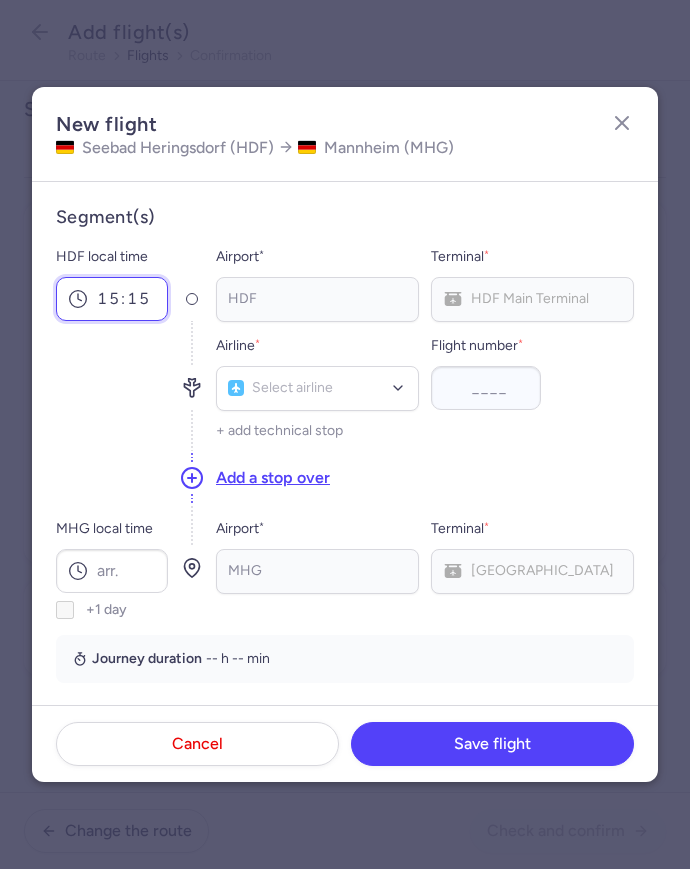 type on "15:15" 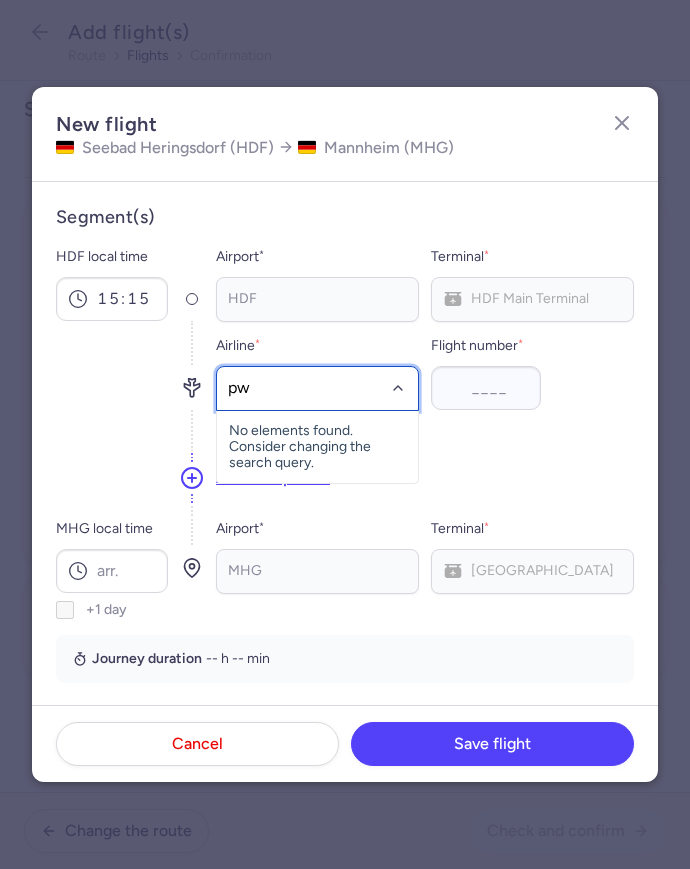 type on "pwf" 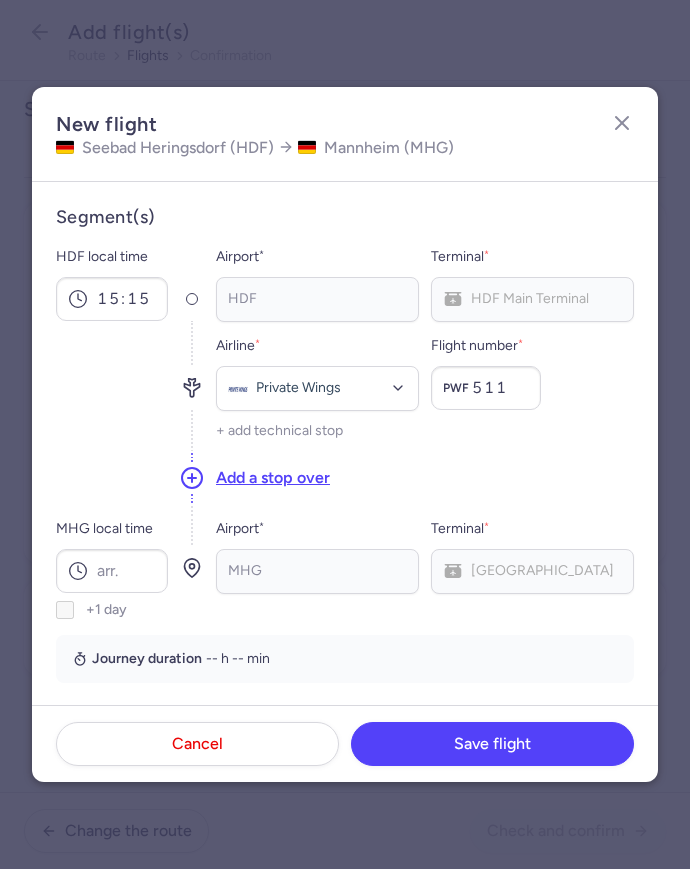 type on "511" 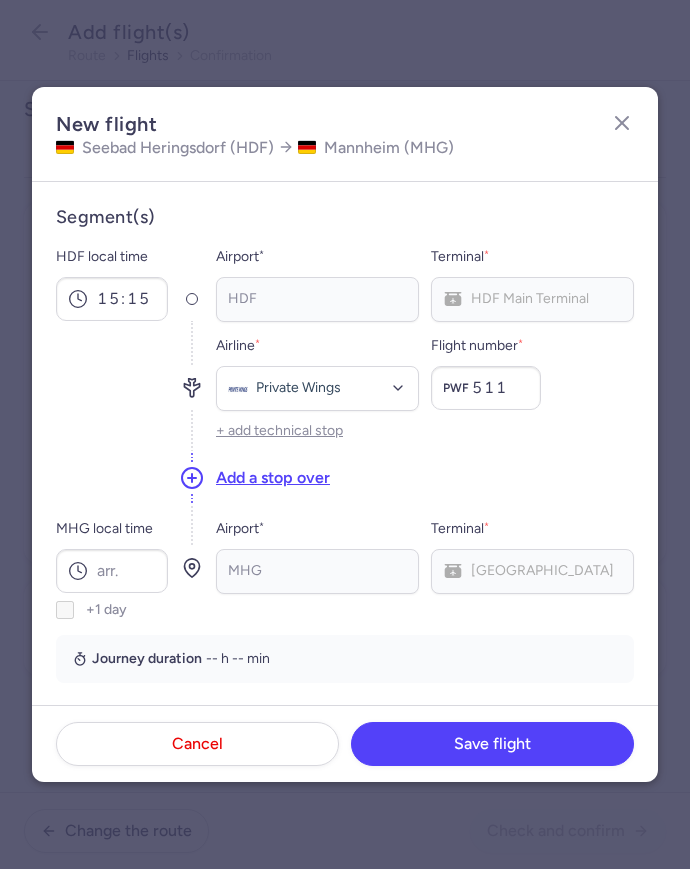 type 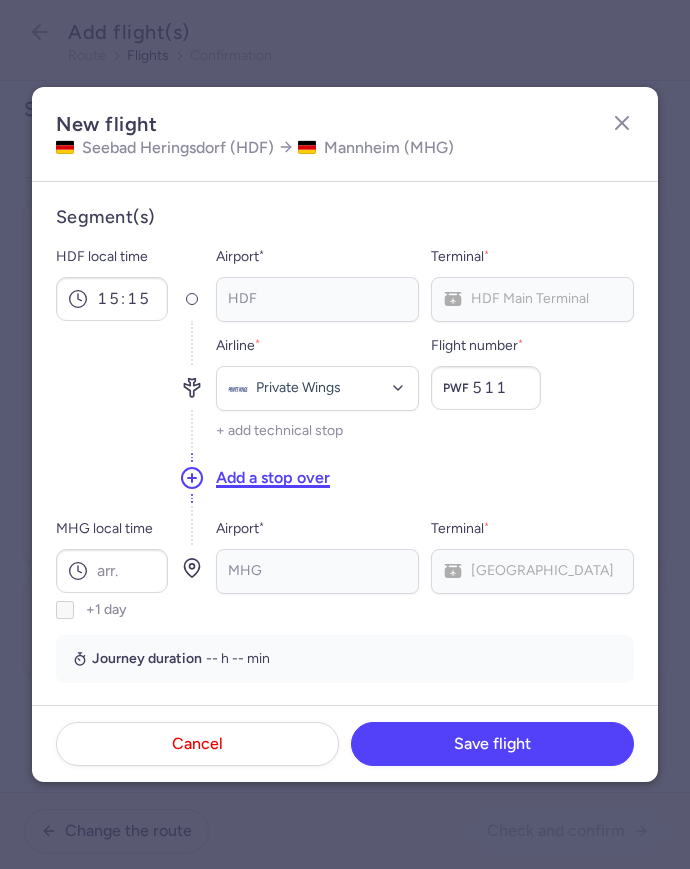 type 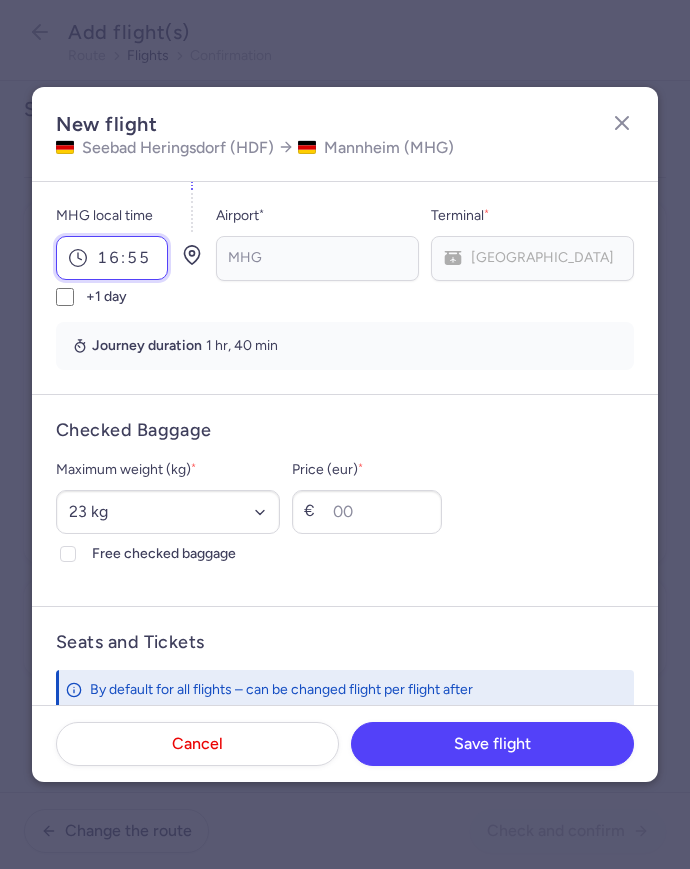 scroll, scrollTop: 314, scrollLeft: 0, axis: vertical 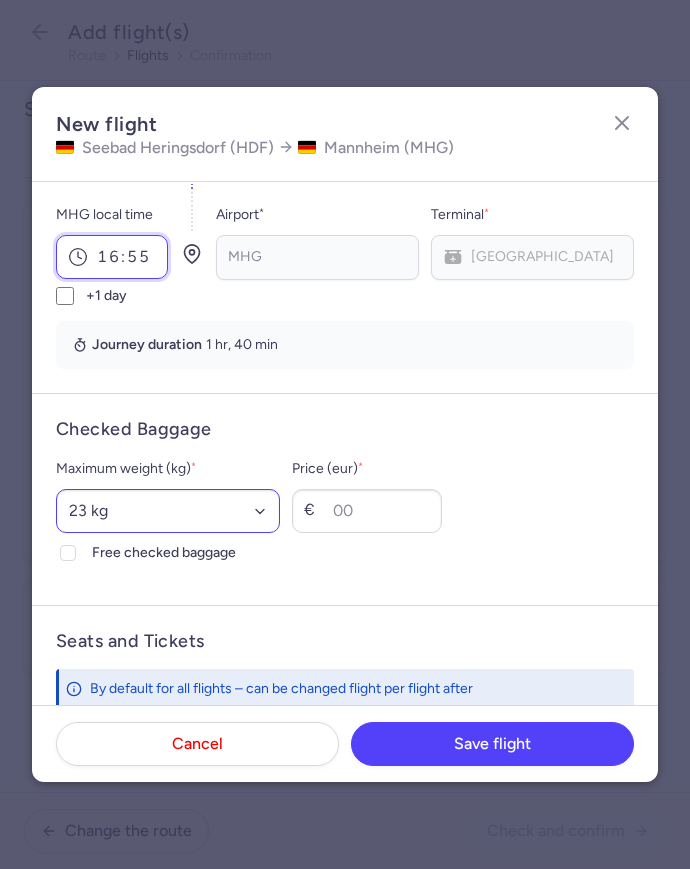 type on "16:55" 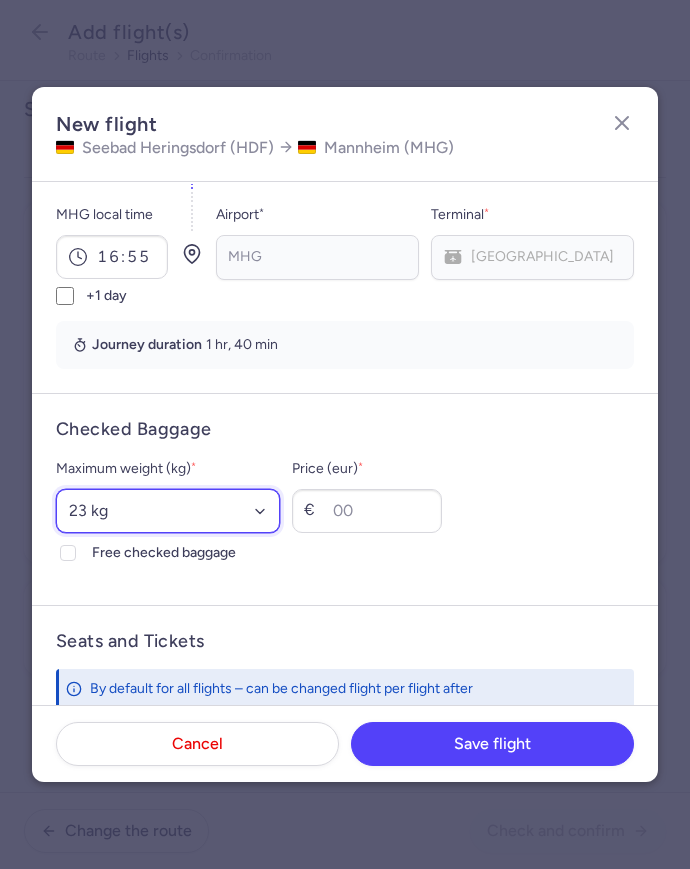 click on "Select an option 15 kg 16 kg 17 kg 18 kg 19 kg 20 kg 21 kg 22 kg 23 kg 24 kg 25 kg 26 kg 27 kg 28 kg 29 kg 30 kg 31 kg 32 kg 33 kg 34 kg 35 kg" at bounding box center [168, 511] 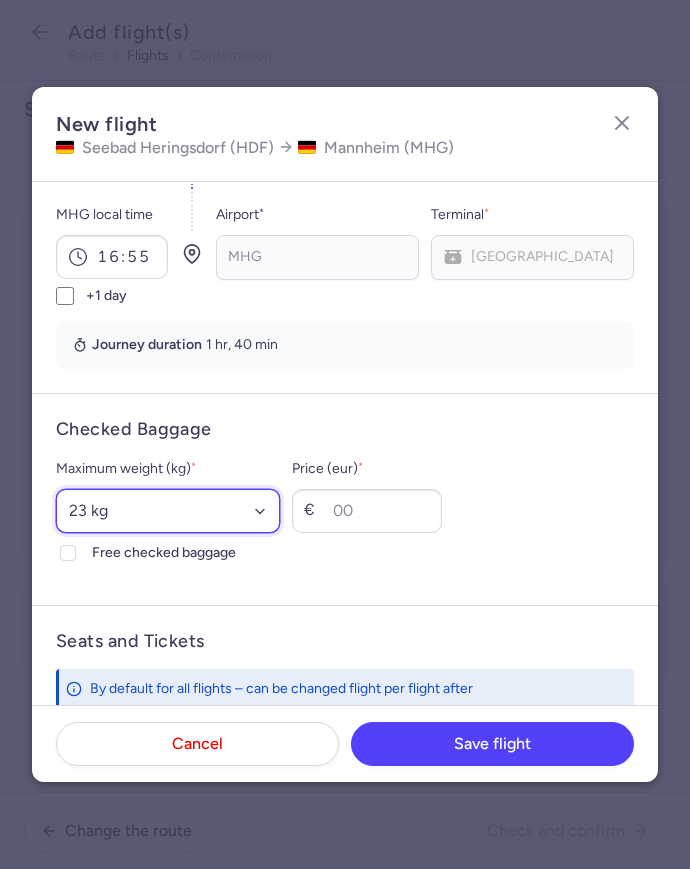 select on "15" 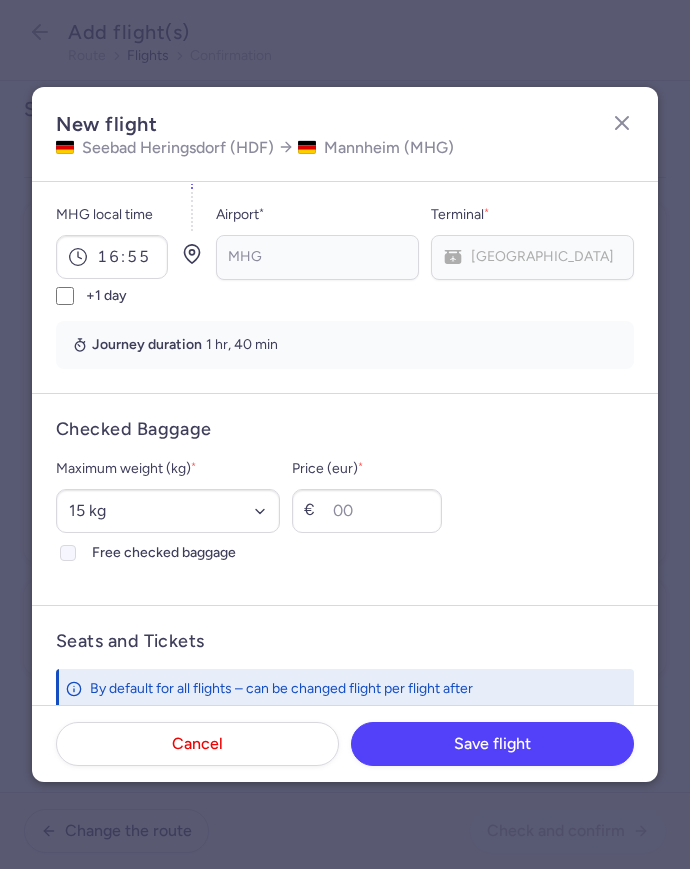 click on "Free checked baggage" 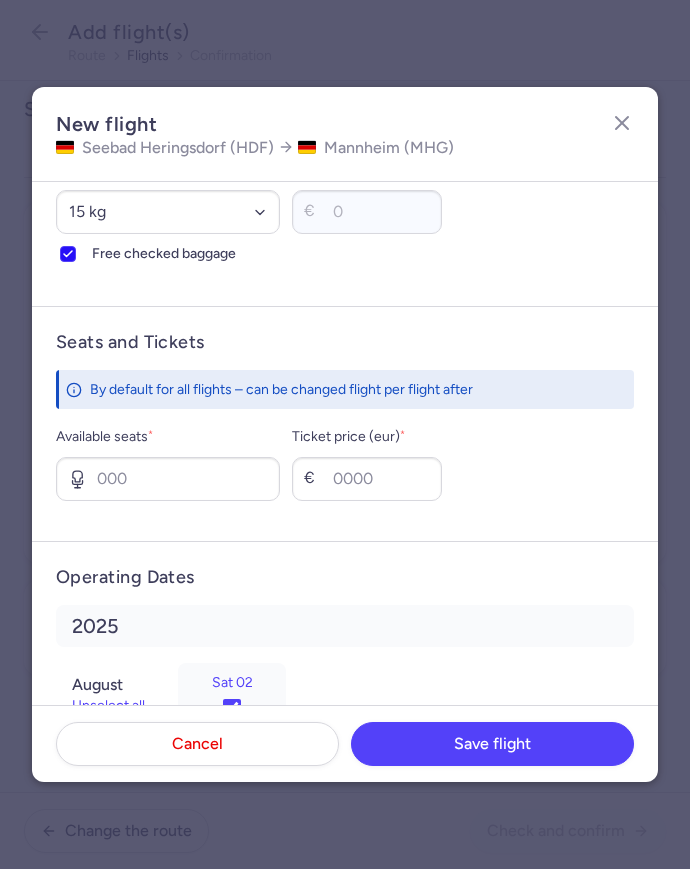 scroll, scrollTop: 677, scrollLeft: 0, axis: vertical 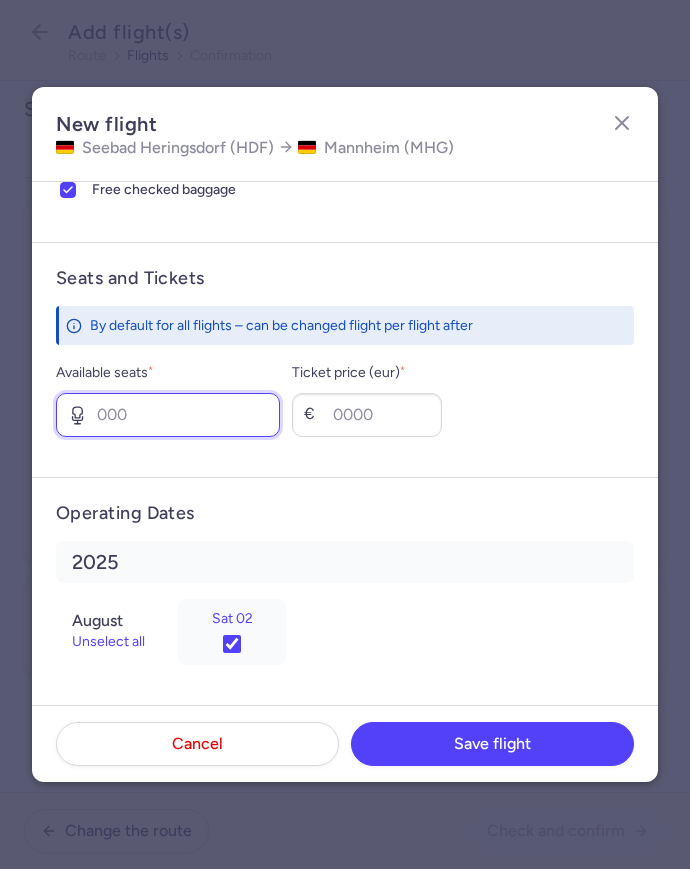 click on "Available seats  *" at bounding box center [168, 415] 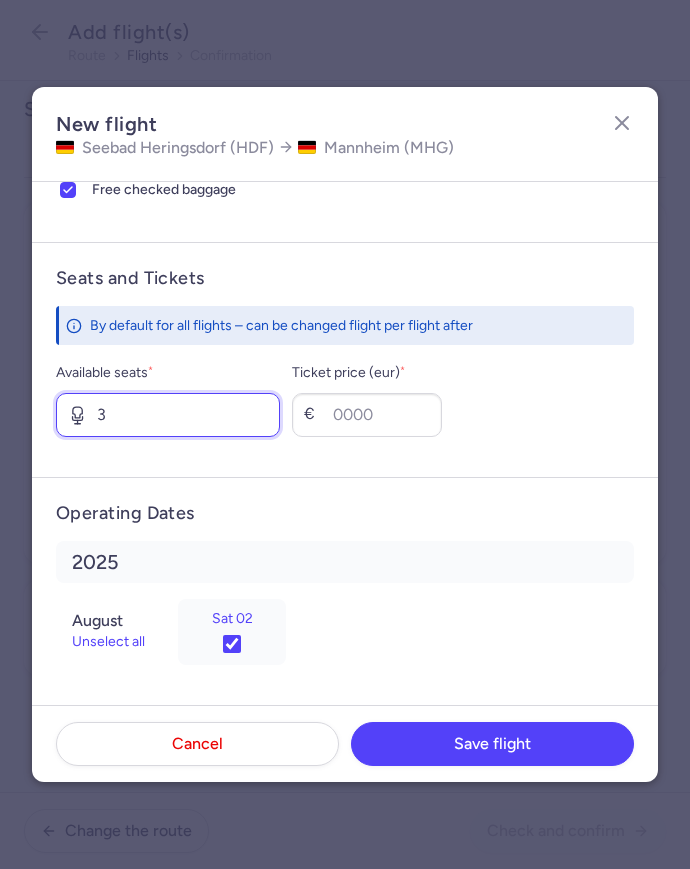 type on "3" 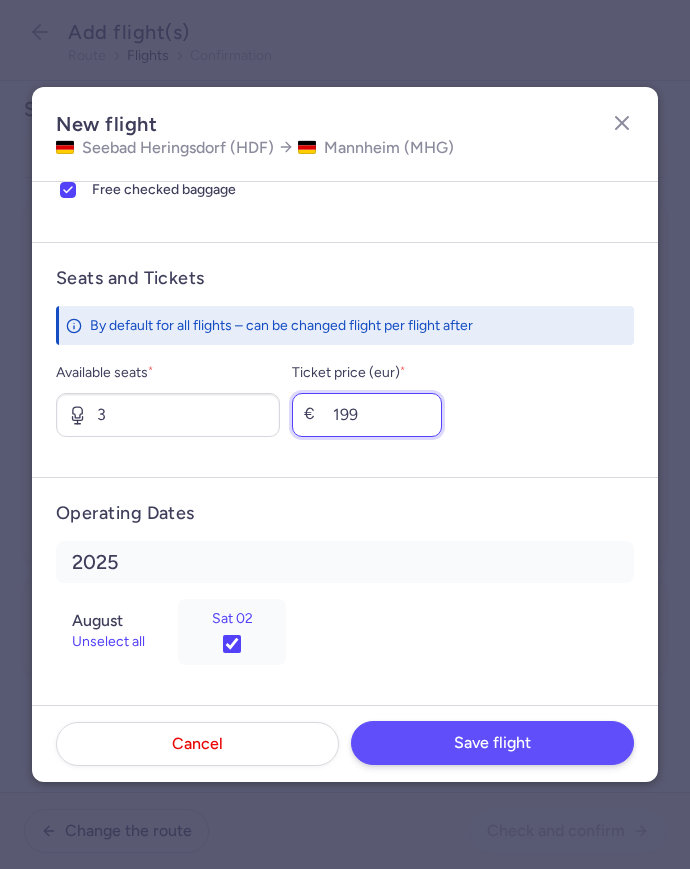 type on "199" 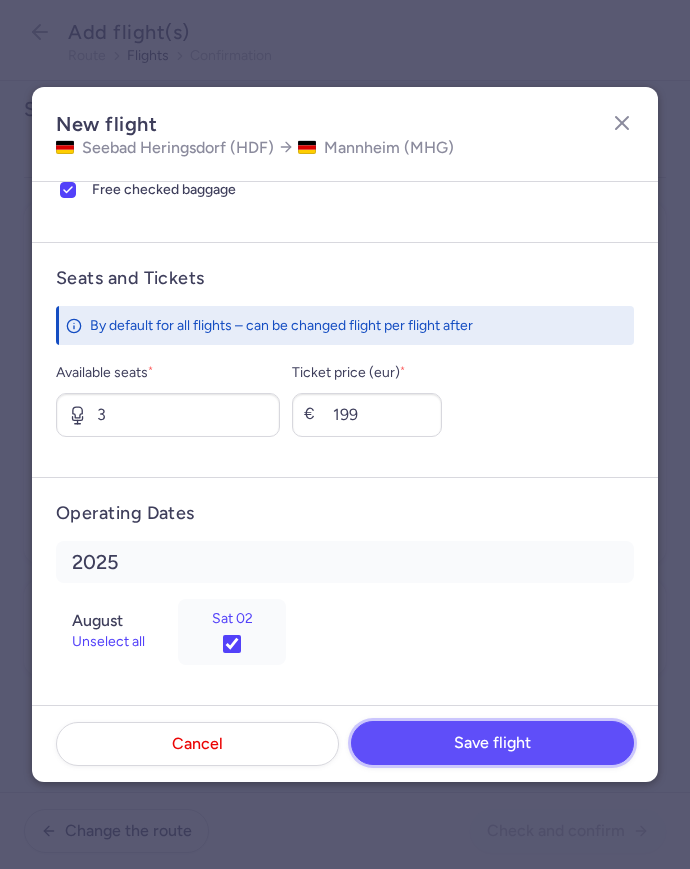 click on "Save flight" at bounding box center (492, 743) 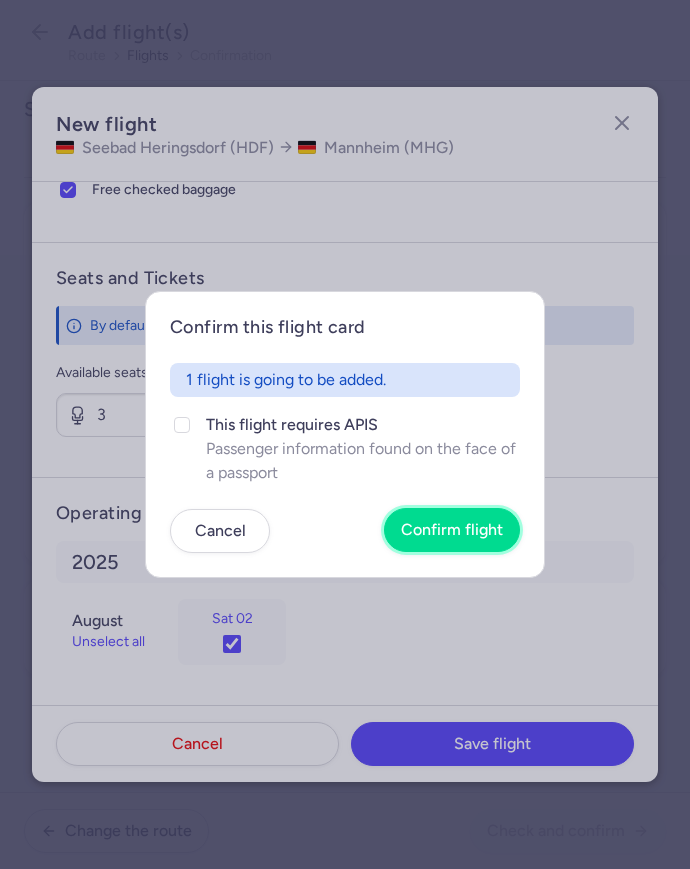 click on "Confirm flight" at bounding box center (452, 530) 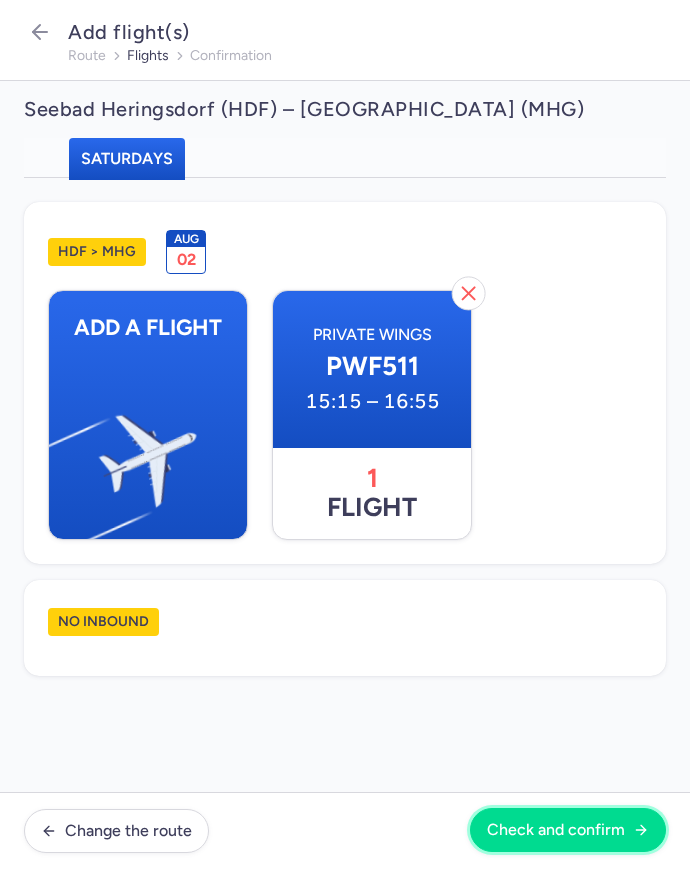 click on "Check and confirm" at bounding box center (556, 830) 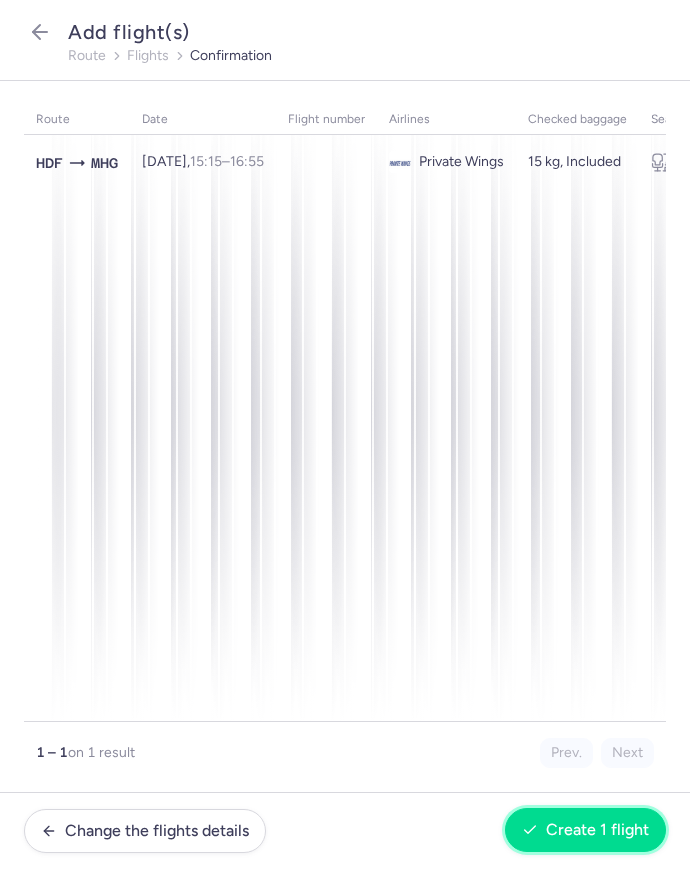 click on "Create 1 flight" at bounding box center (585, 830) 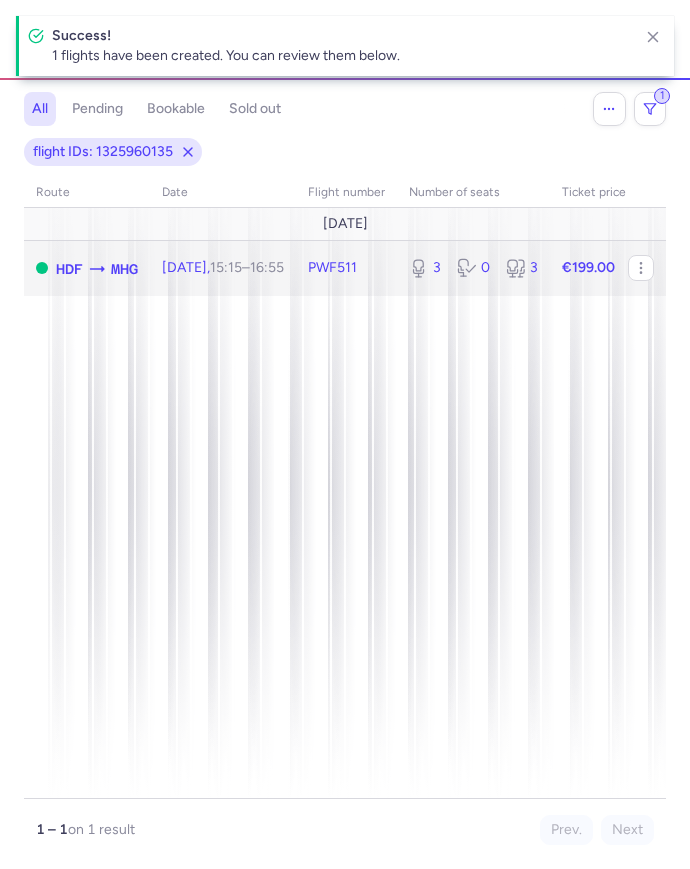 click on "HDF  MHG" 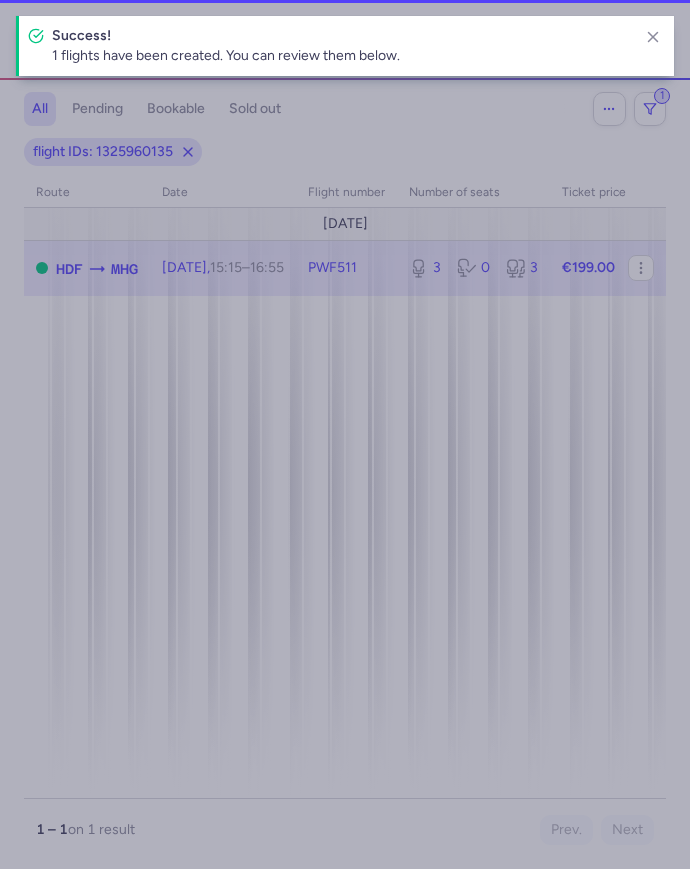 select on "hours" 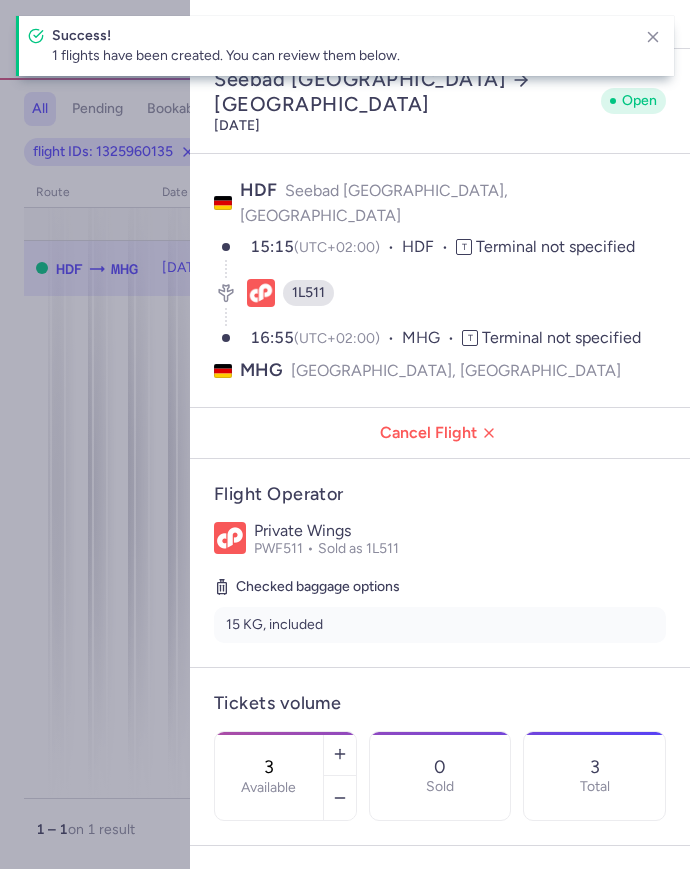 scroll, scrollTop: 509, scrollLeft: 0, axis: vertical 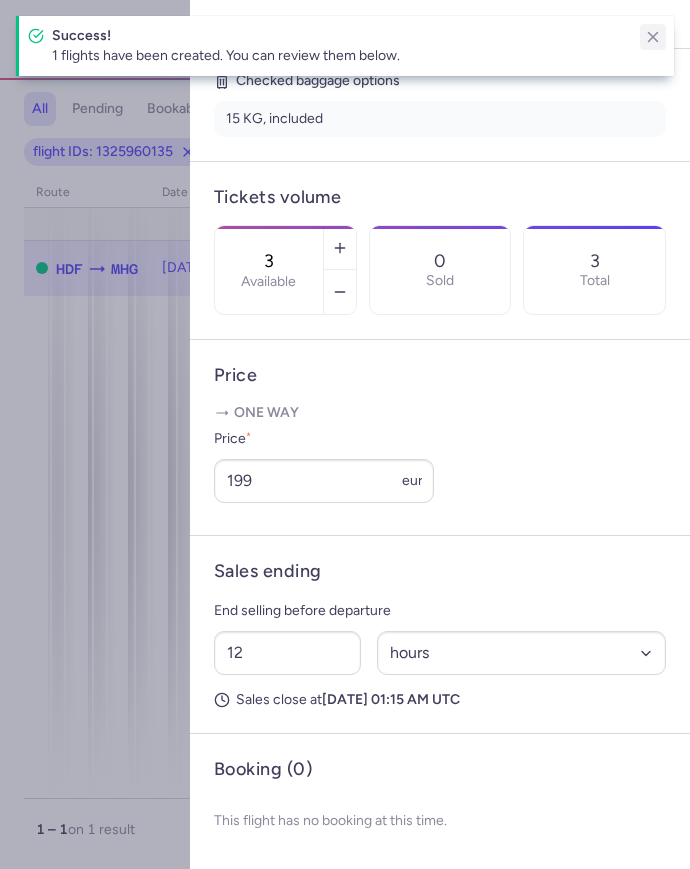 click 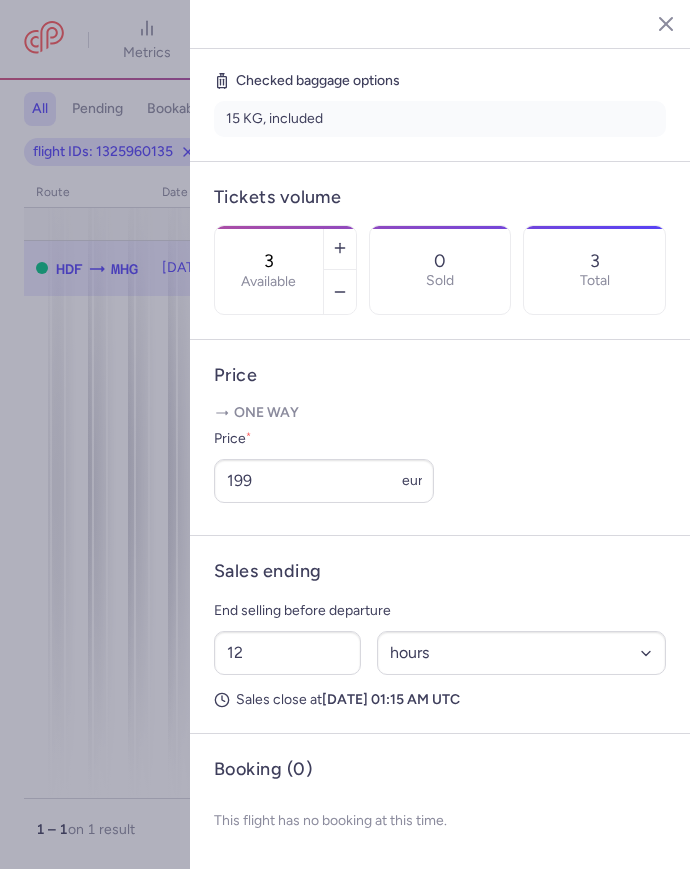 click at bounding box center (345, 434) 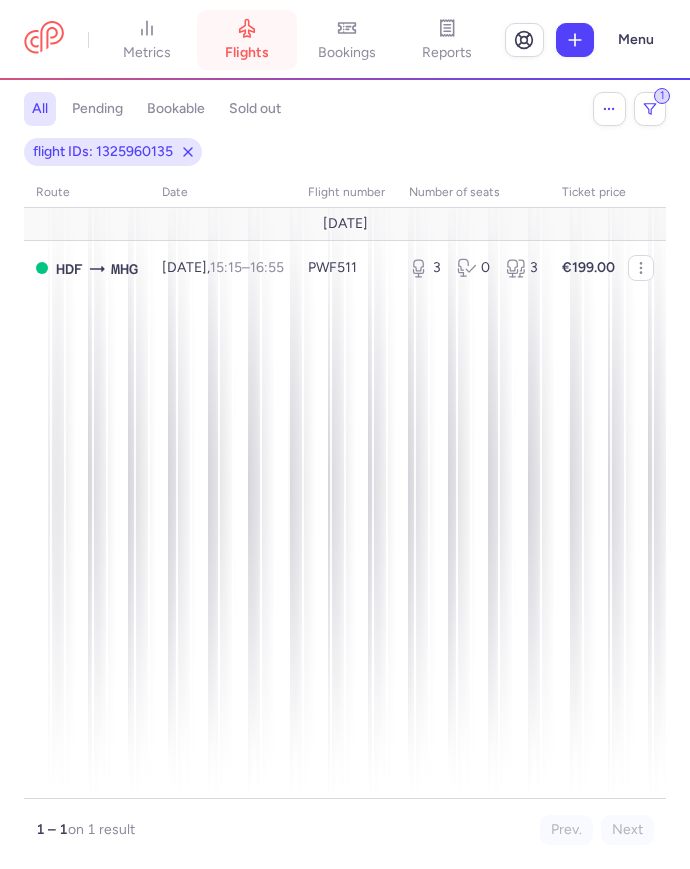 click 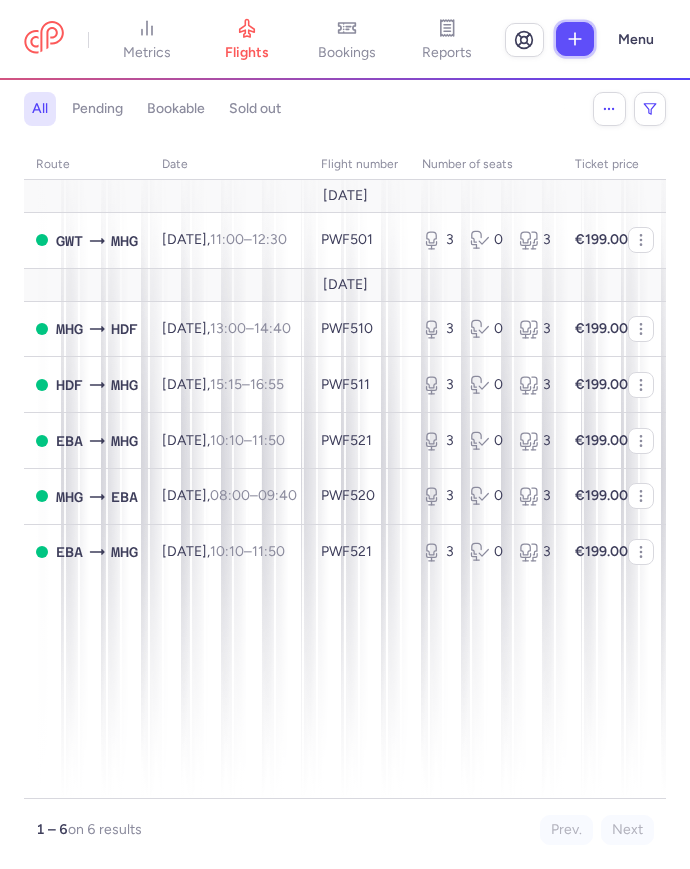 click 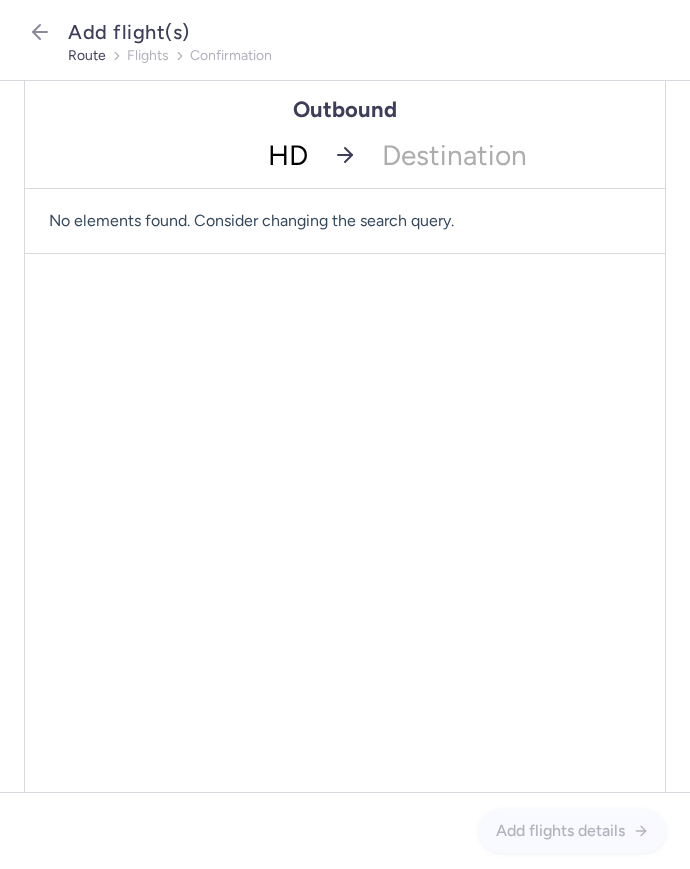 type on "HDF" 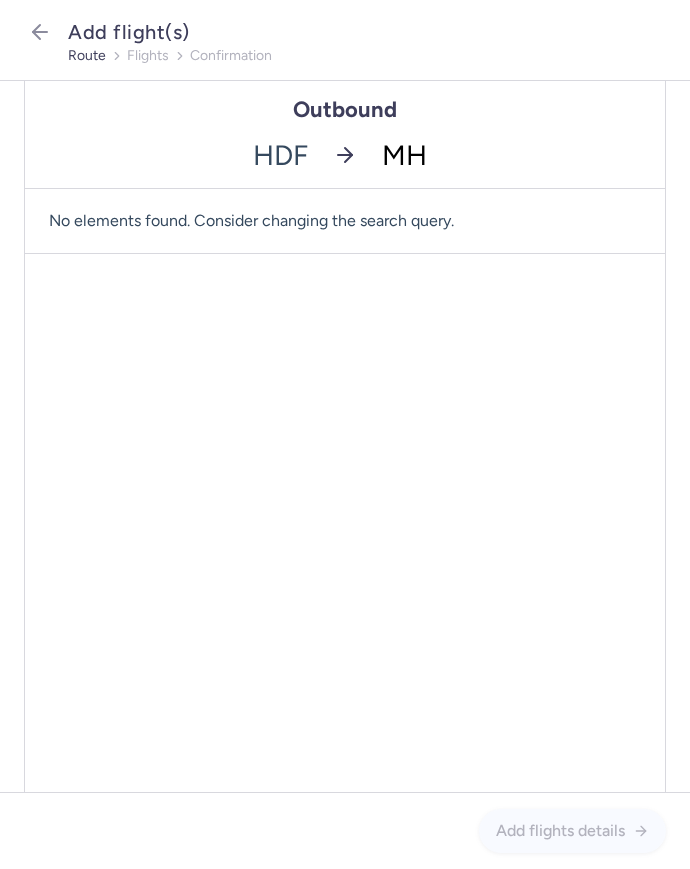 type on "MHG" 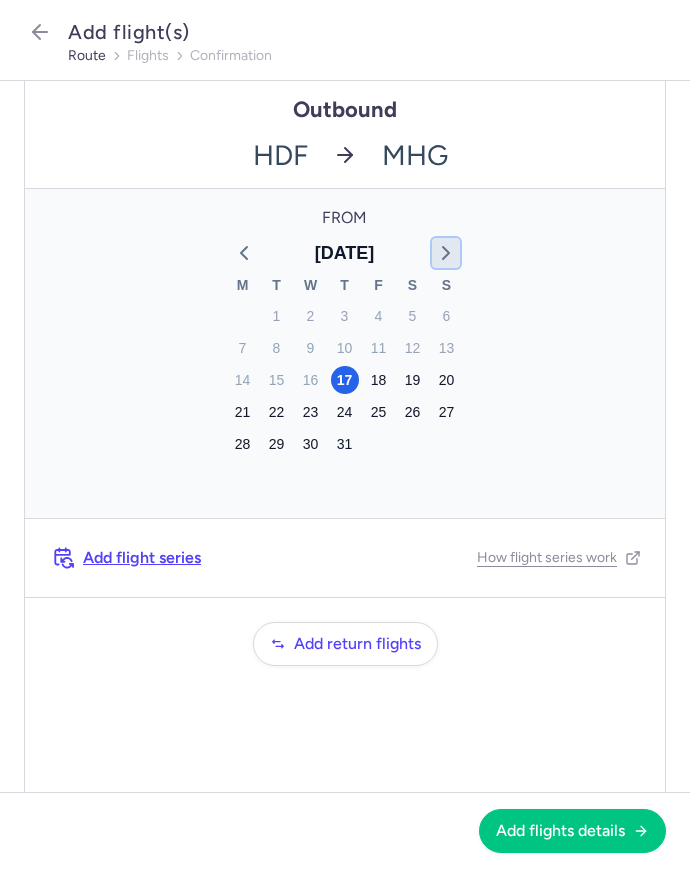click 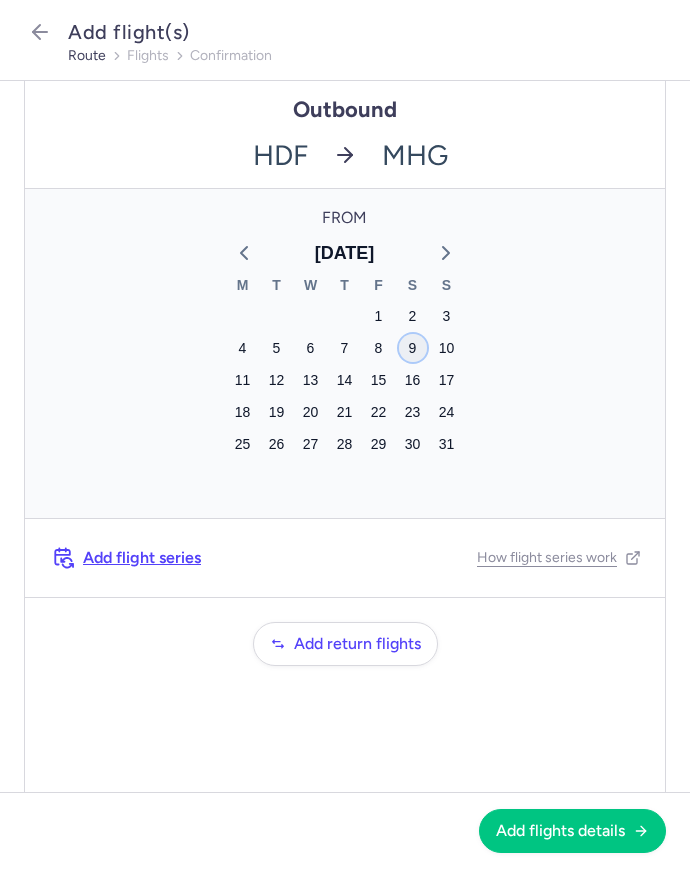click on "9" 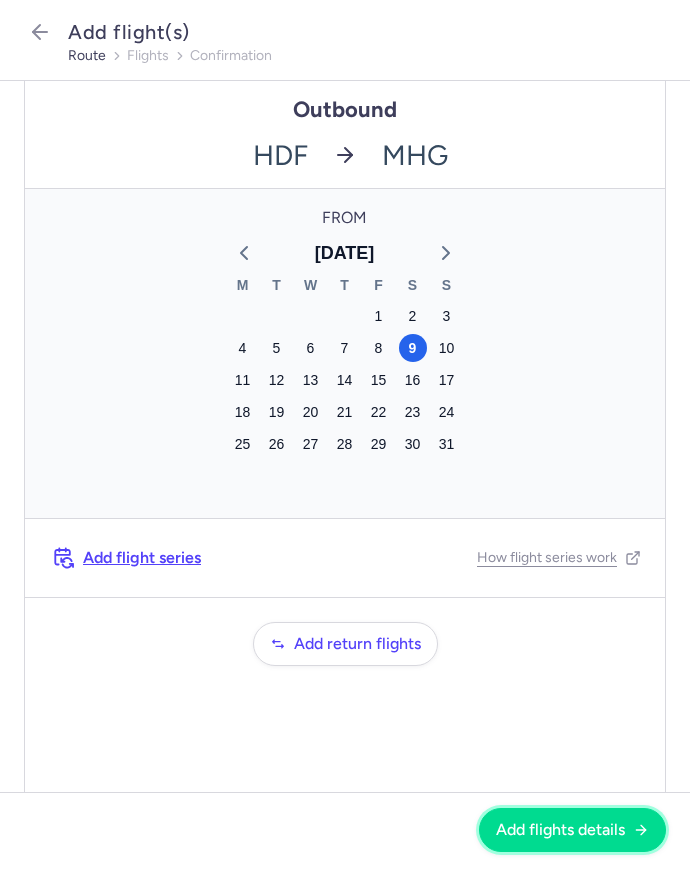 click on "Add flights details" at bounding box center [560, 830] 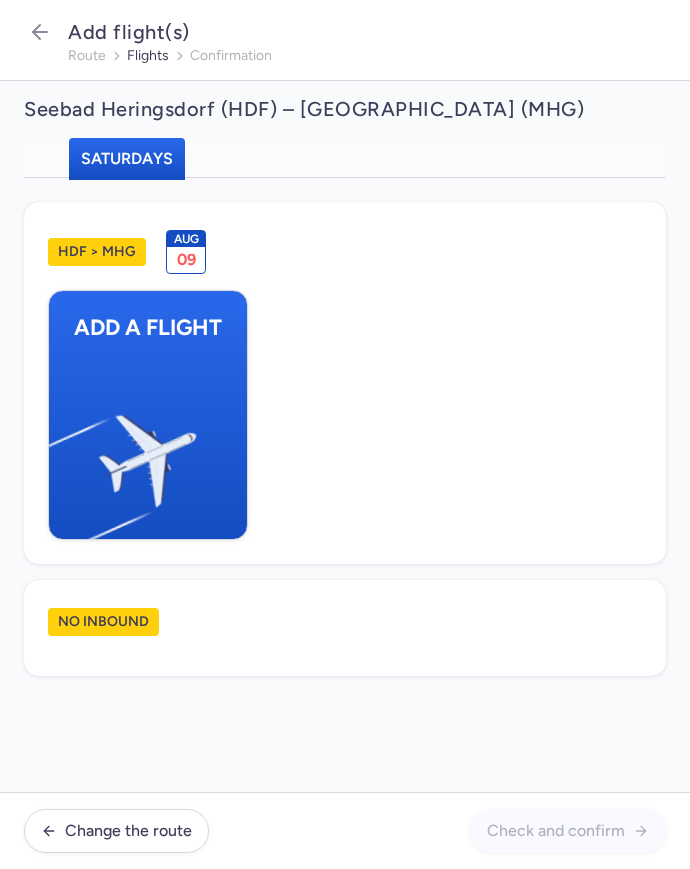 click on "Add a flight" 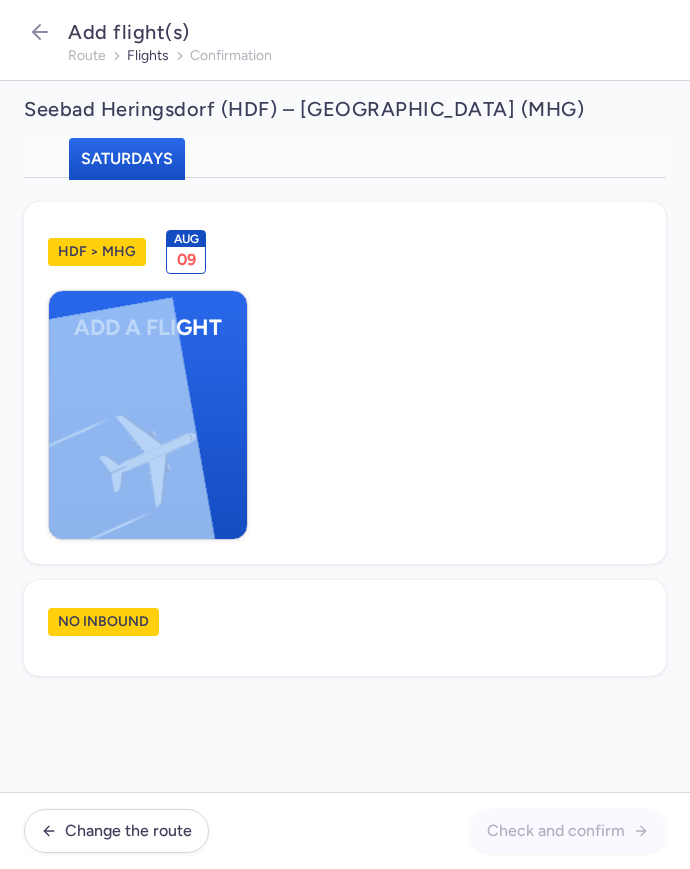 click on "Add a flight" 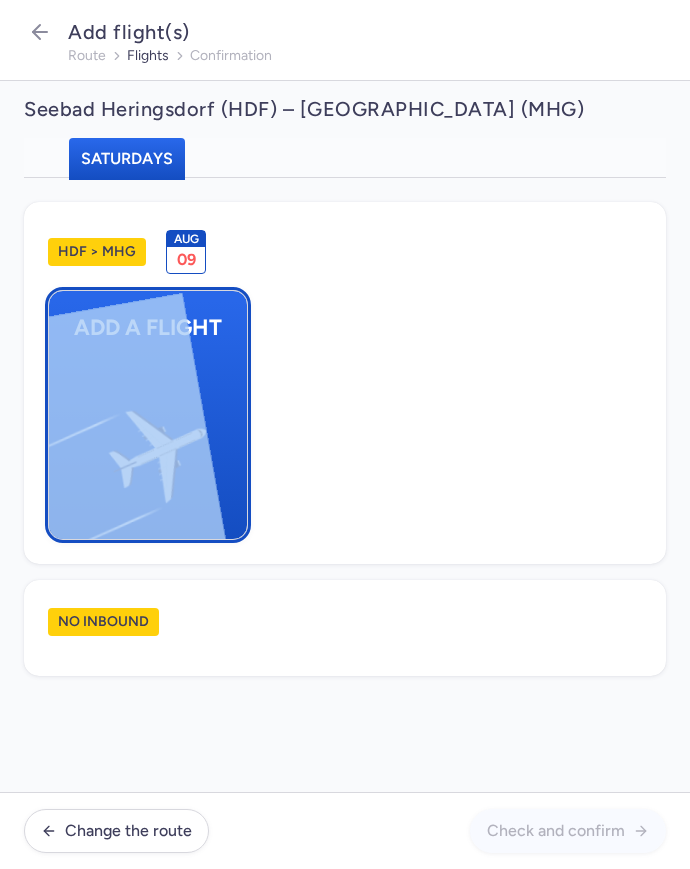 click at bounding box center [59, 448] 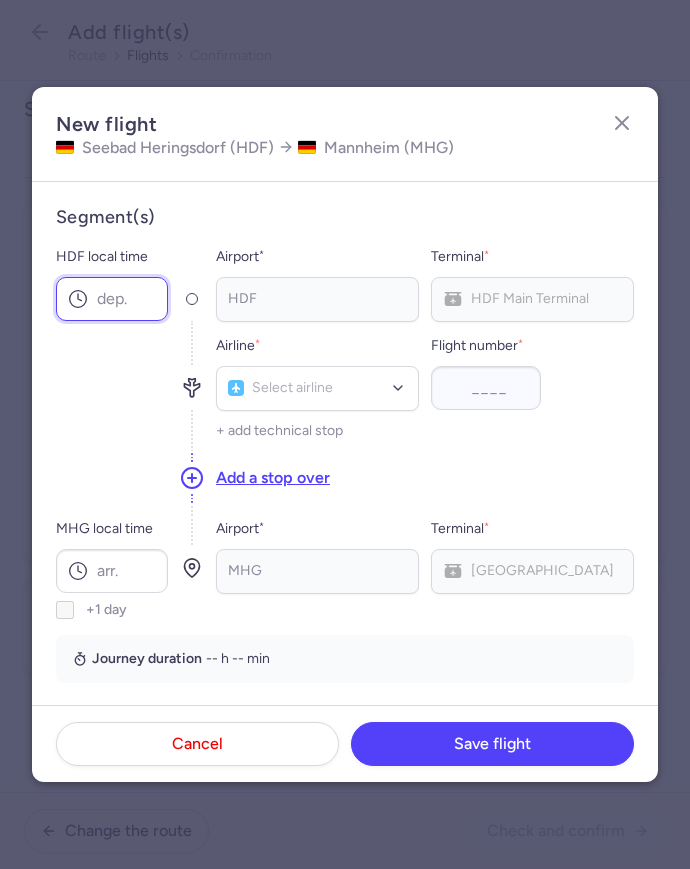 click on "HDF local time" at bounding box center [112, 299] 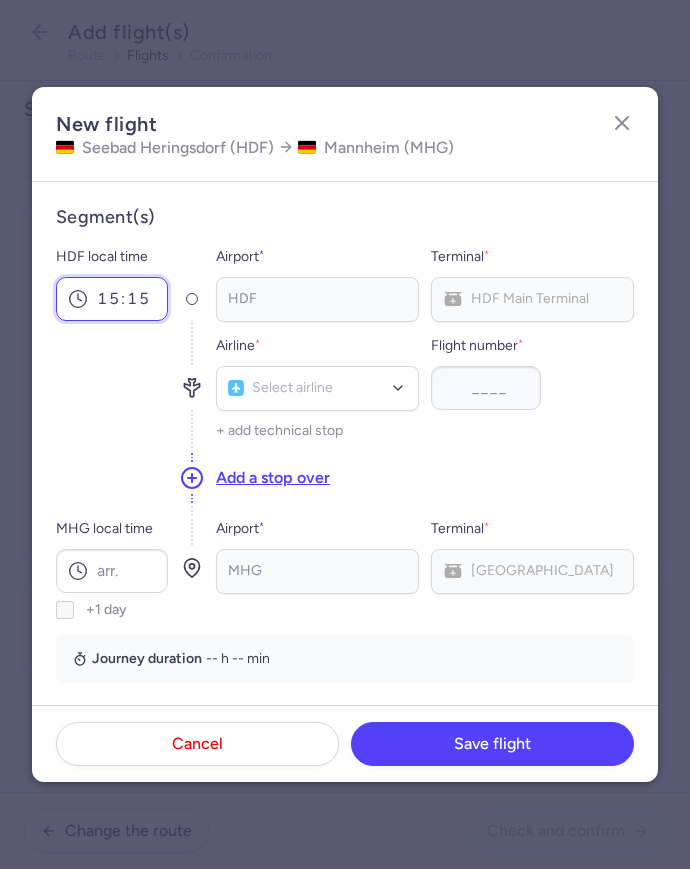 type on "15:15" 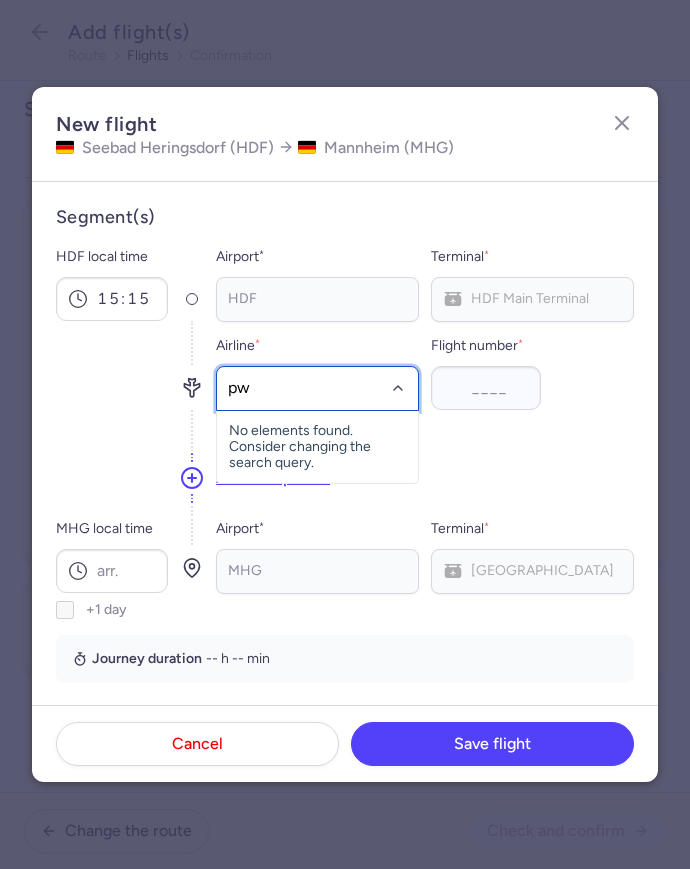 type on "pwf" 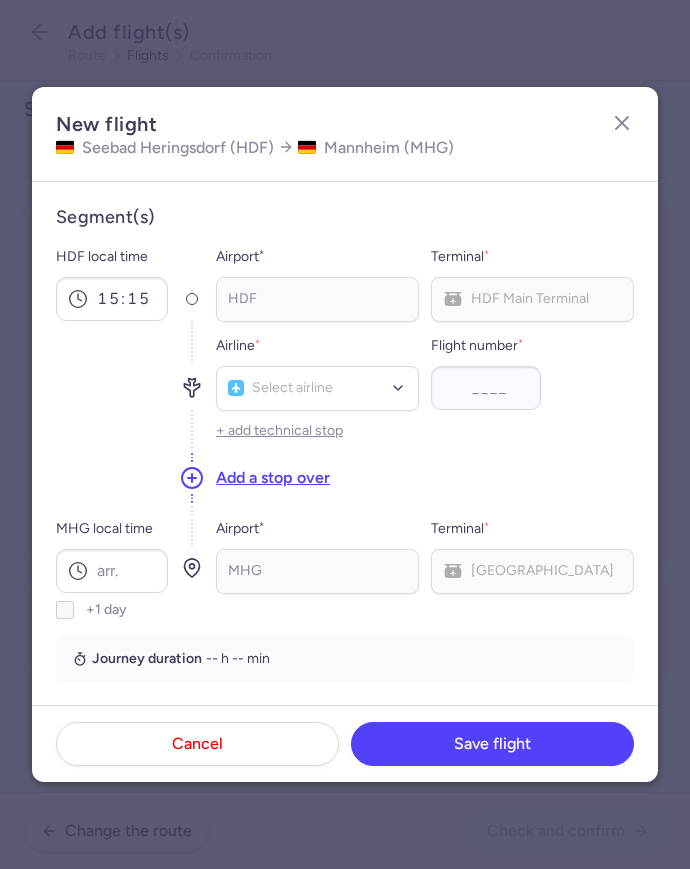 type 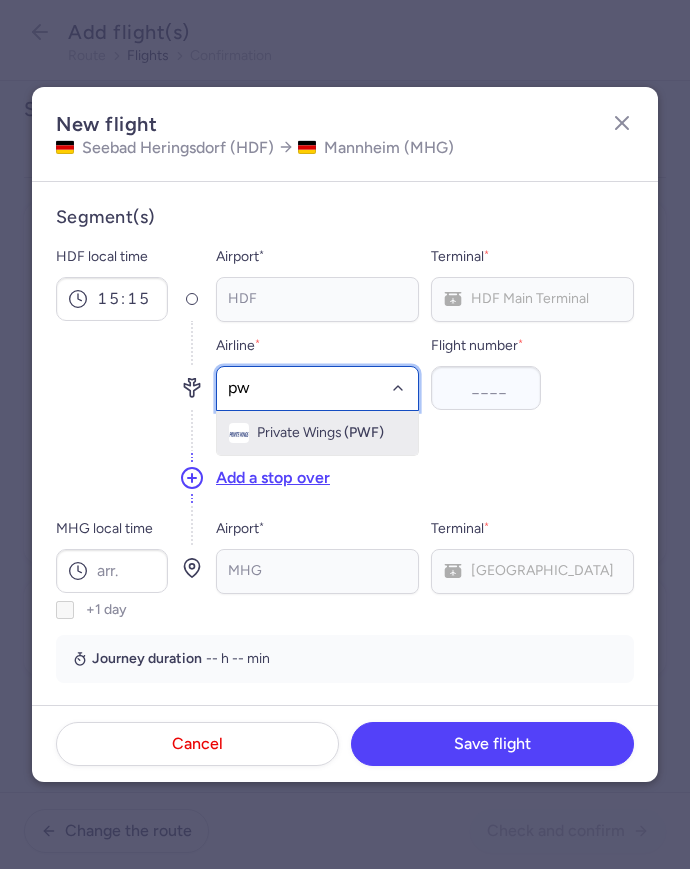 type on "pwf" 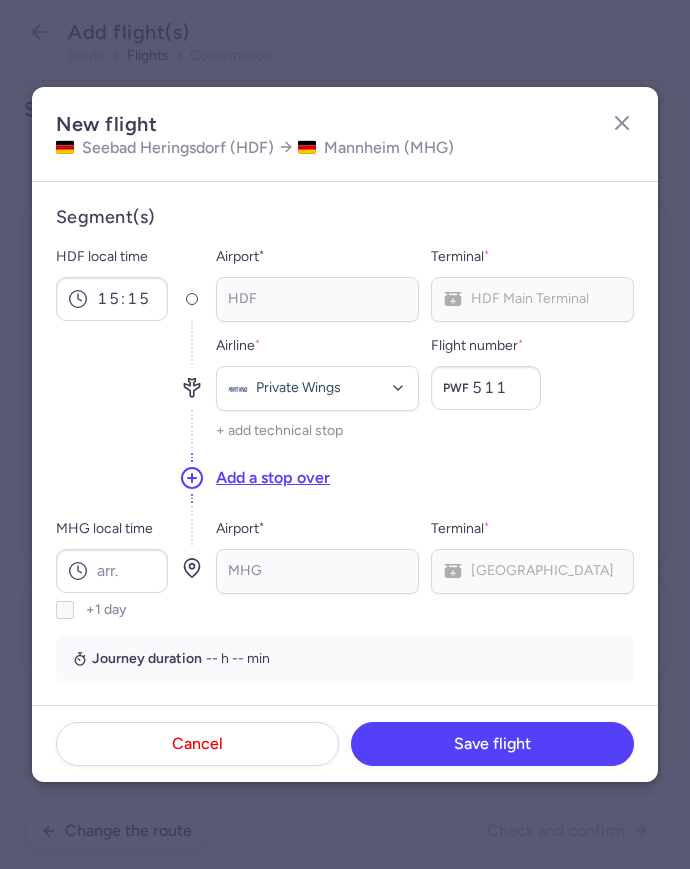 type on "511" 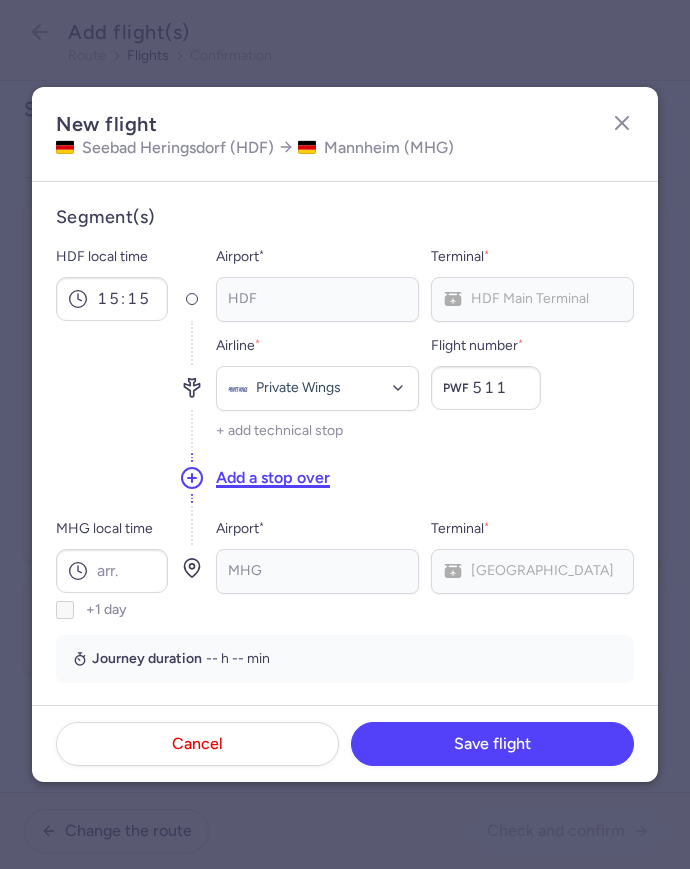 type 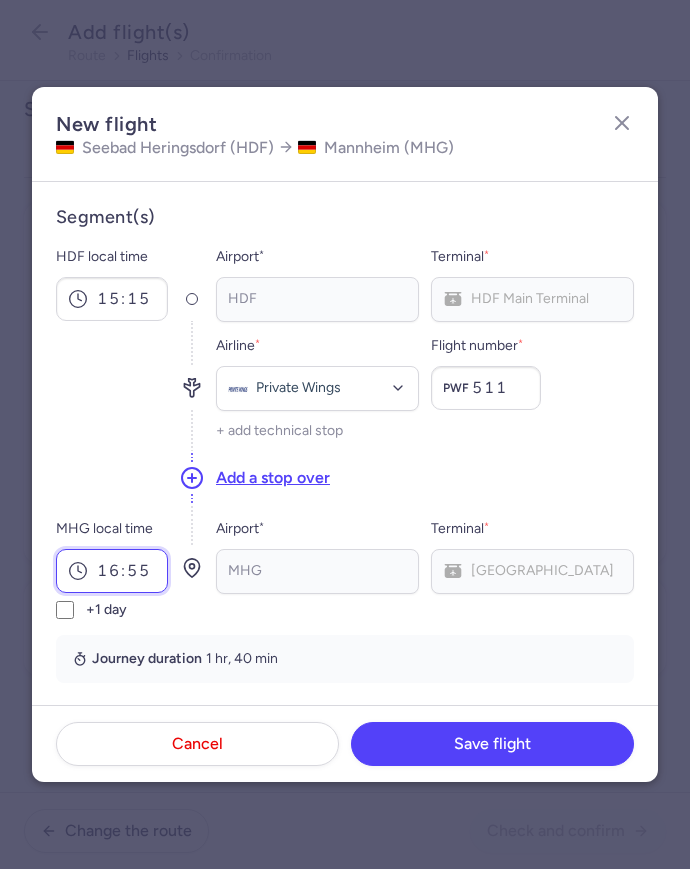 type on "16:55" 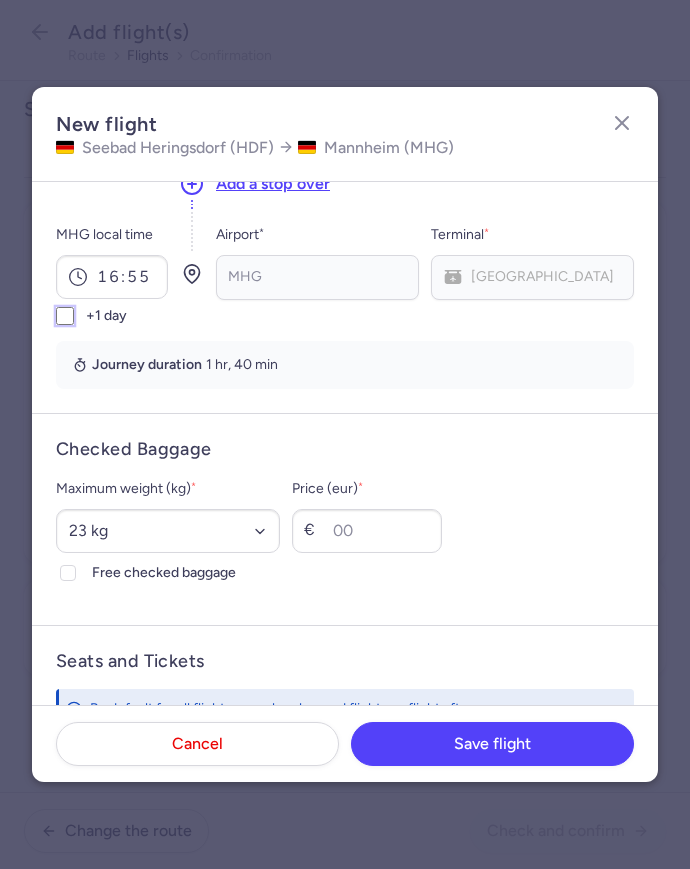 scroll, scrollTop: 295, scrollLeft: 0, axis: vertical 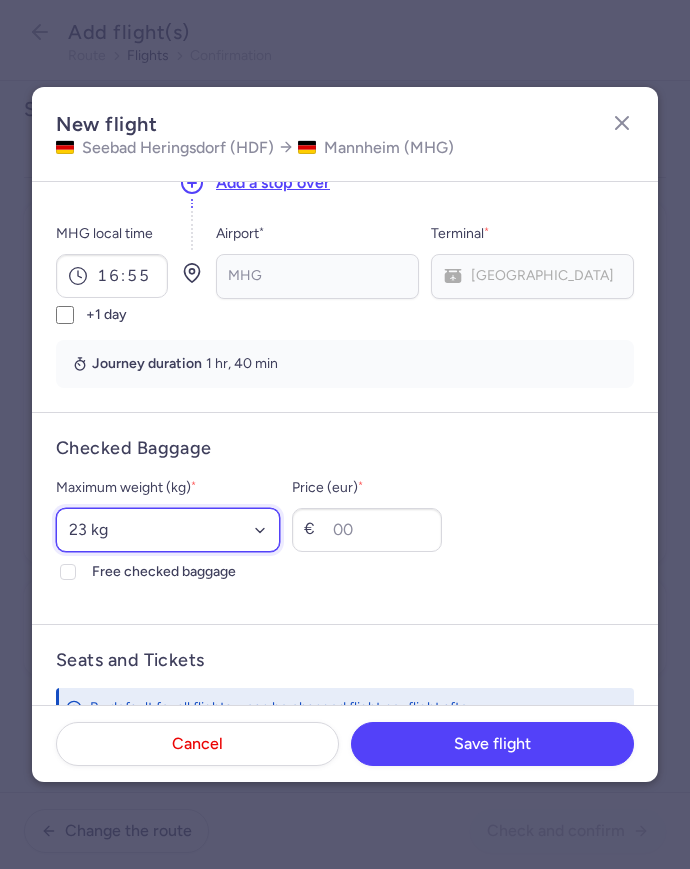click on "Select an option 15 kg 16 kg 17 kg 18 kg 19 kg 20 kg 21 kg 22 kg 23 kg 24 kg 25 kg 26 kg 27 kg 28 kg 29 kg 30 kg 31 kg 32 kg 33 kg 34 kg 35 kg" at bounding box center (168, 530) 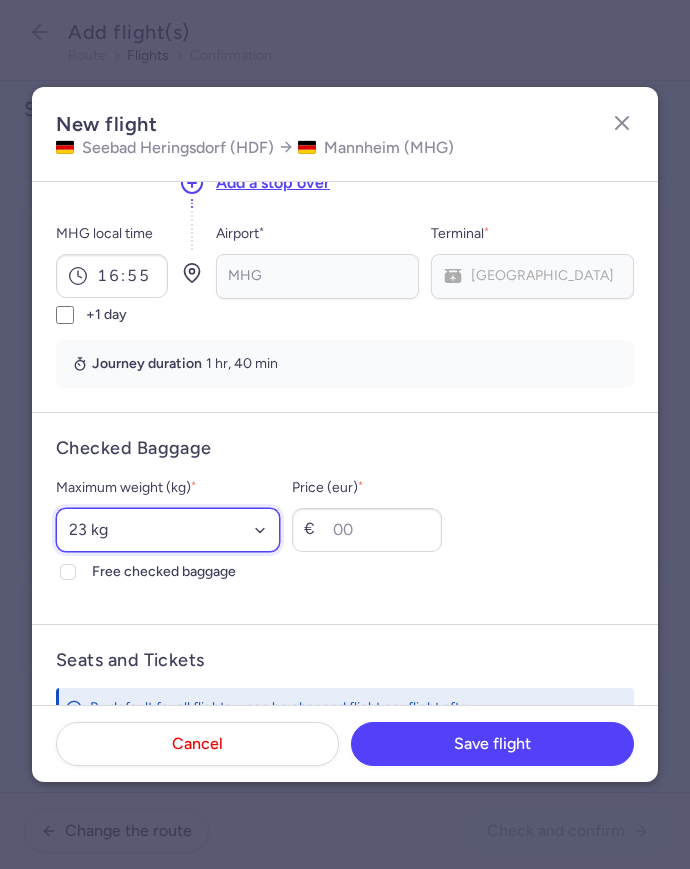 select on "15" 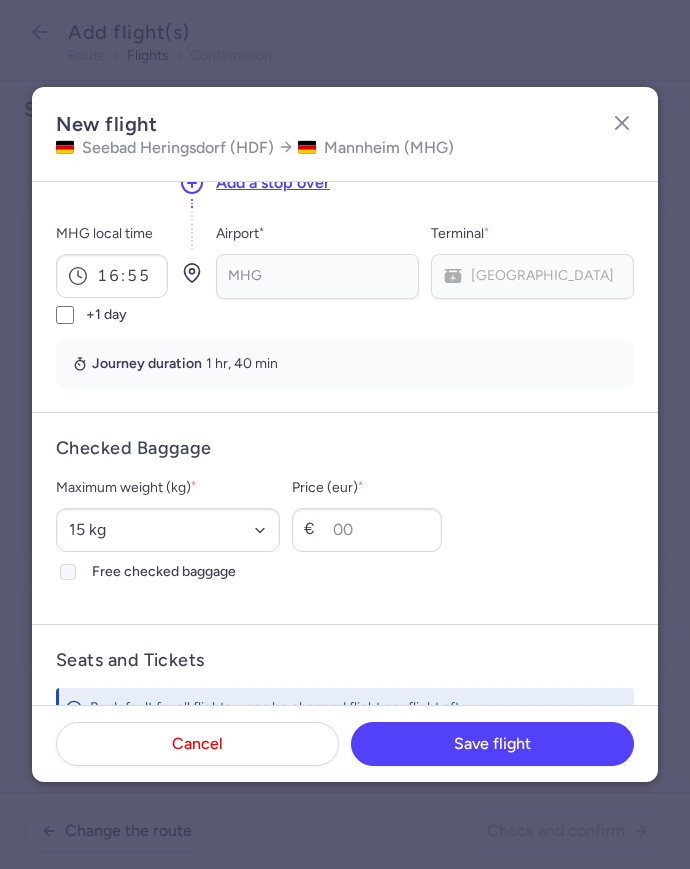 click on "Free checked baggage" 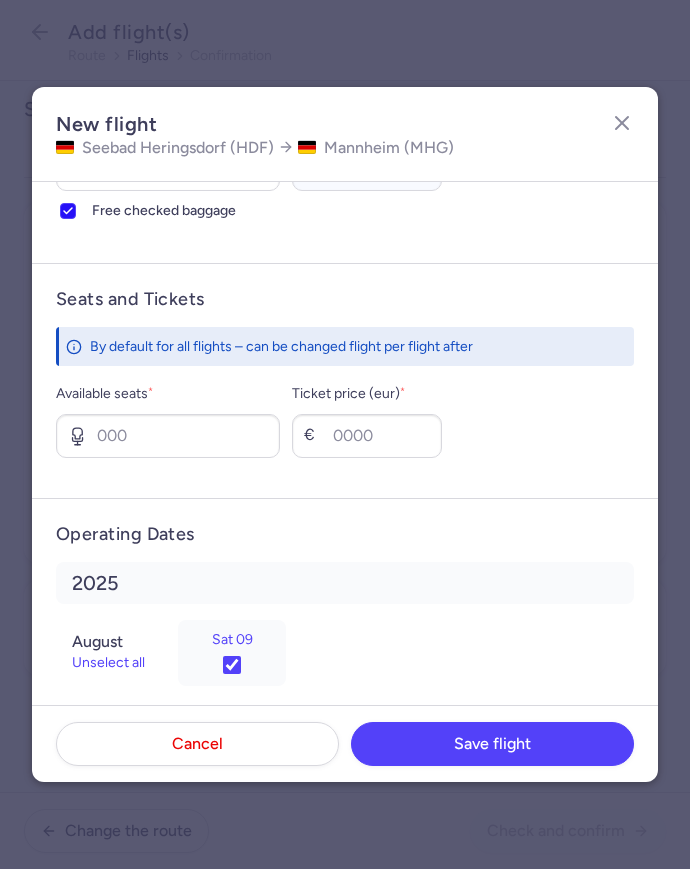scroll, scrollTop: 666, scrollLeft: 0, axis: vertical 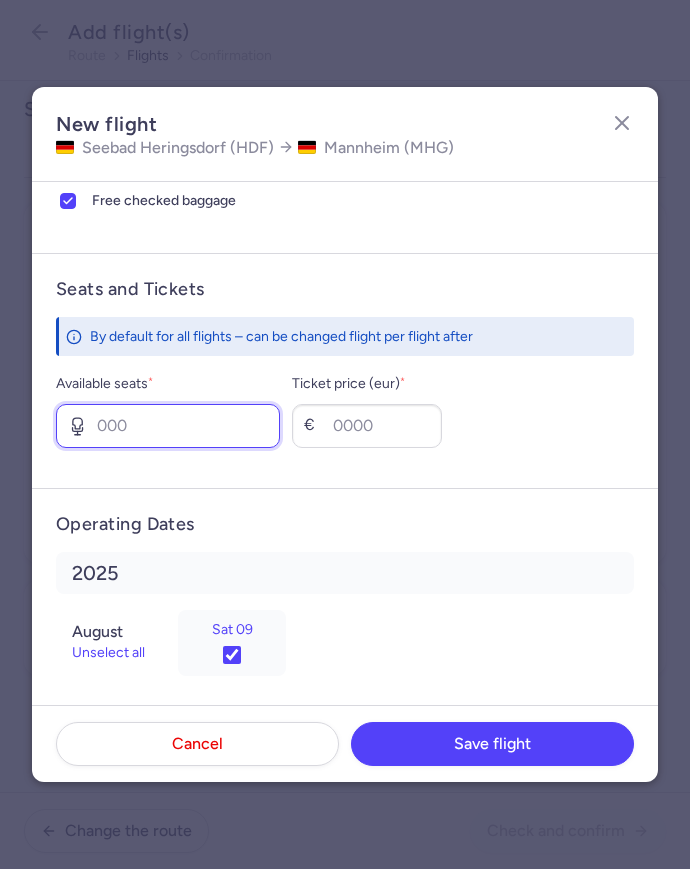 click on "Available seats  *" at bounding box center (168, 426) 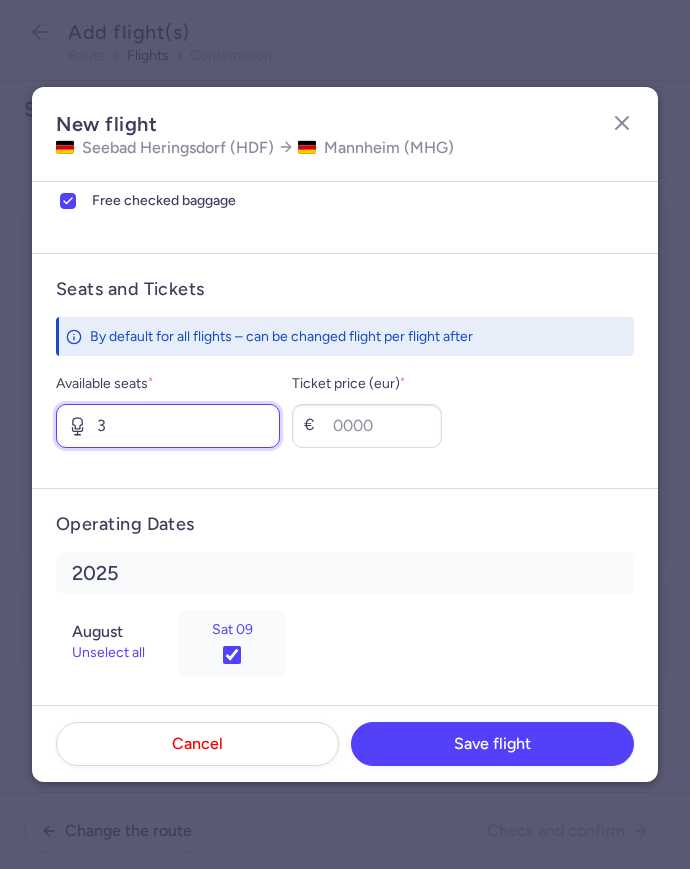 type on "3" 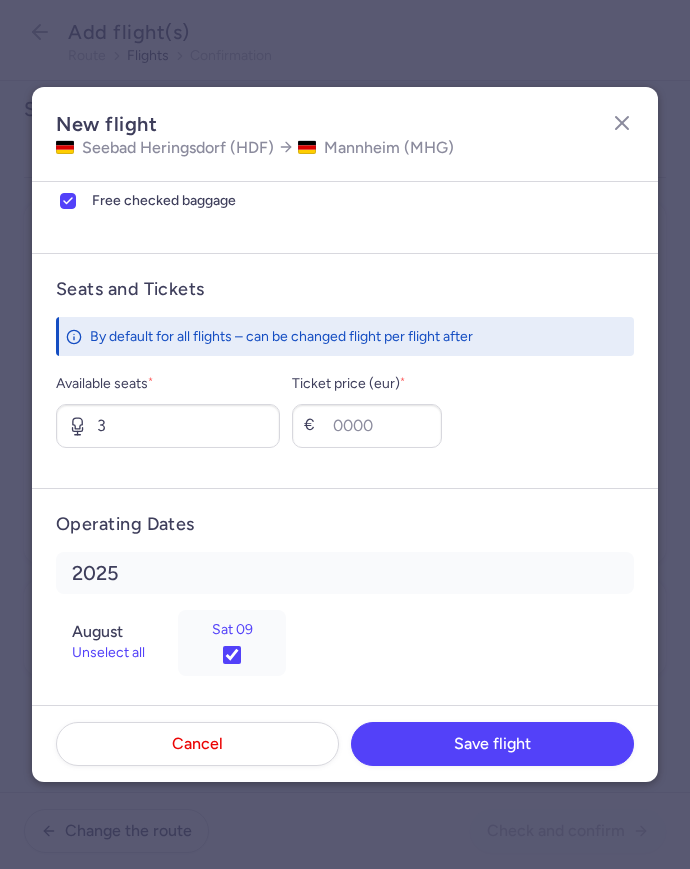 click on "Seats and Tickets By default for all flights – can be changed flight per flight after Available seats  * 3 Ticket price (eur)  * €" at bounding box center (345, 370) 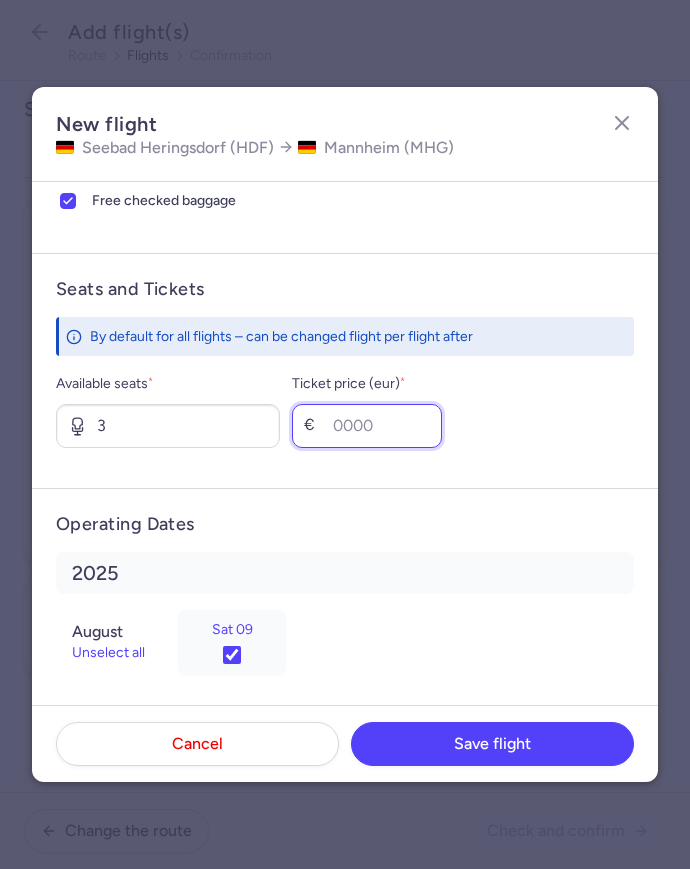 click on "Ticket price (eur)  *" at bounding box center (367, 426) 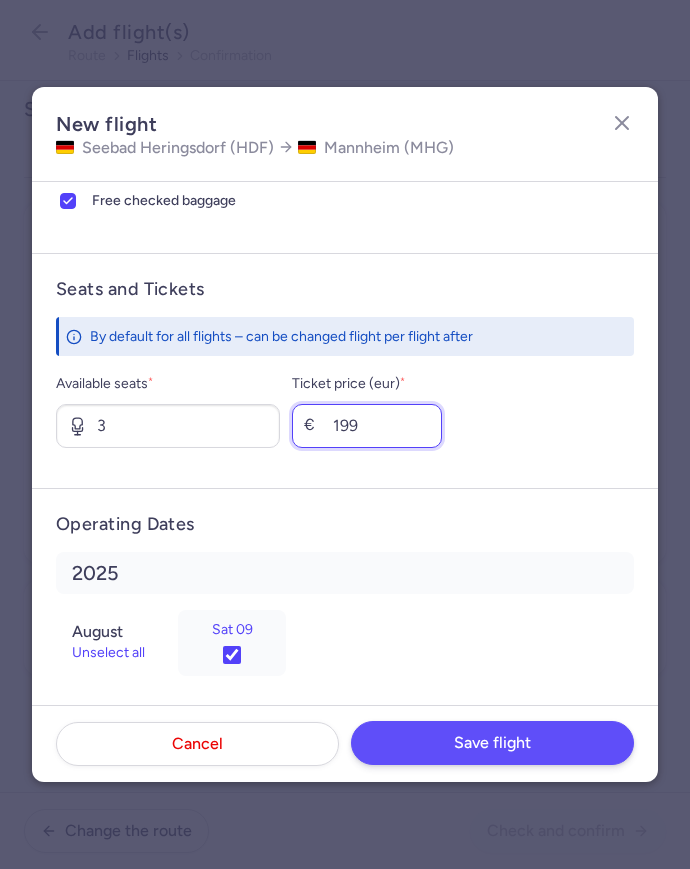 type on "199" 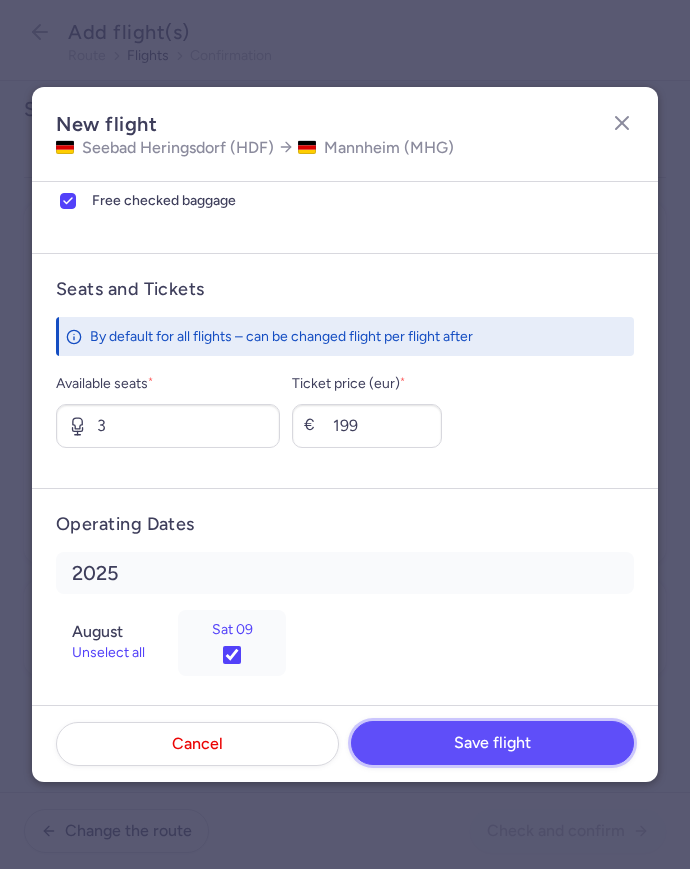 click on "Save flight" at bounding box center [492, 743] 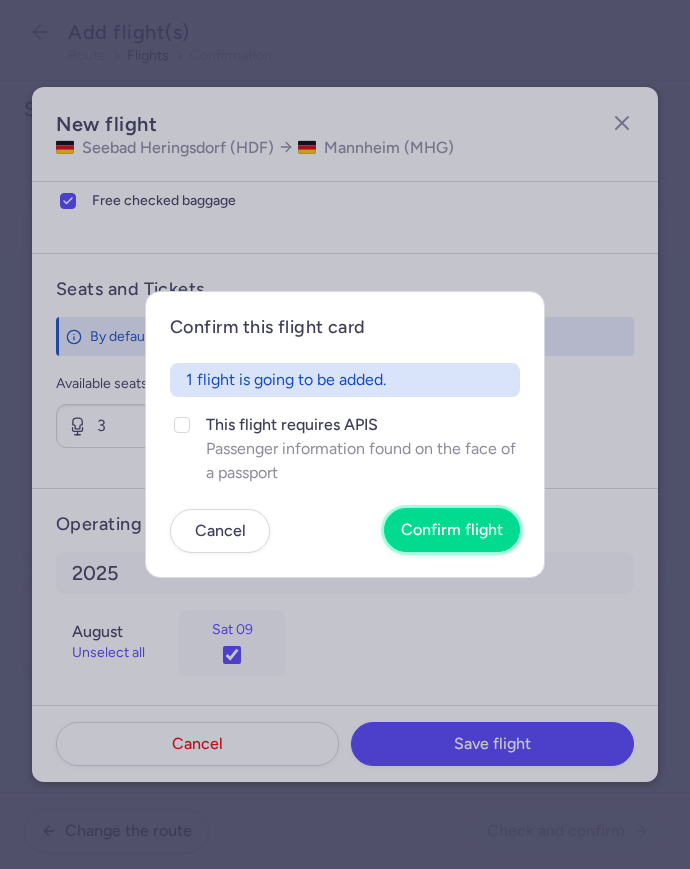 click on "Confirm flight" at bounding box center [452, 530] 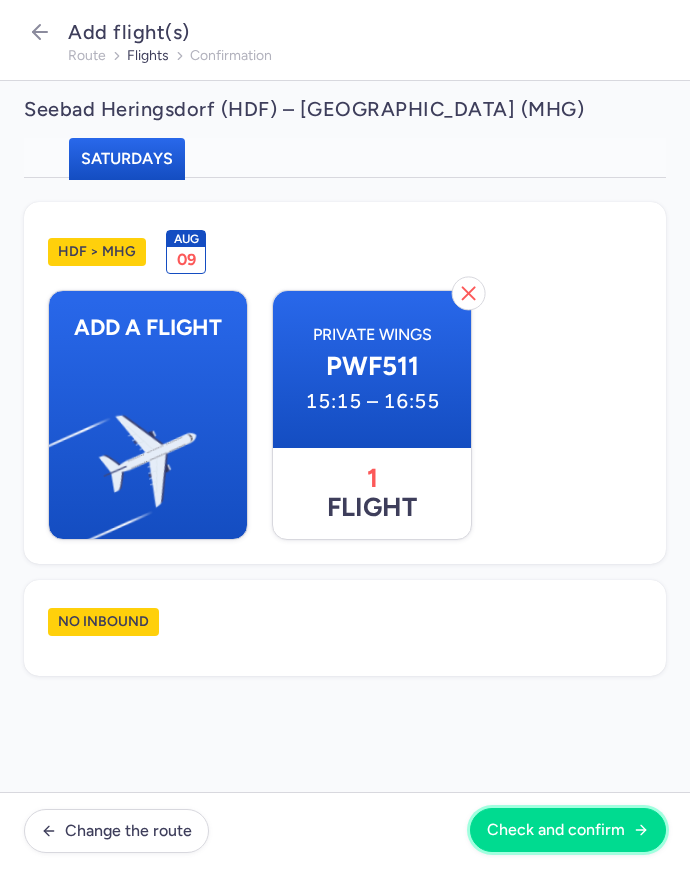 click on "Check and confirm" at bounding box center (568, 830) 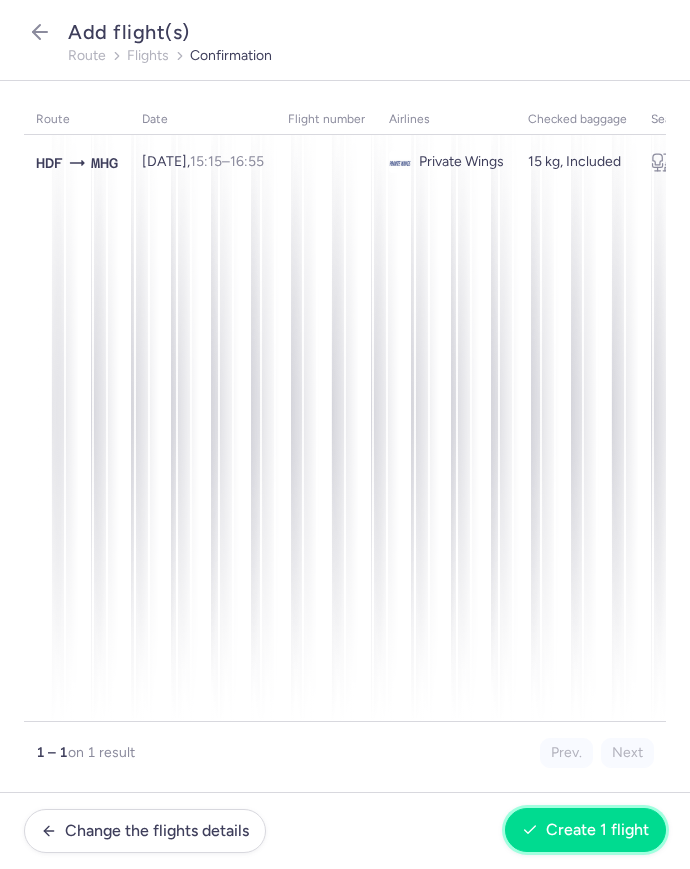 click on "Create 1 flight" at bounding box center [585, 830] 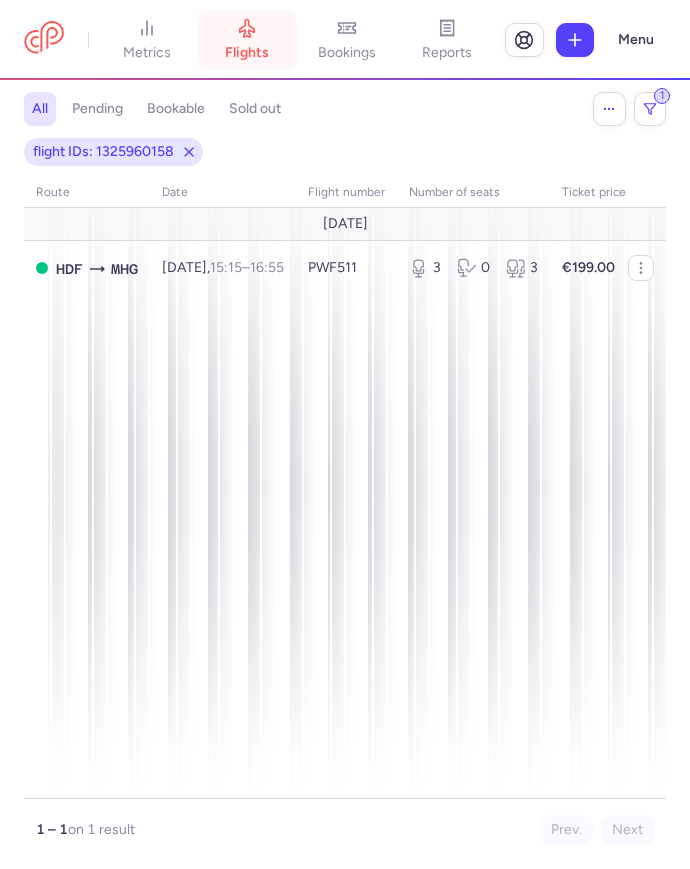 click on "flights" at bounding box center [247, 53] 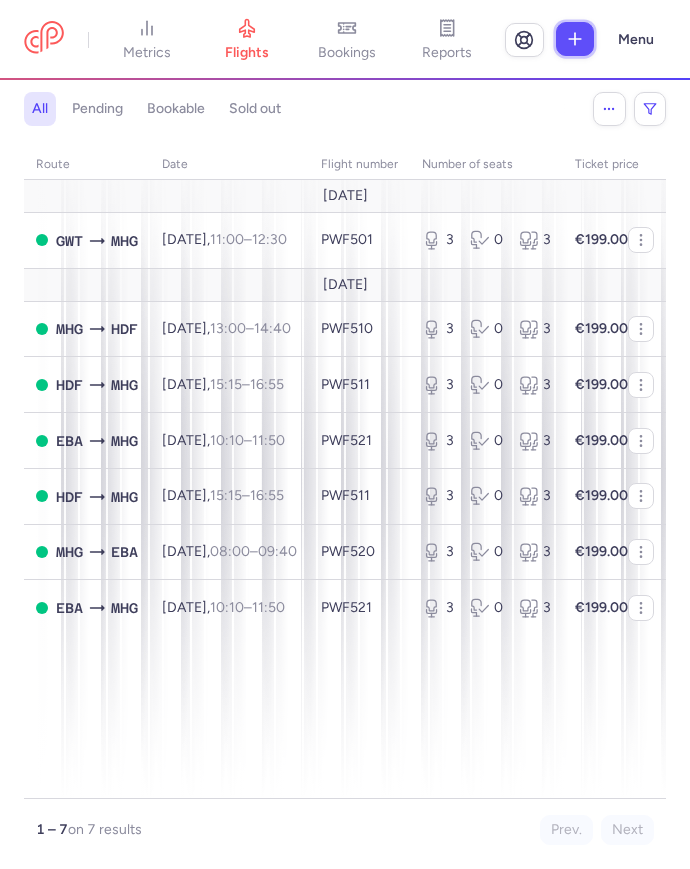 click 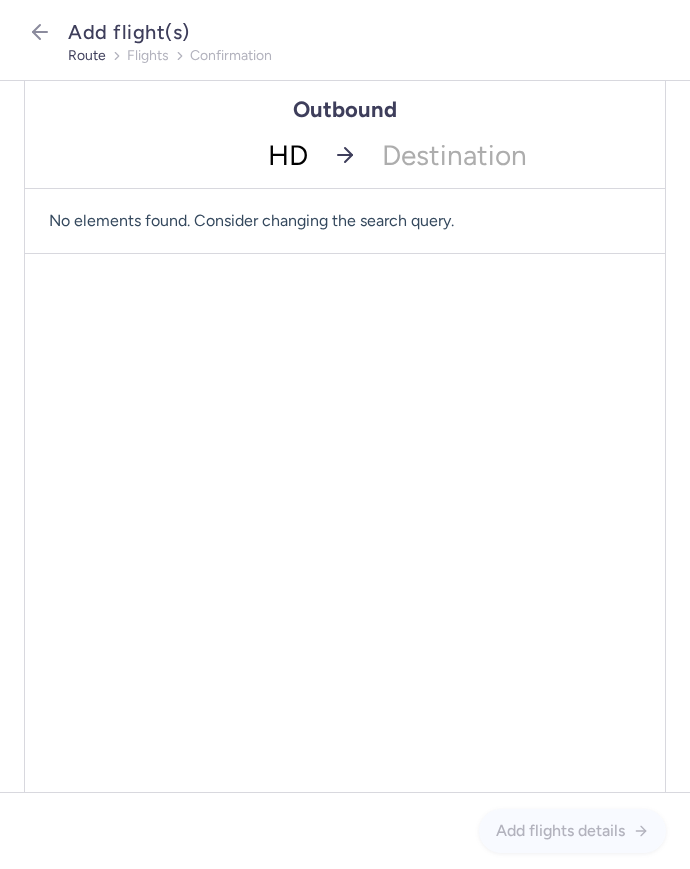 type on "HDF" 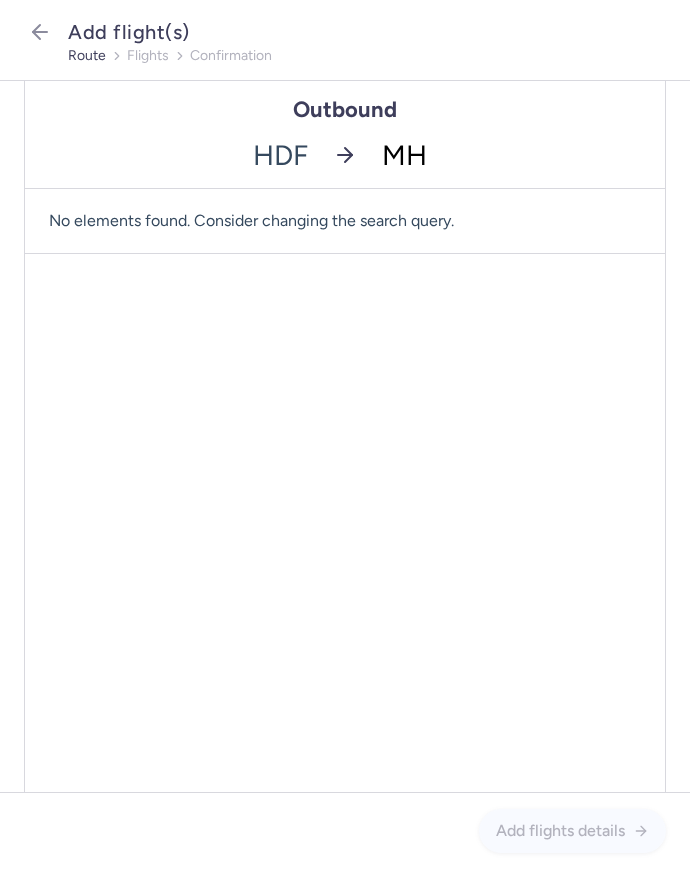 type on "MHG" 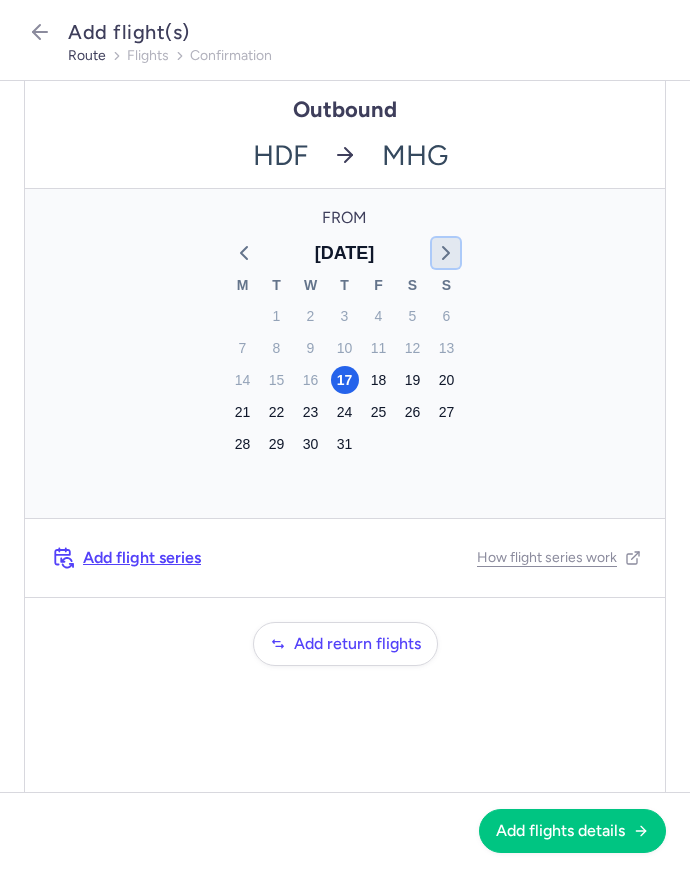 click 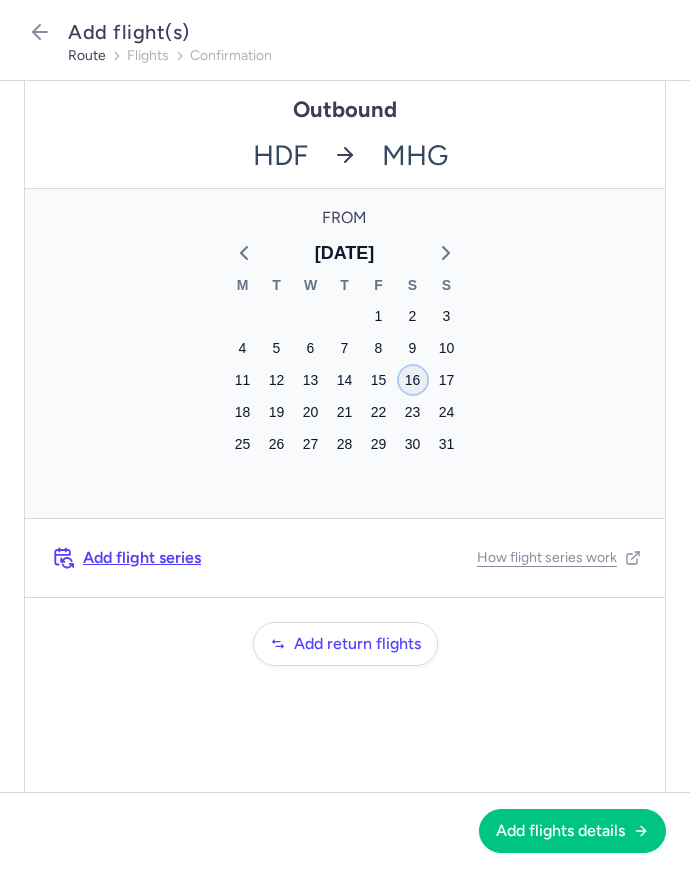 click on "16" 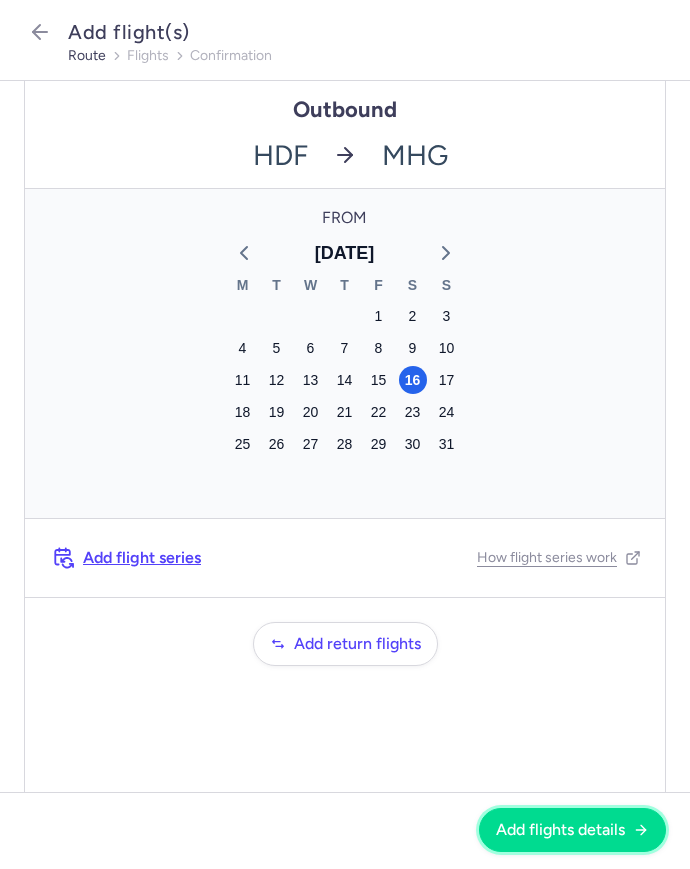 click on "Add flights details" at bounding box center (572, 830) 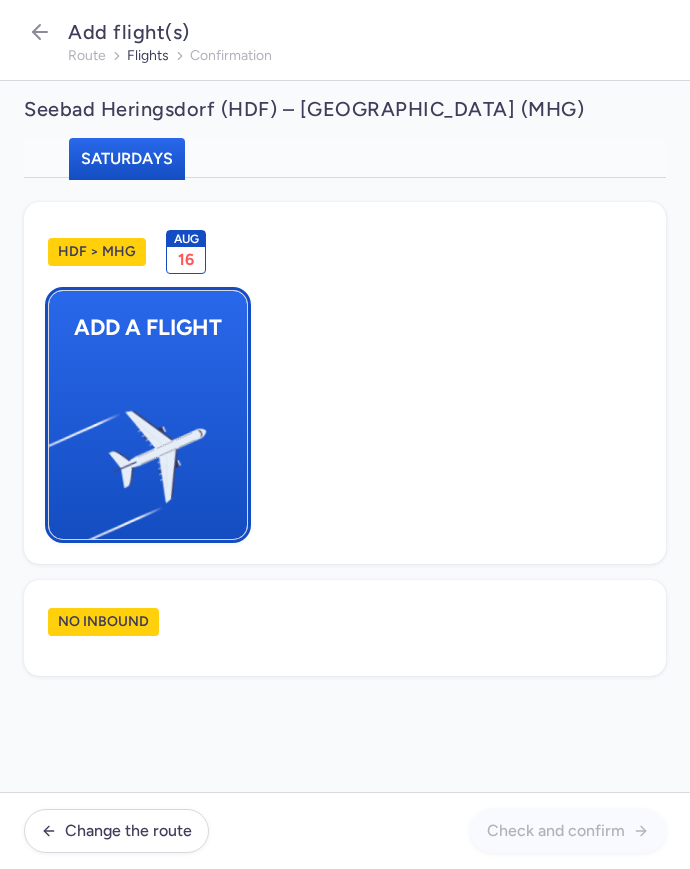 click on "Add a flight" at bounding box center (148, 415) 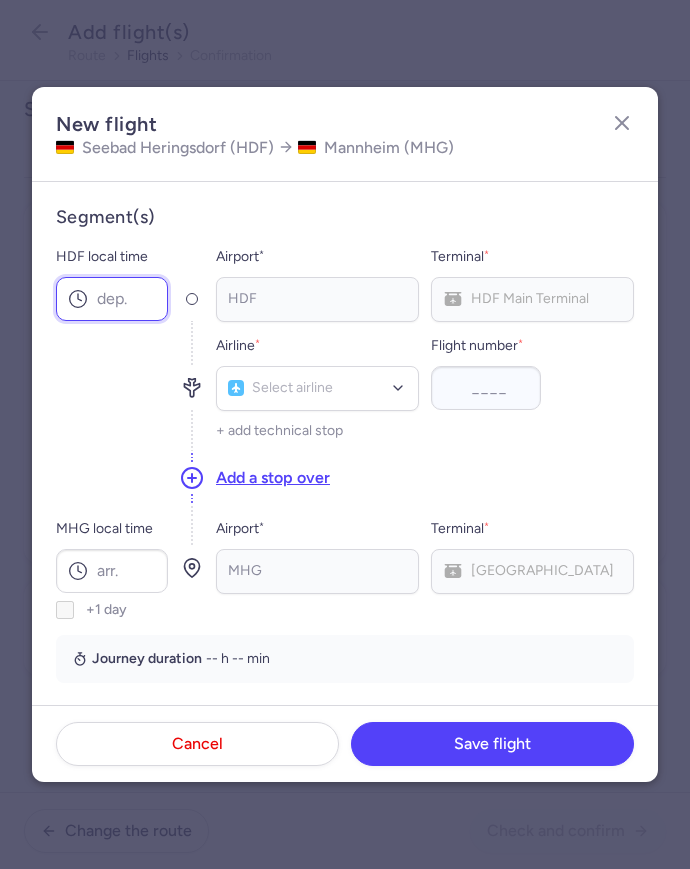 click on "HDF local time" at bounding box center [112, 299] 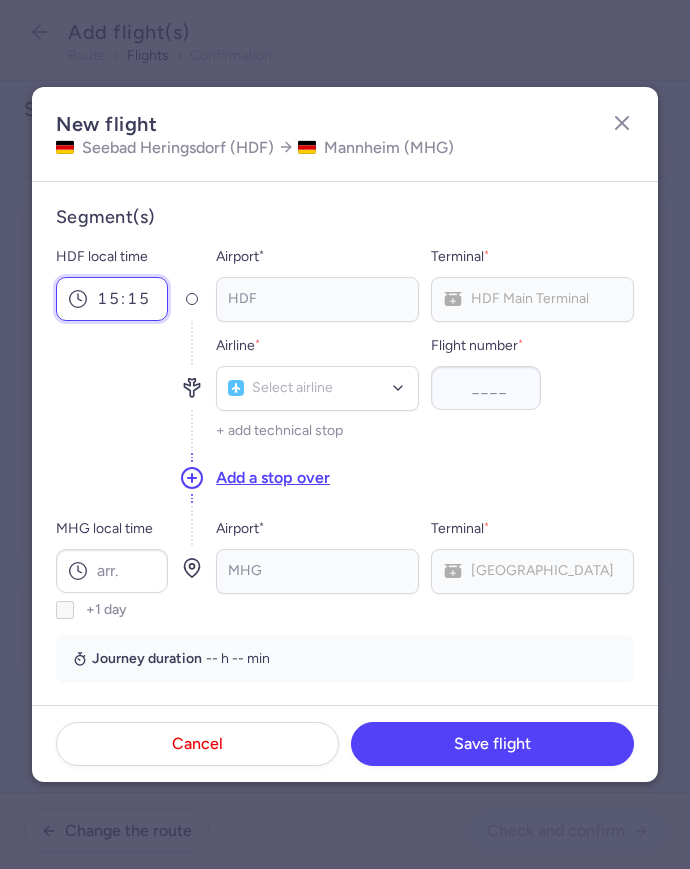 type on "15:15" 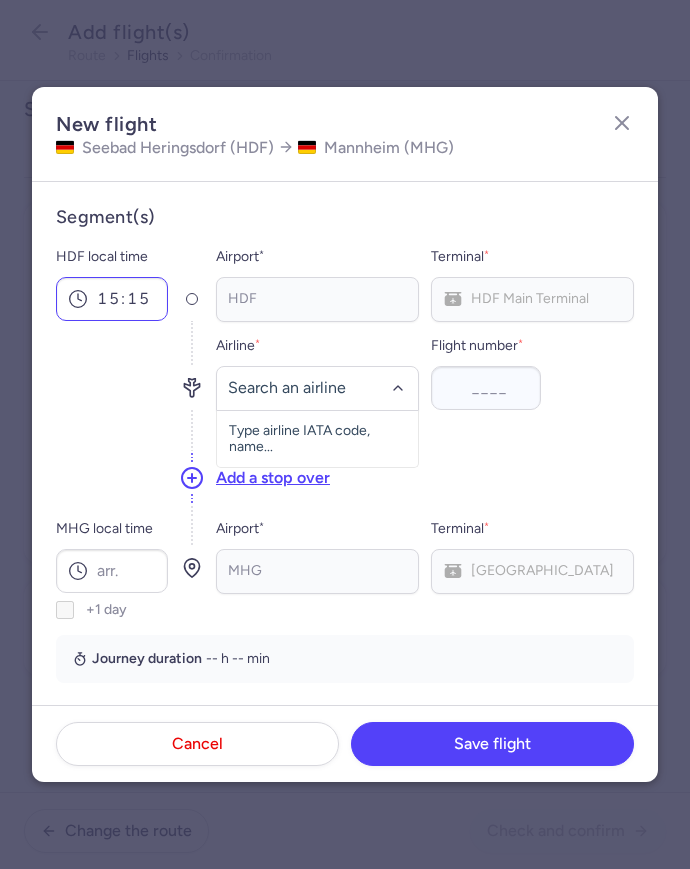 type 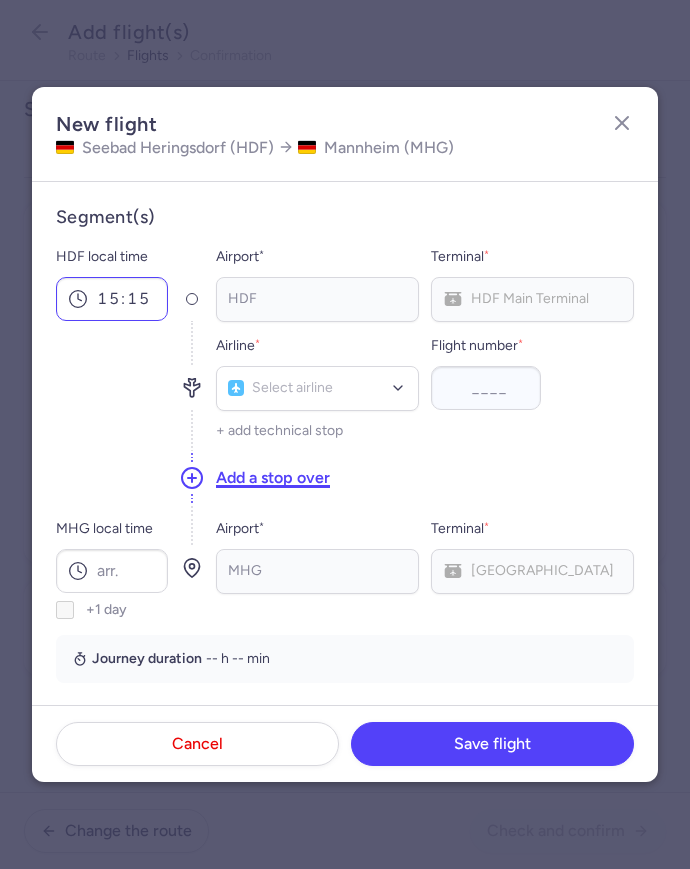 type 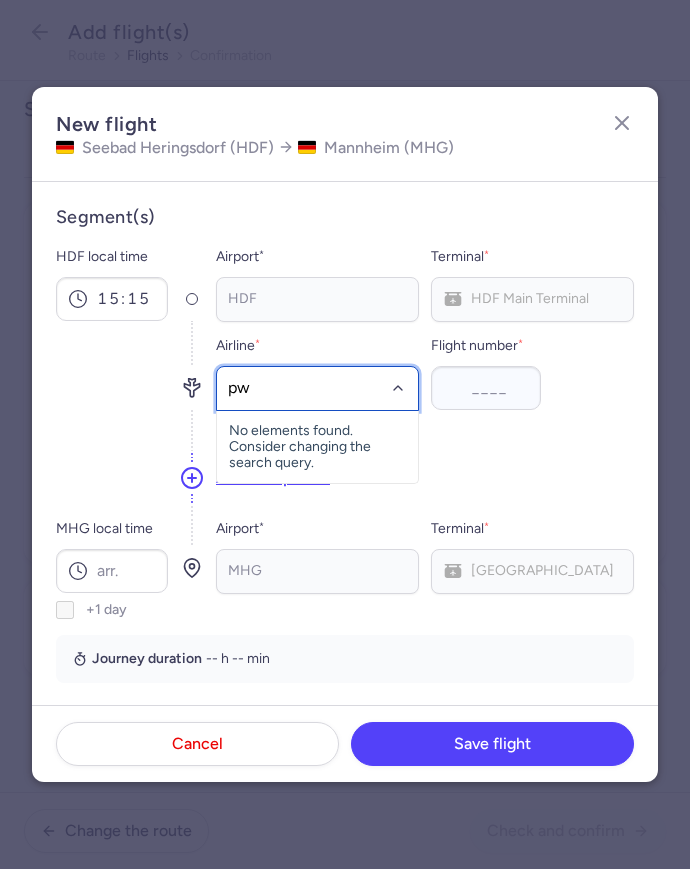 type on "pwf" 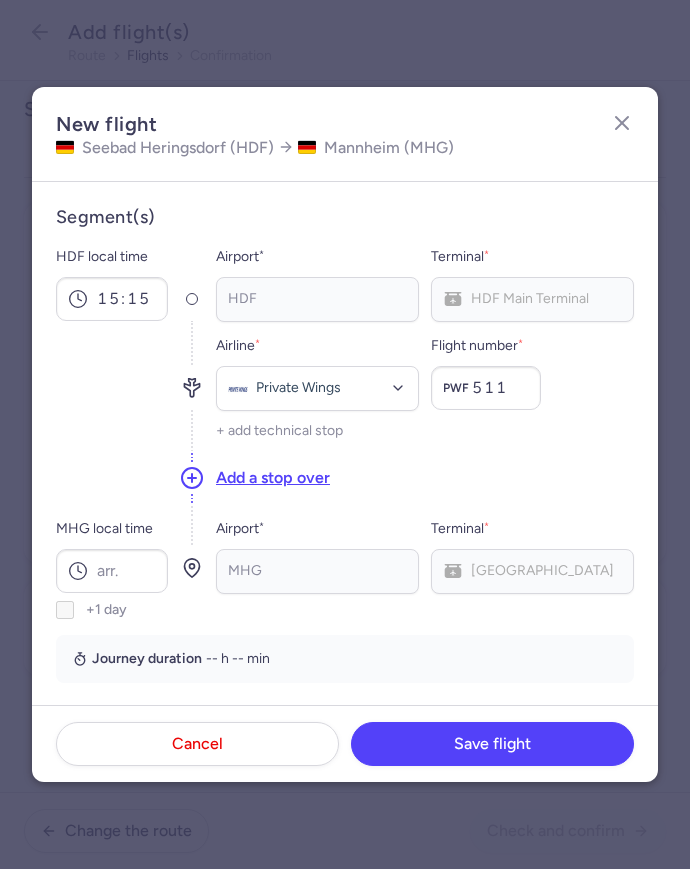 type on "511" 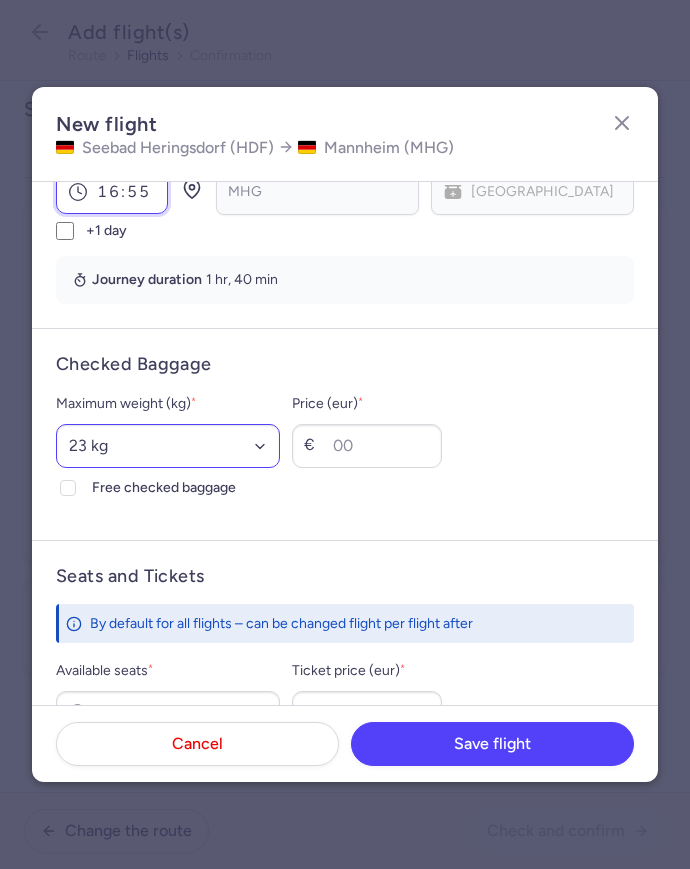 scroll, scrollTop: 380, scrollLeft: 0, axis: vertical 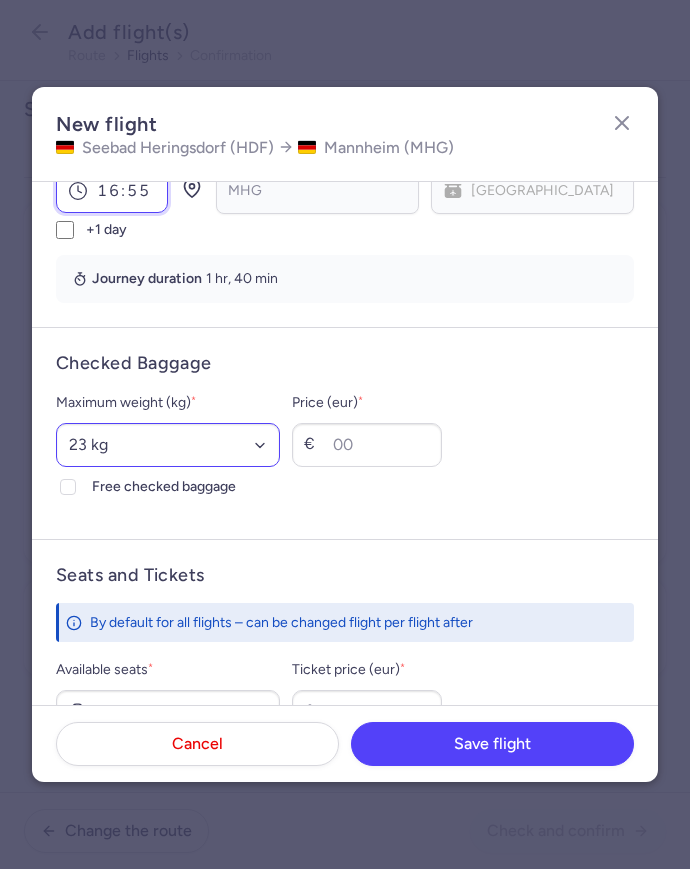 type on "16:55" 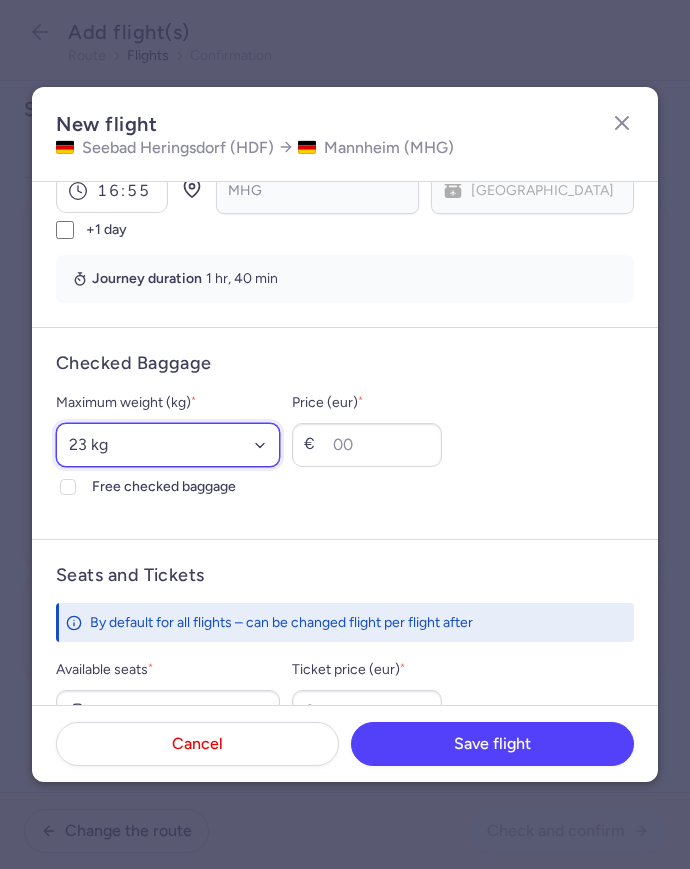 click on "Select an option 15 kg 16 kg 17 kg 18 kg 19 kg 20 kg 21 kg 22 kg 23 kg 24 kg 25 kg 26 kg 27 kg 28 kg 29 kg 30 kg 31 kg 32 kg 33 kg 34 kg 35 kg" at bounding box center [168, 445] 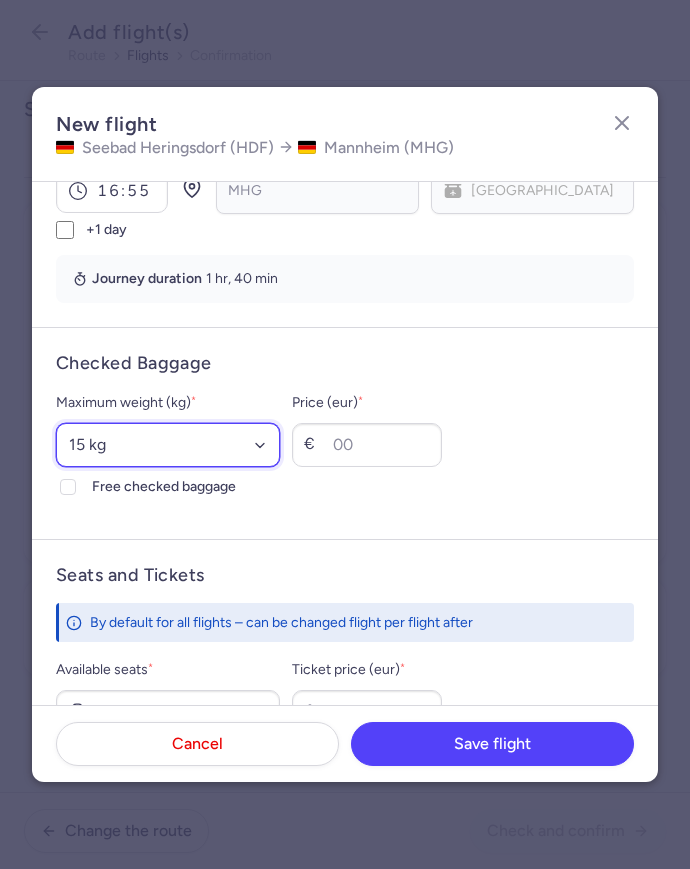click on "Select an option 15 kg 16 kg 17 kg 18 kg 19 kg 20 kg 21 kg 22 kg 23 kg 24 kg 25 kg 26 kg 27 kg 28 kg 29 kg 30 kg 31 kg 32 kg 33 kg 34 kg 35 kg" at bounding box center [168, 445] 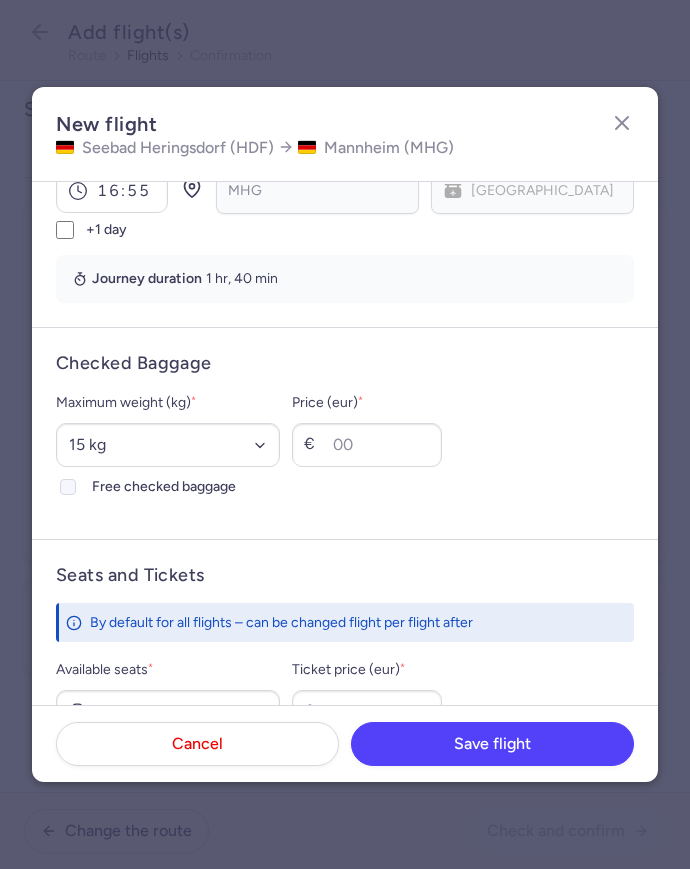 click on "Free checked baggage" 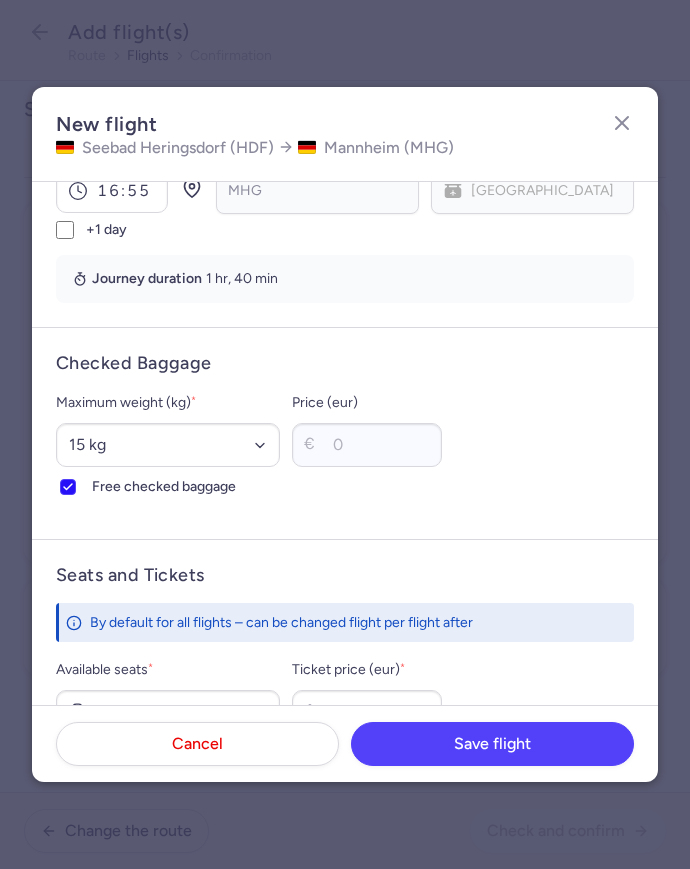scroll, scrollTop: 677, scrollLeft: 0, axis: vertical 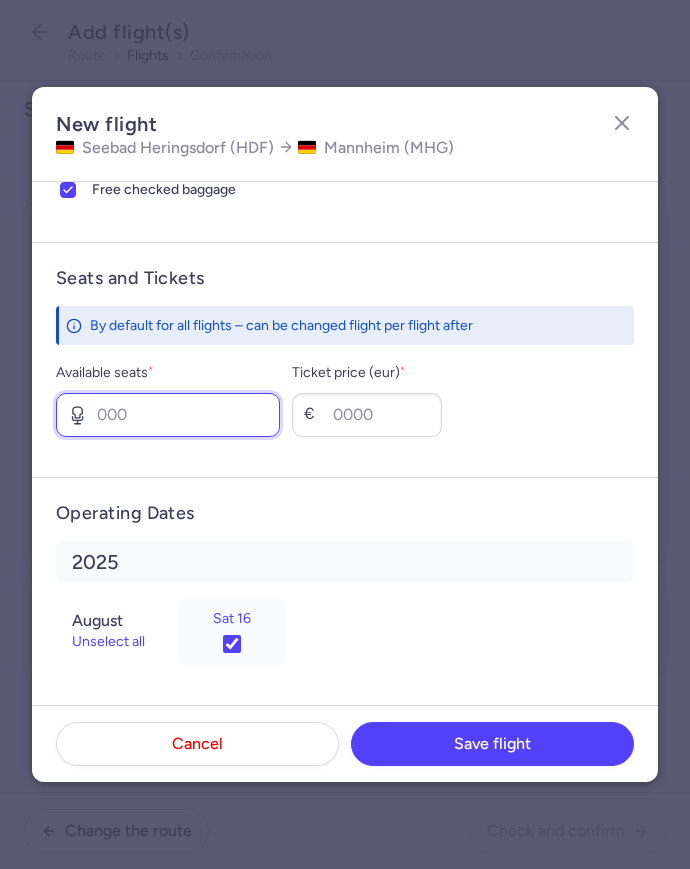 click on "Available seats  *" at bounding box center [168, 415] 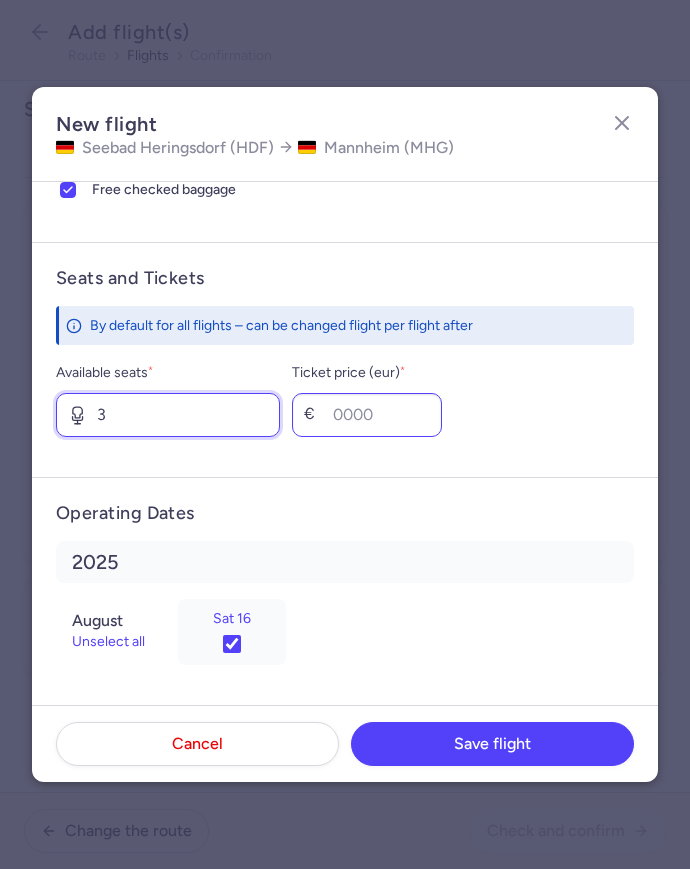 type on "3" 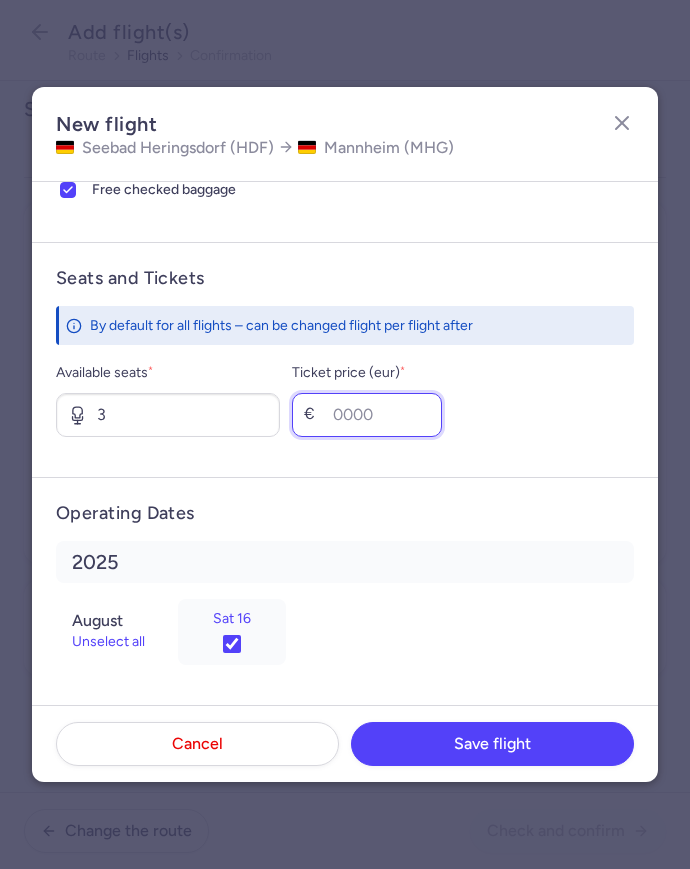 click on "Ticket price (eur)  *" at bounding box center [367, 415] 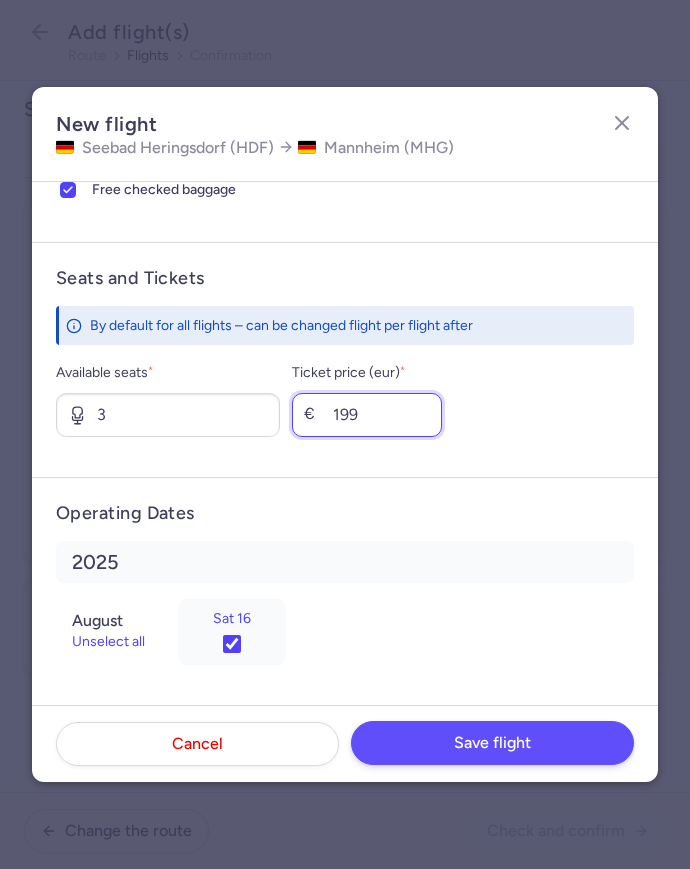 type on "199" 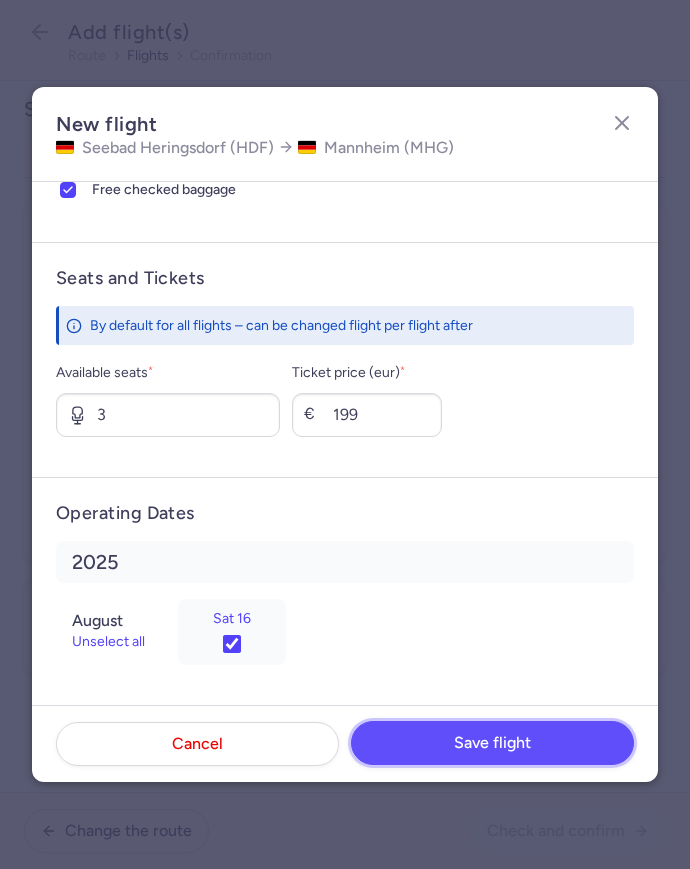 click on "Save flight" at bounding box center [492, 743] 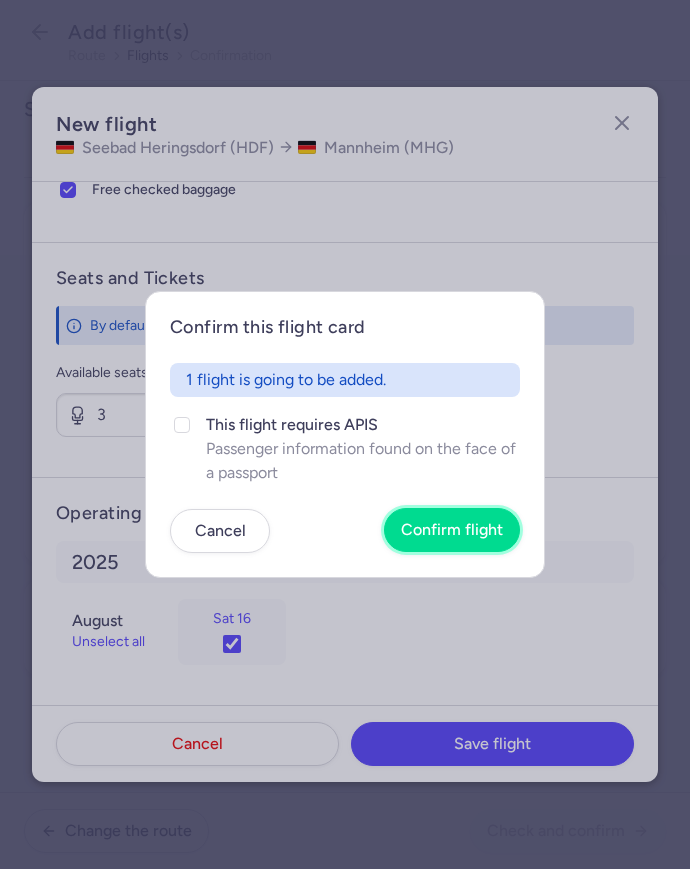 click on "Confirm flight" at bounding box center (452, 530) 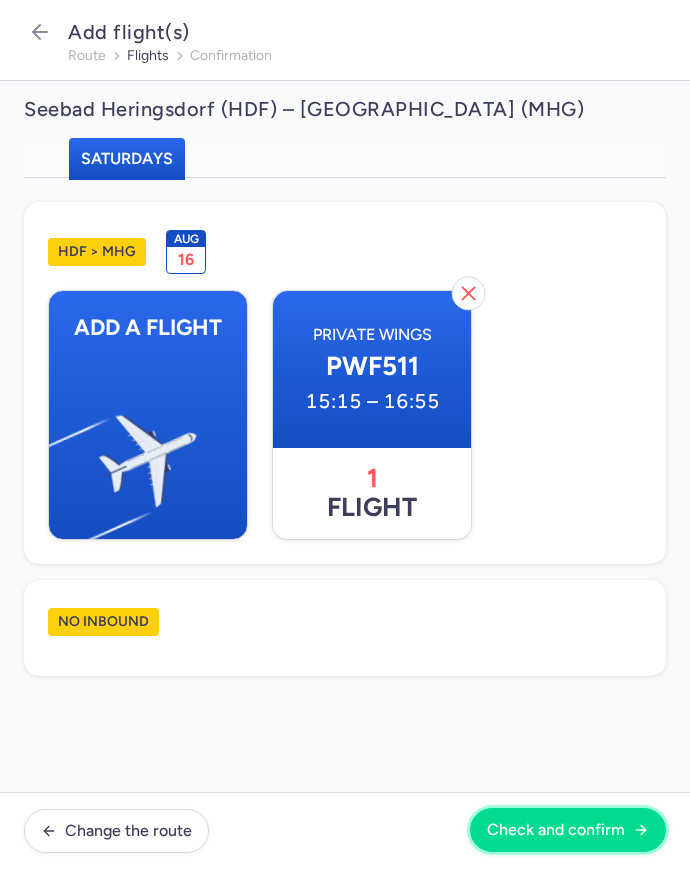click on "Check and confirm" at bounding box center (556, 830) 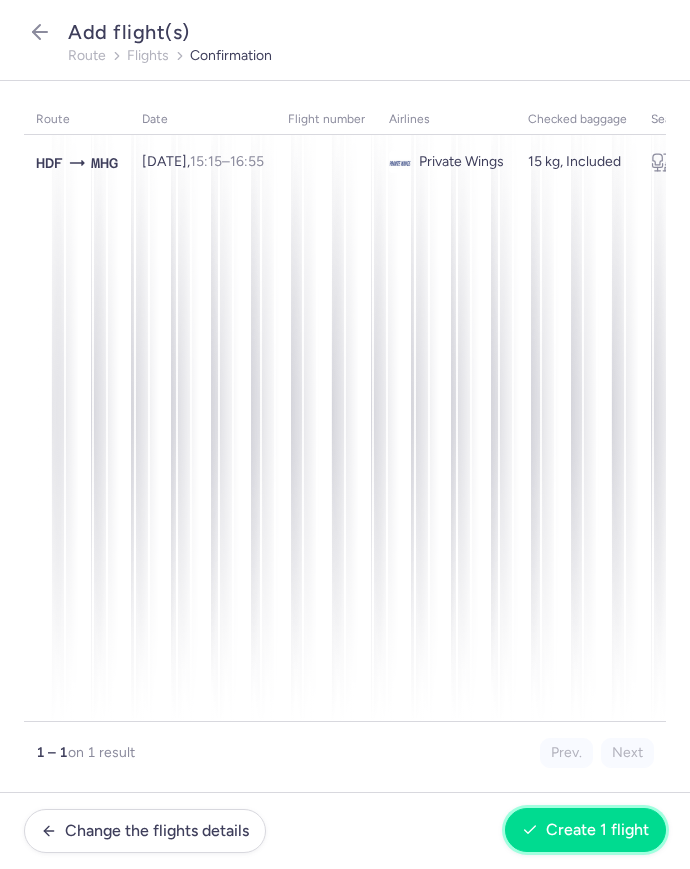 click on "Create 1 flight" at bounding box center (585, 830) 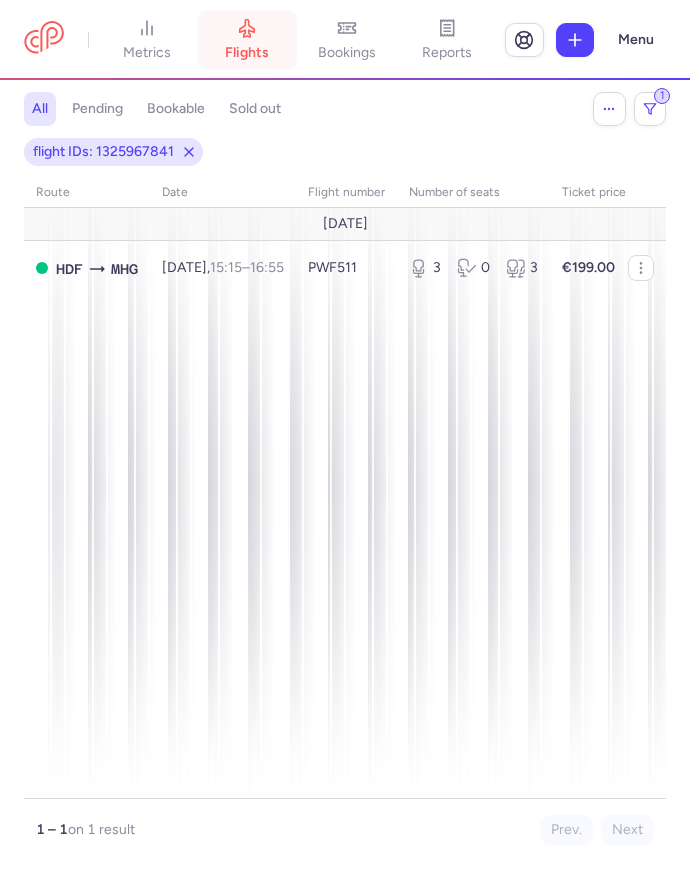 click on "flights" at bounding box center [247, 40] 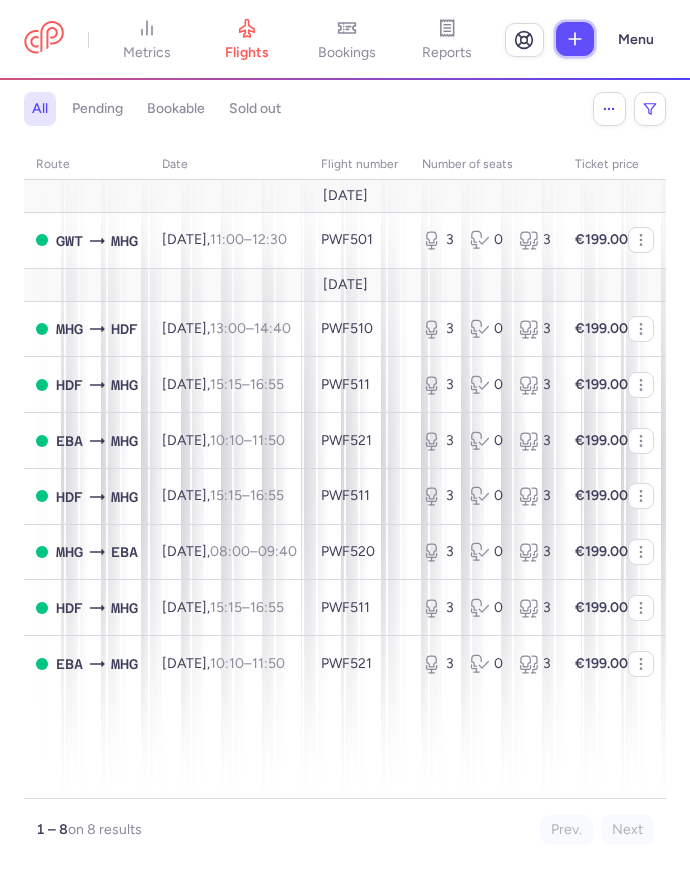 click 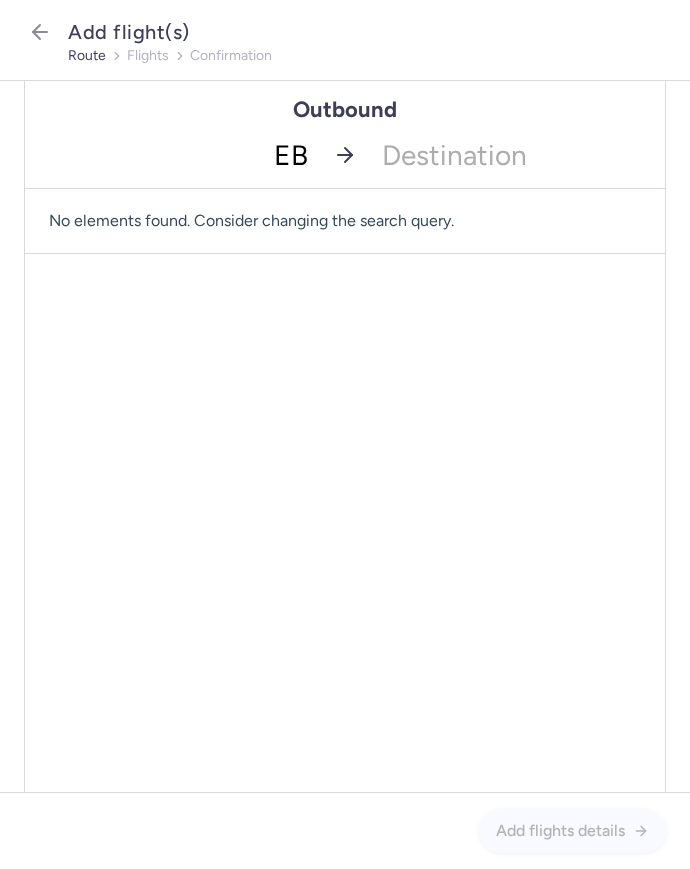 type on "EBA" 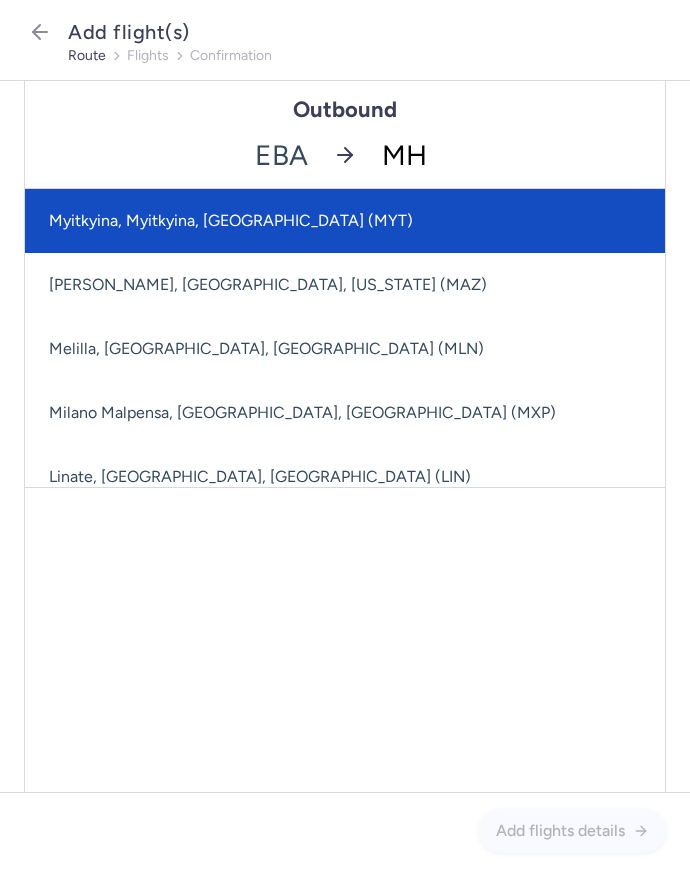 type on "MHG" 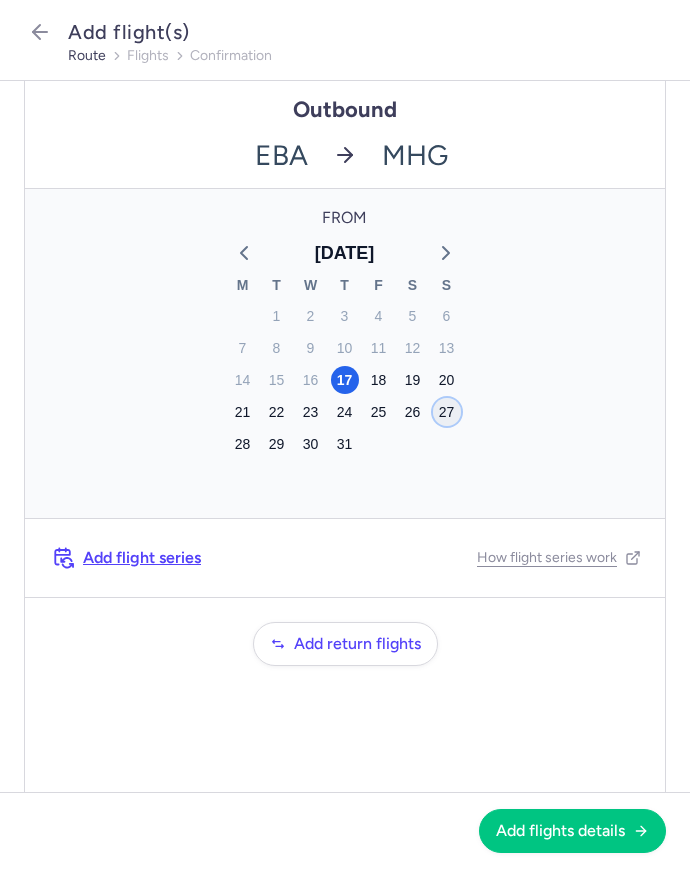 click on "27" 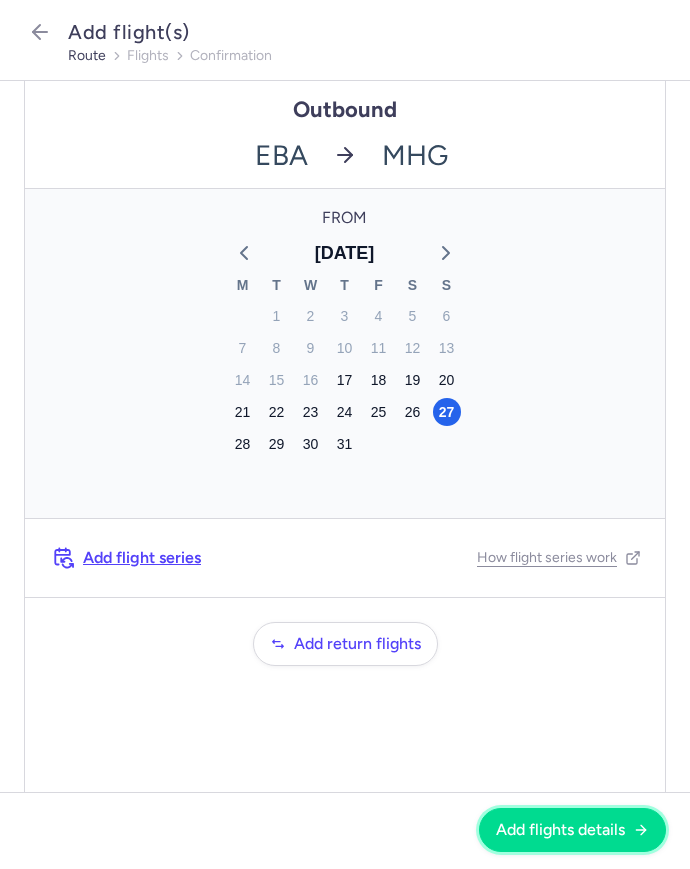 click on "Add flights details" at bounding box center [572, 830] 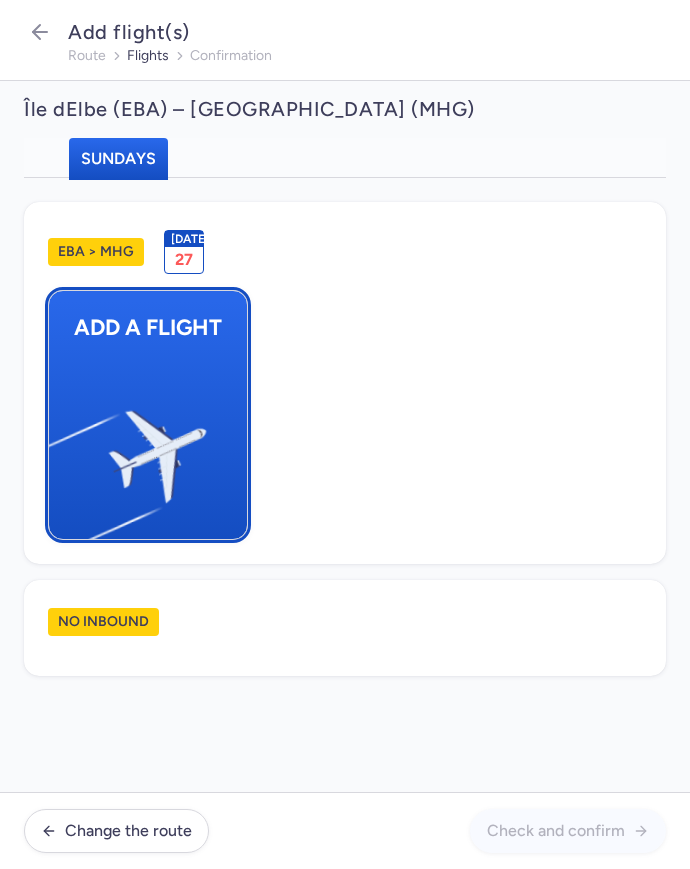 click at bounding box center (59, 448) 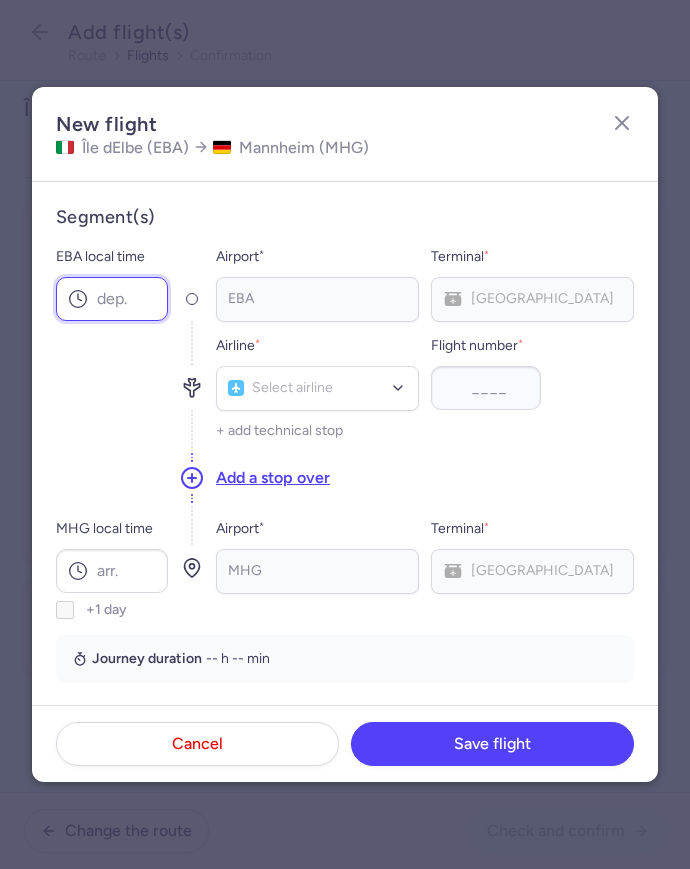 click on "EBA local time" at bounding box center (112, 299) 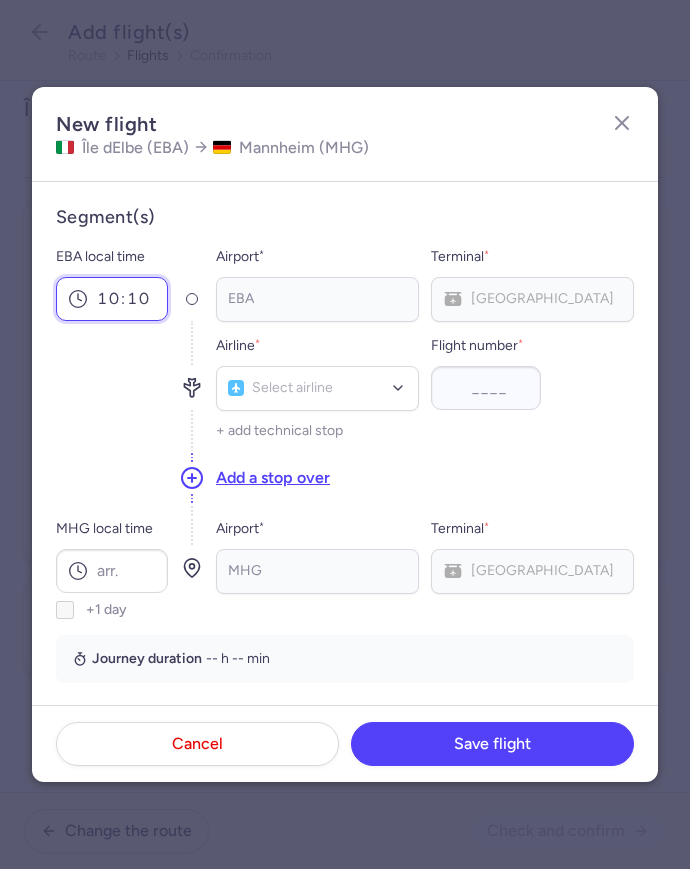 type on "10:10" 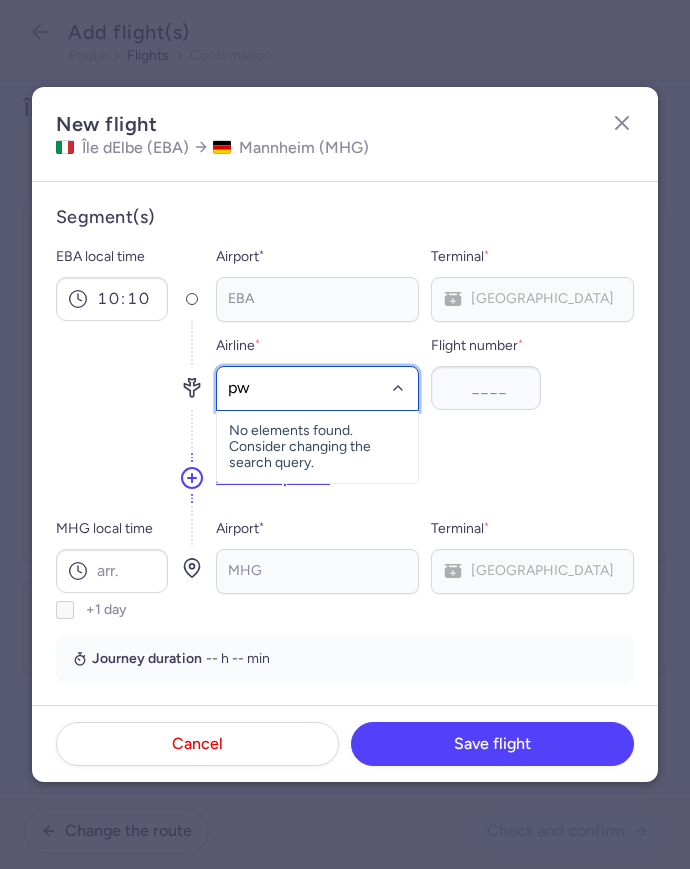 type on "pwf" 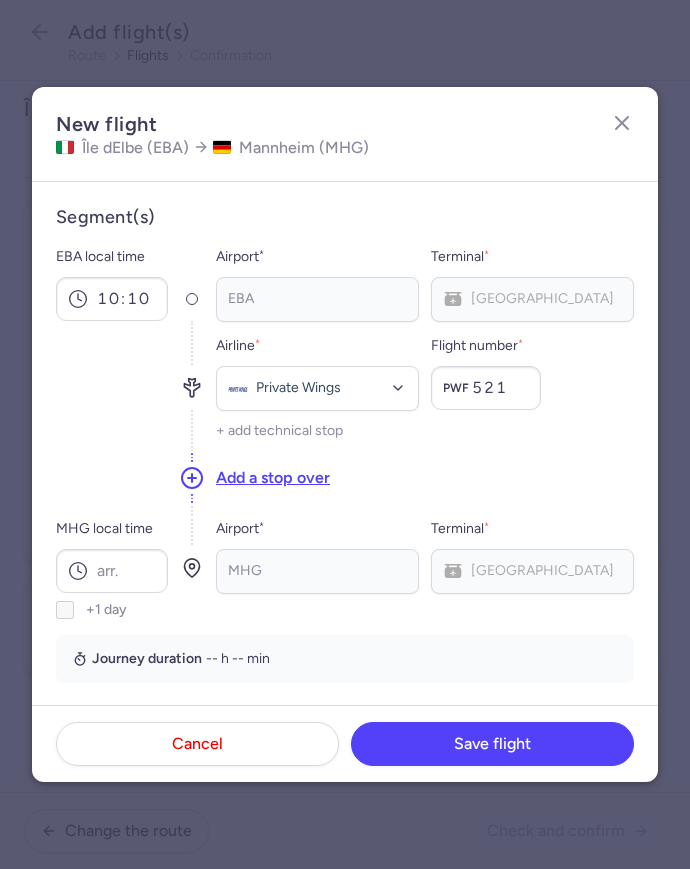 type on "521" 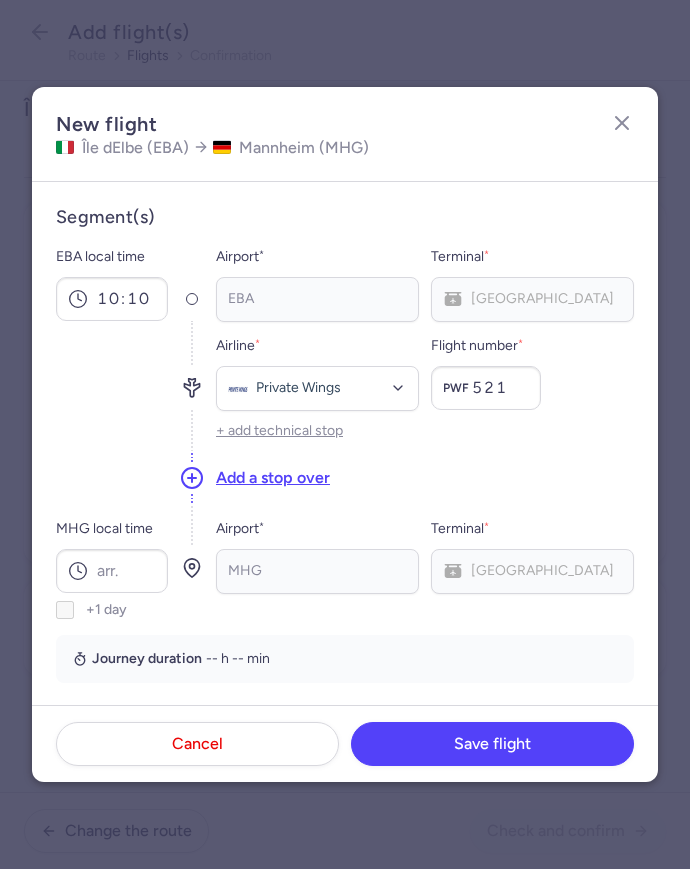 type 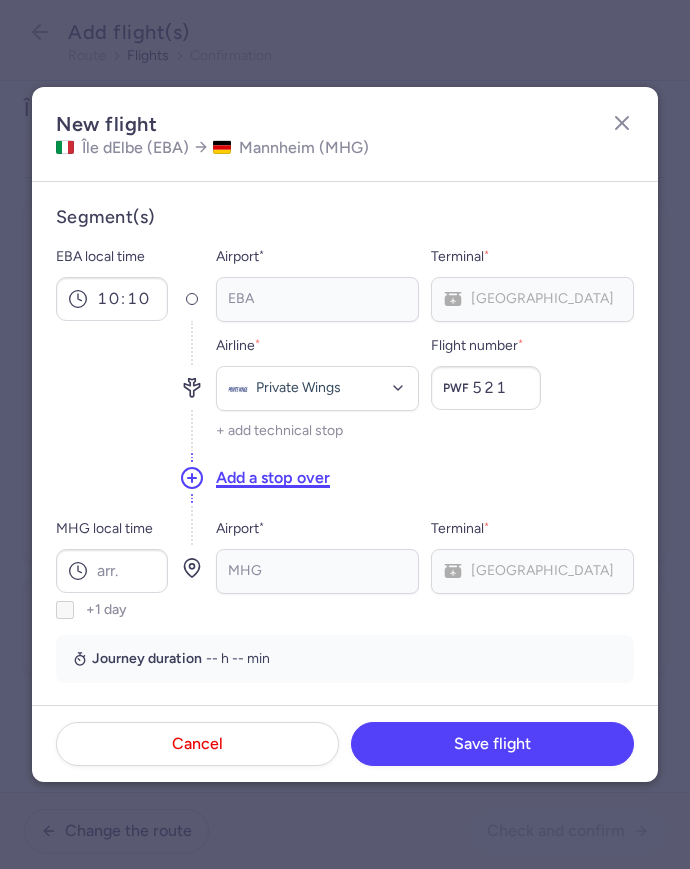 type 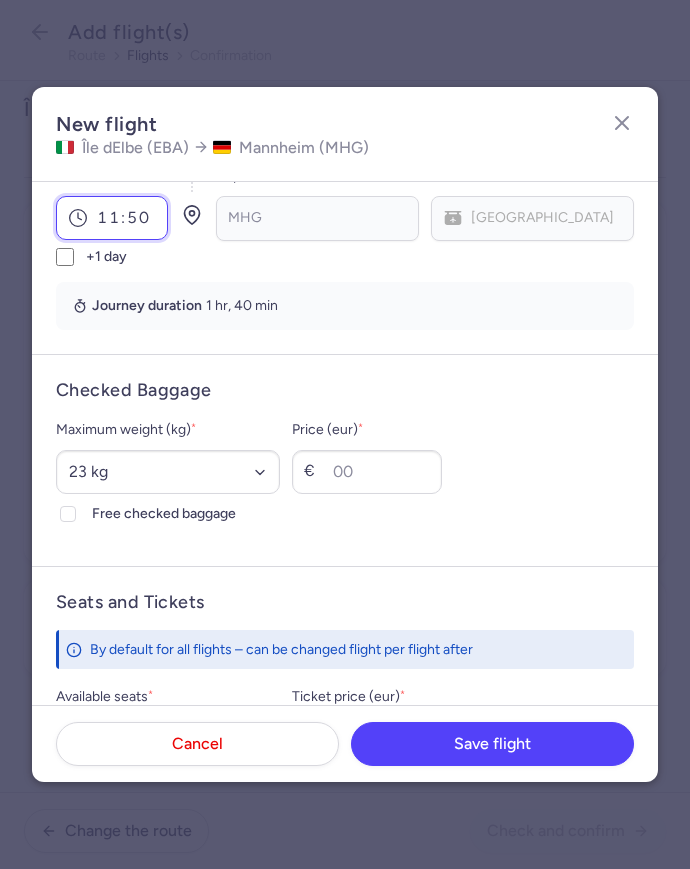 scroll, scrollTop: 383, scrollLeft: 0, axis: vertical 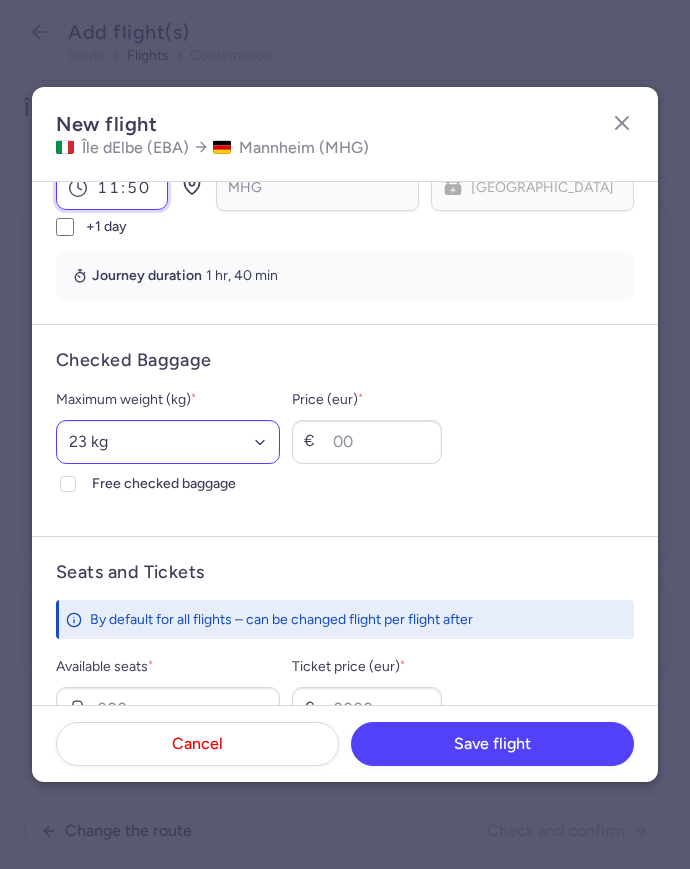 type on "11:50" 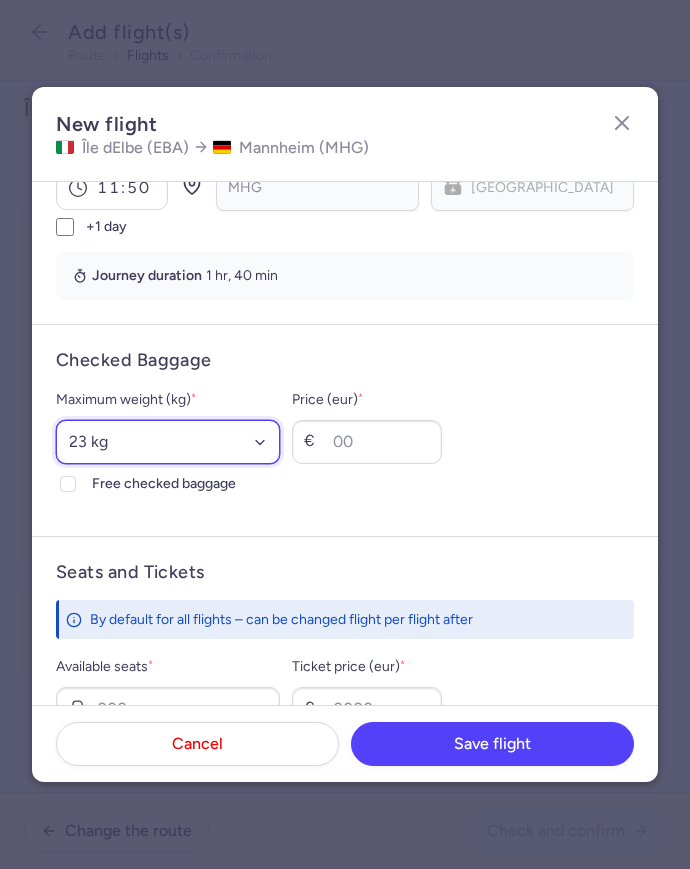 click on "Select an option 15 kg 16 kg 17 kg 18 kg 19 kg 20 kg 21 kg 22 kg 23 kg 24 kg 25 kg 26 kg 27 kg 28 kg 29 kg 30 kg 31 kg 32 kg 33 kg 34 kg 35 kg" at bounding box center (168, 442) 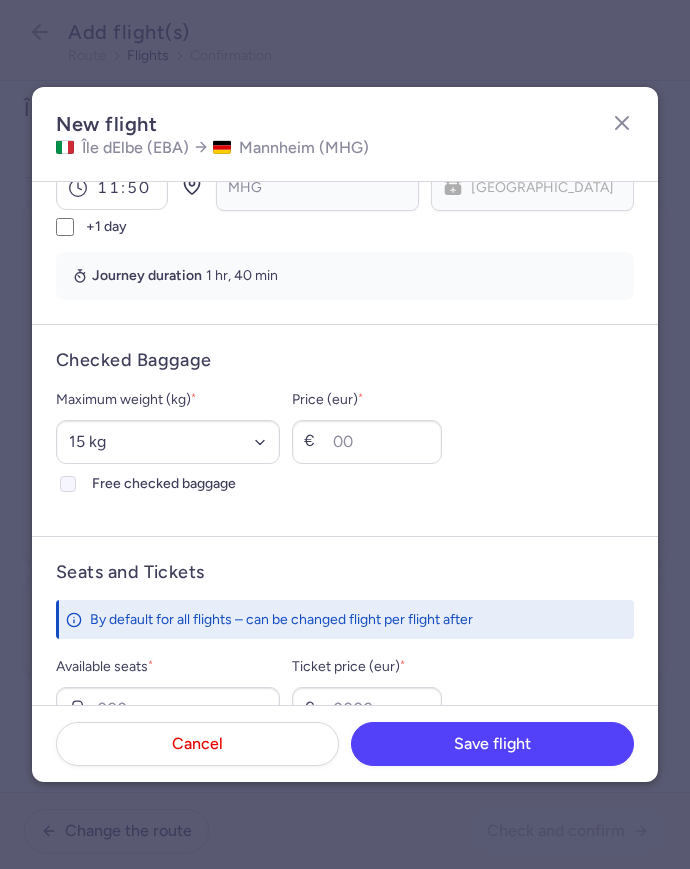 click on "Free checked baggage" 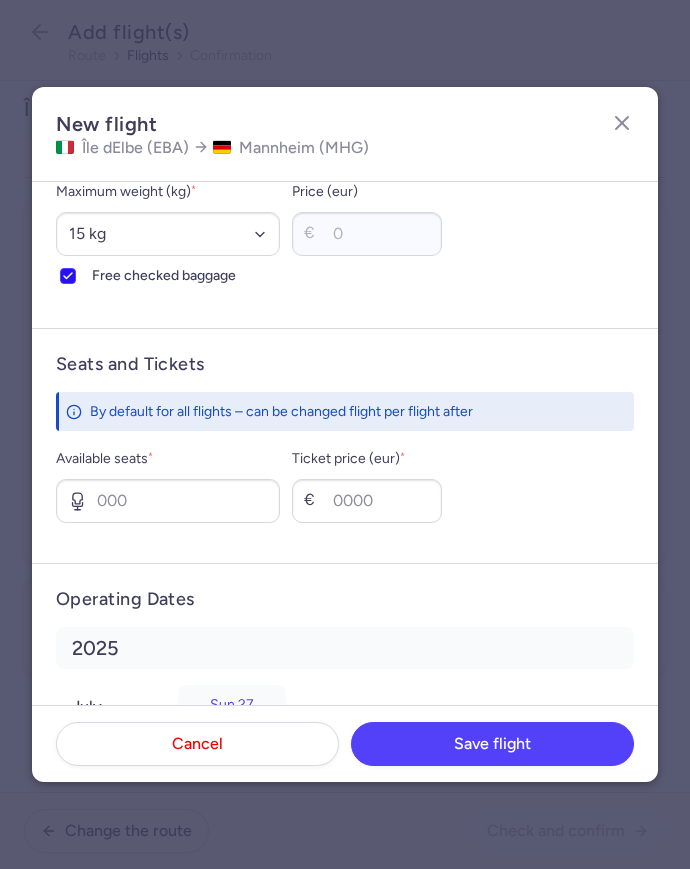 scroll, scrollTop: 677, scrollLeft: 0, axis: vertical 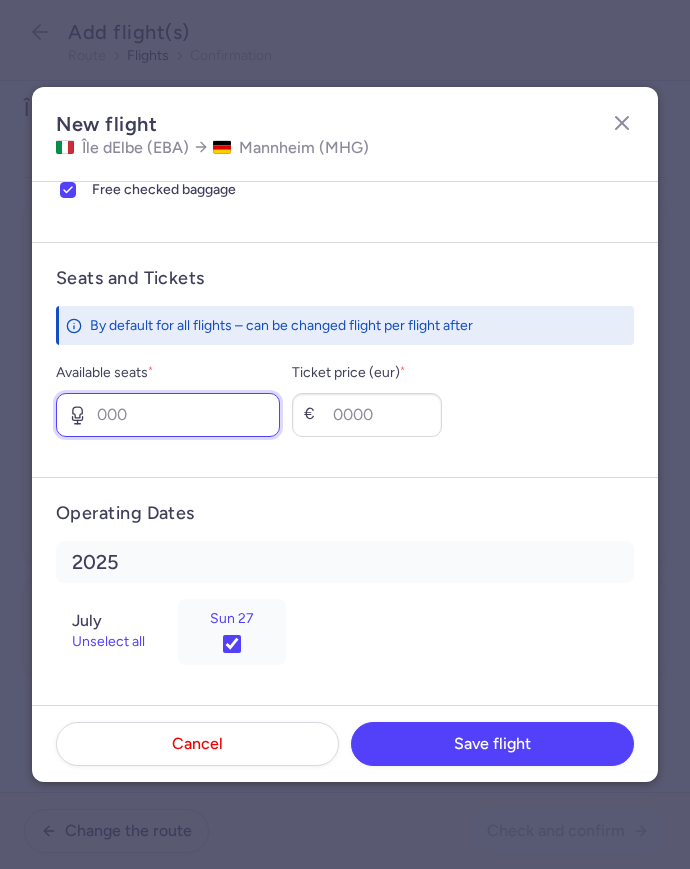 click on "Available seats  *" at bounding box center [168, 415] 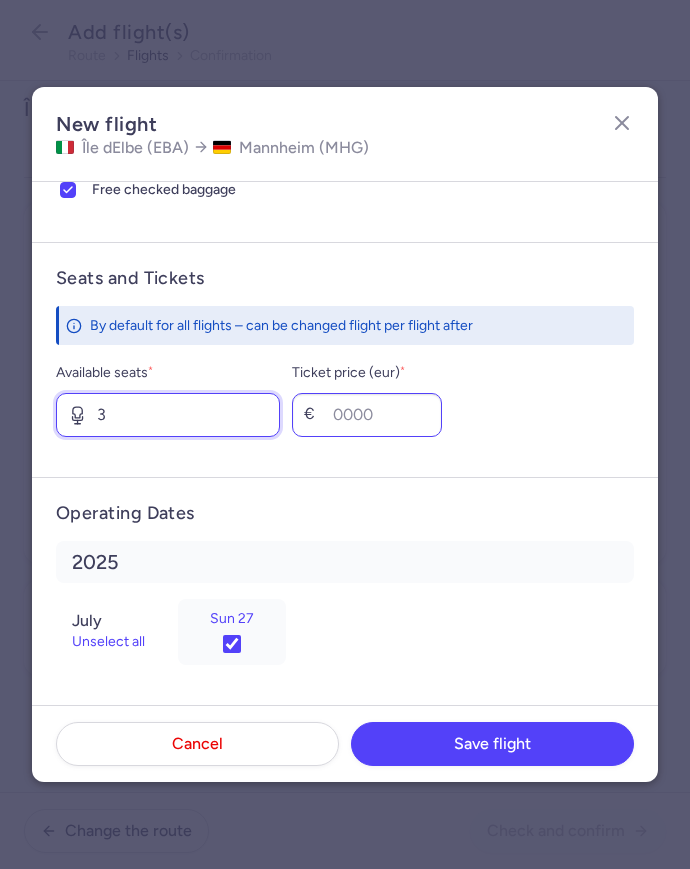 type on "3" 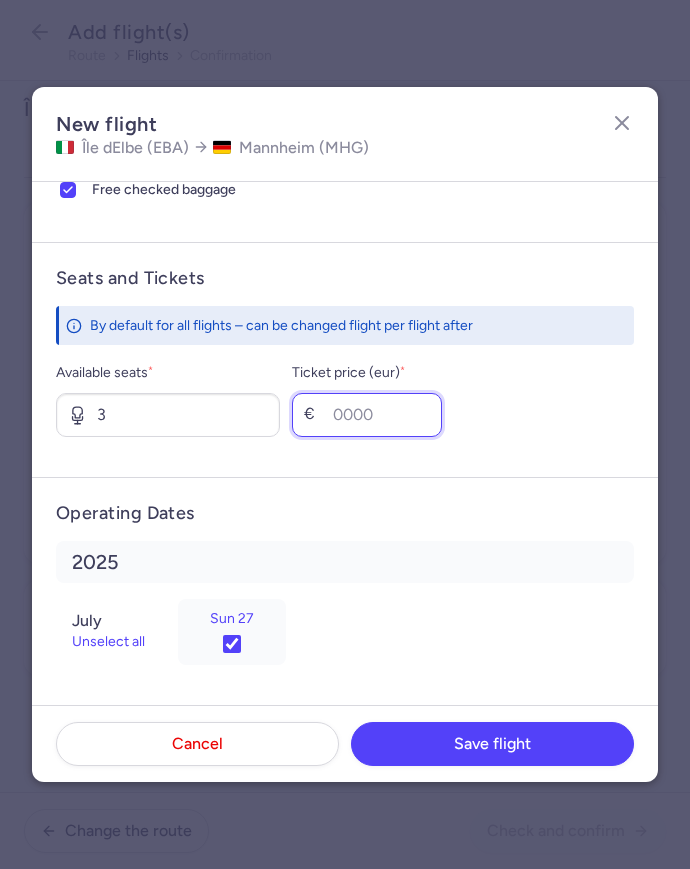 click on "Ticket price (eur)  *" at bounding box center [367, 415] 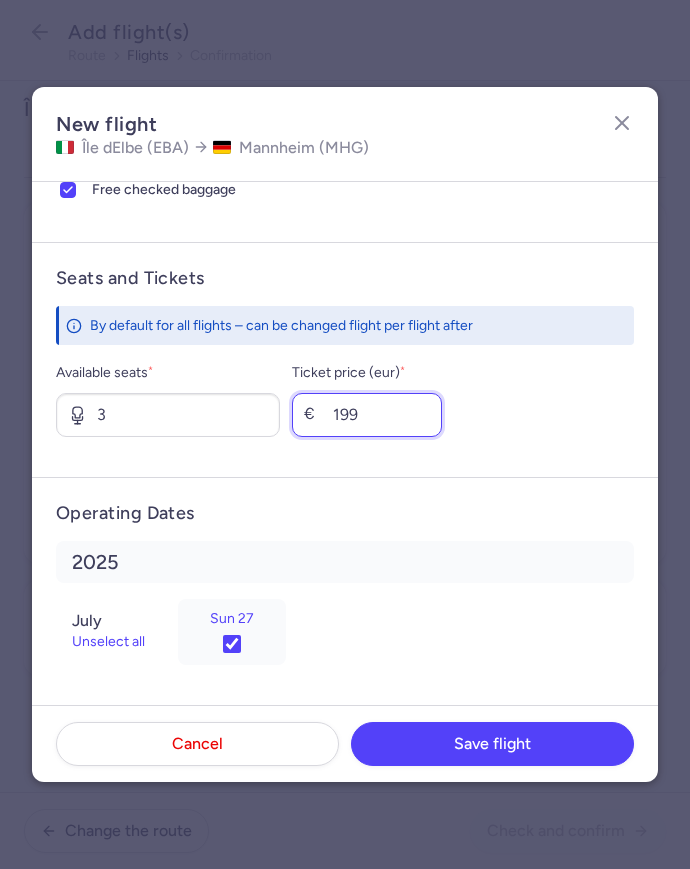type on "199" 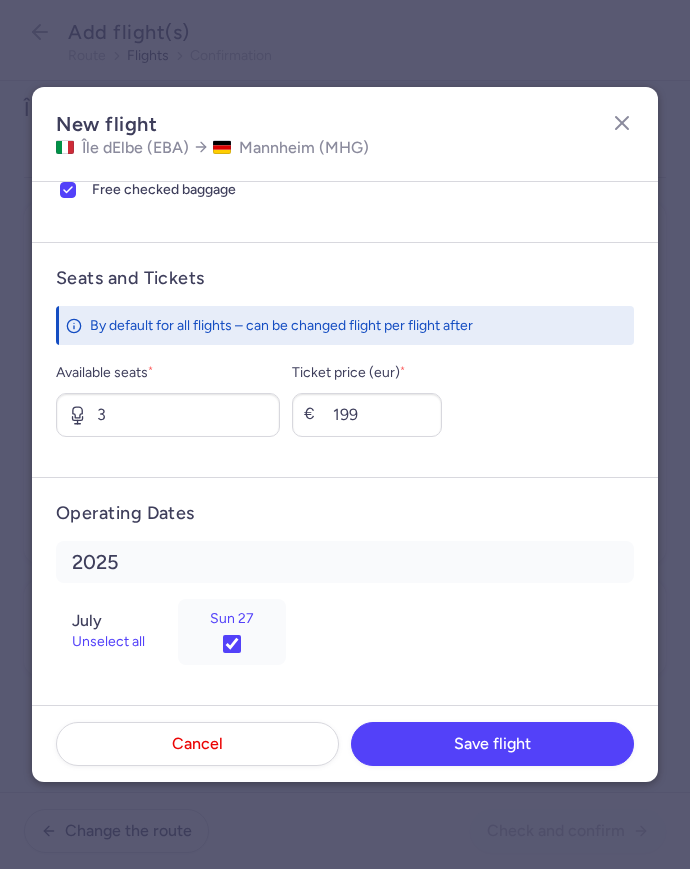click on "Cancel  Save flight" 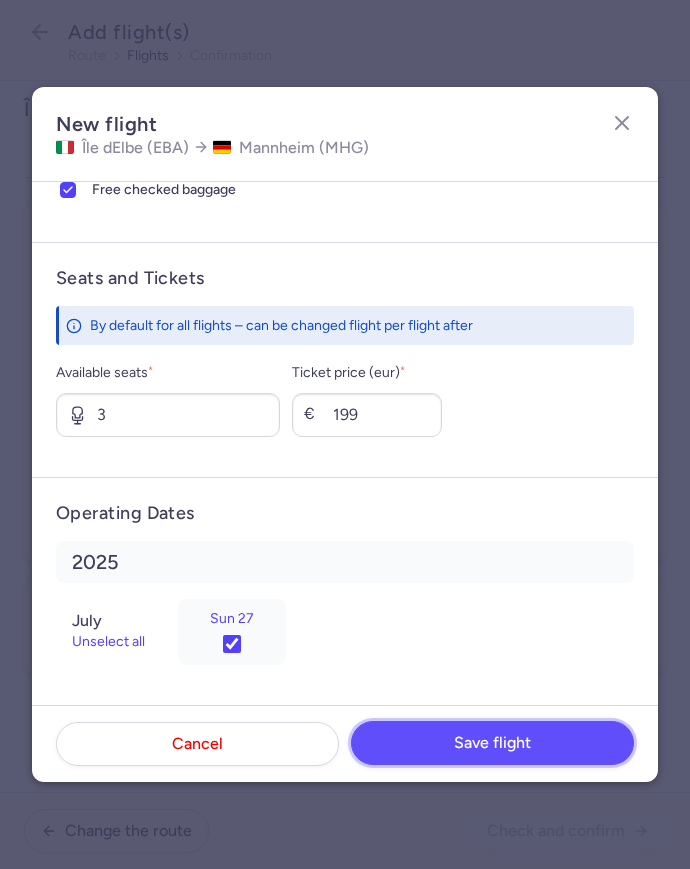 click on "Save flight" at bounding box center [492, 743] 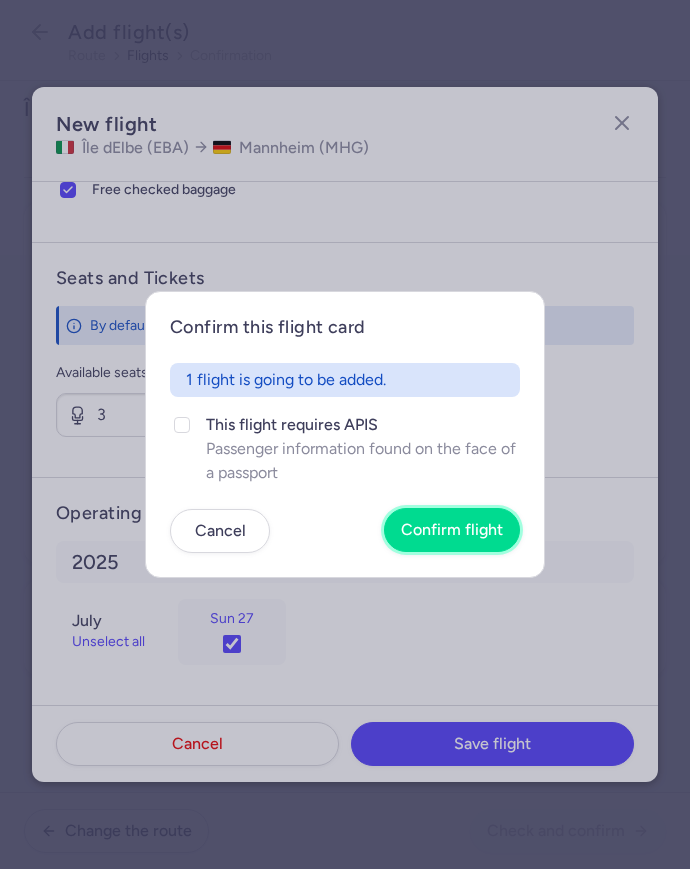 click on "Confirm flight" at bounding box center (452, 530) 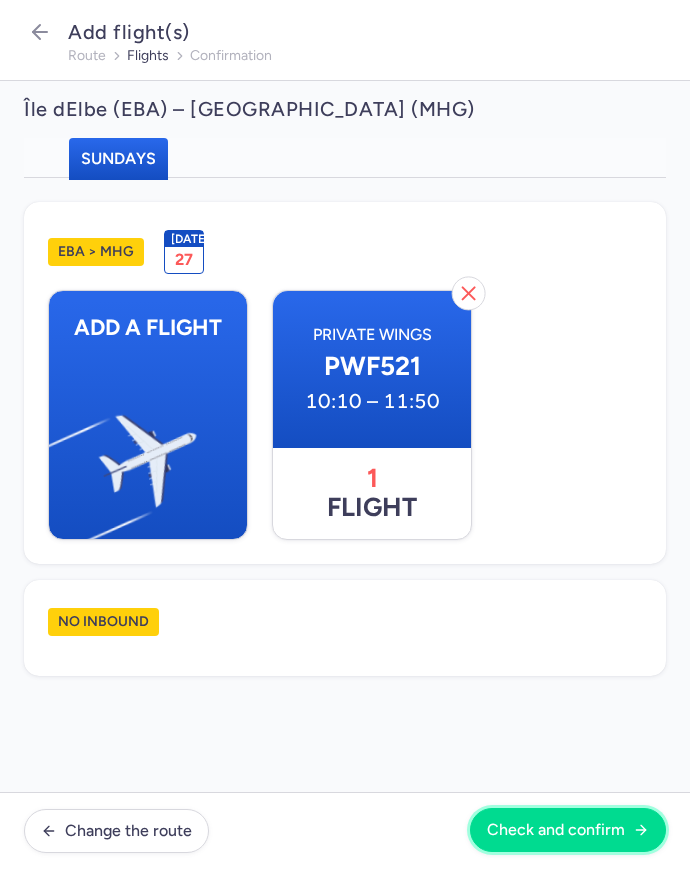 click on "Check and confirm" at bounding box center (568, 830) 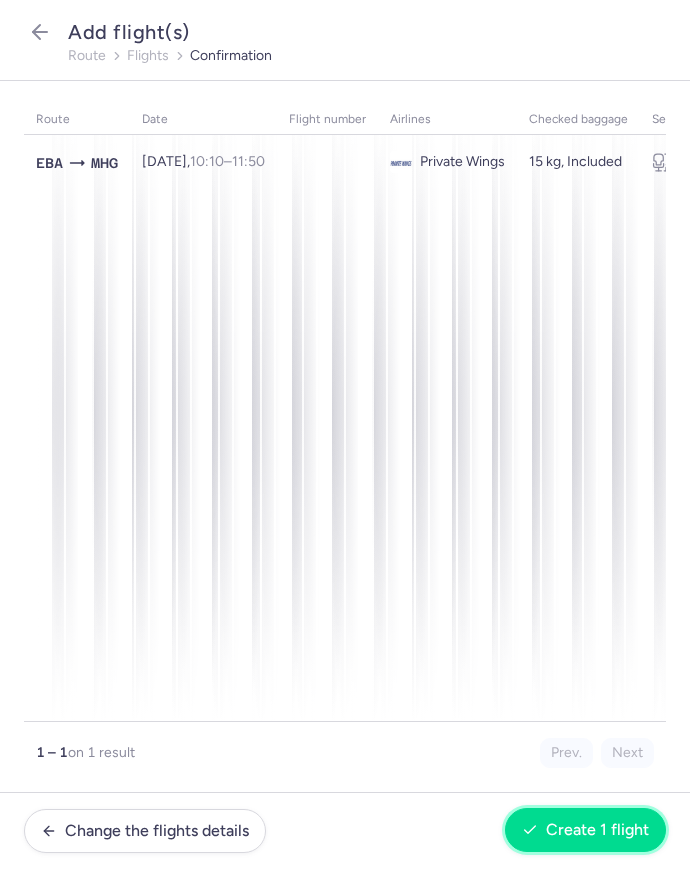 click on "Create 1 flight" at bounding box center (585, 830) 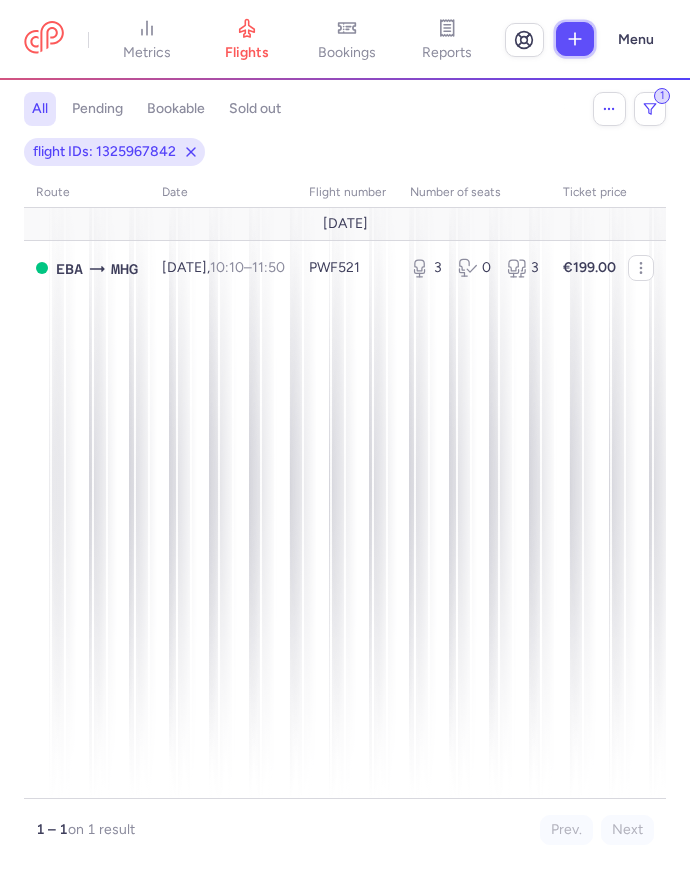 click 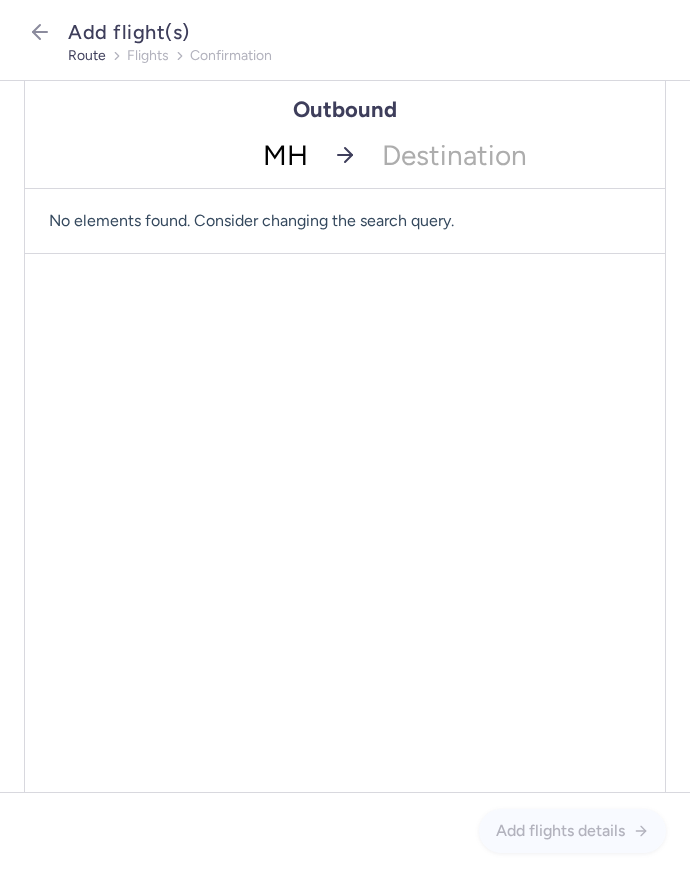 type on "MHG" 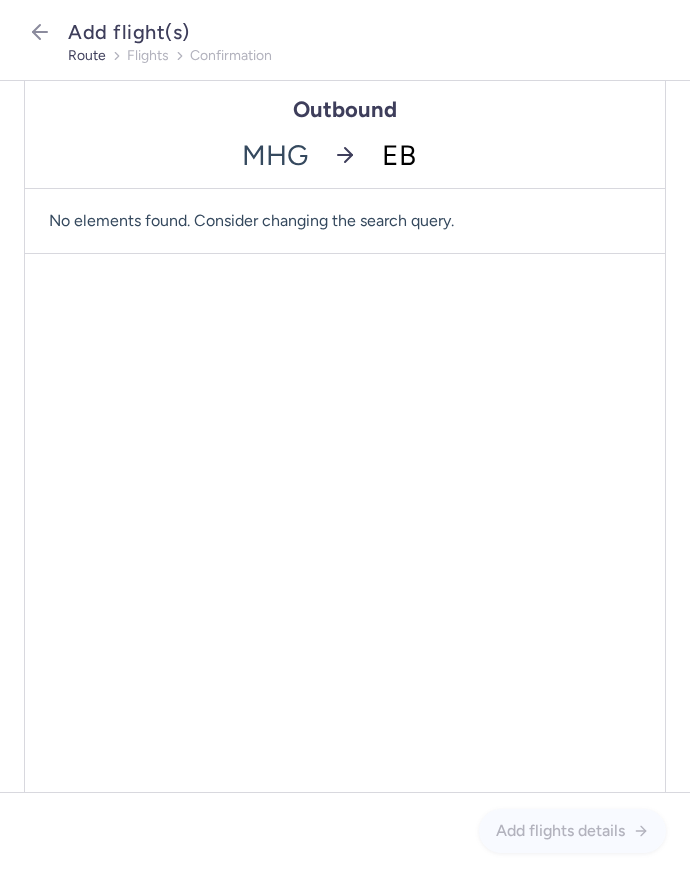 type on "EBA" 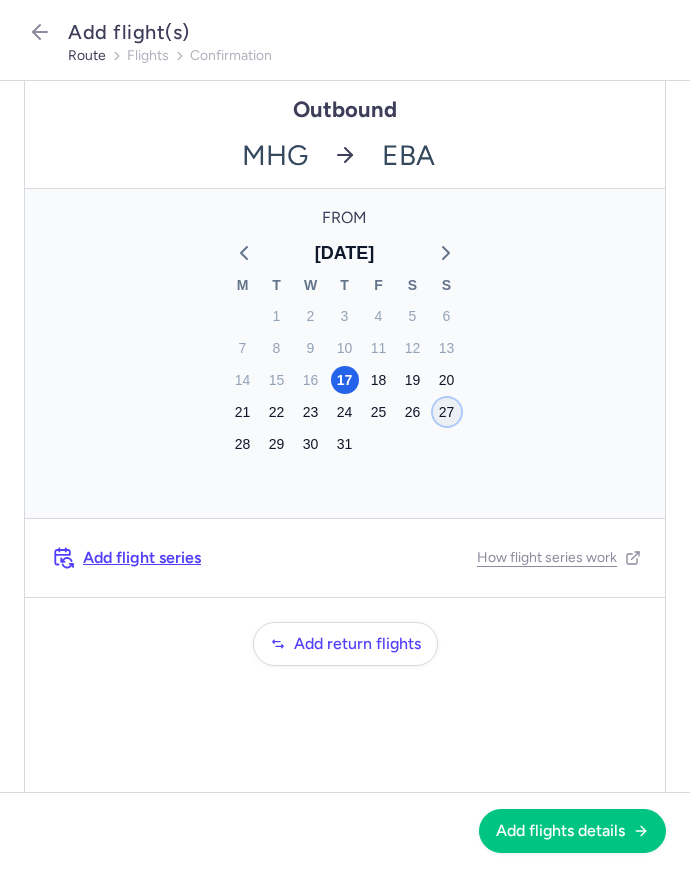 click on "27" 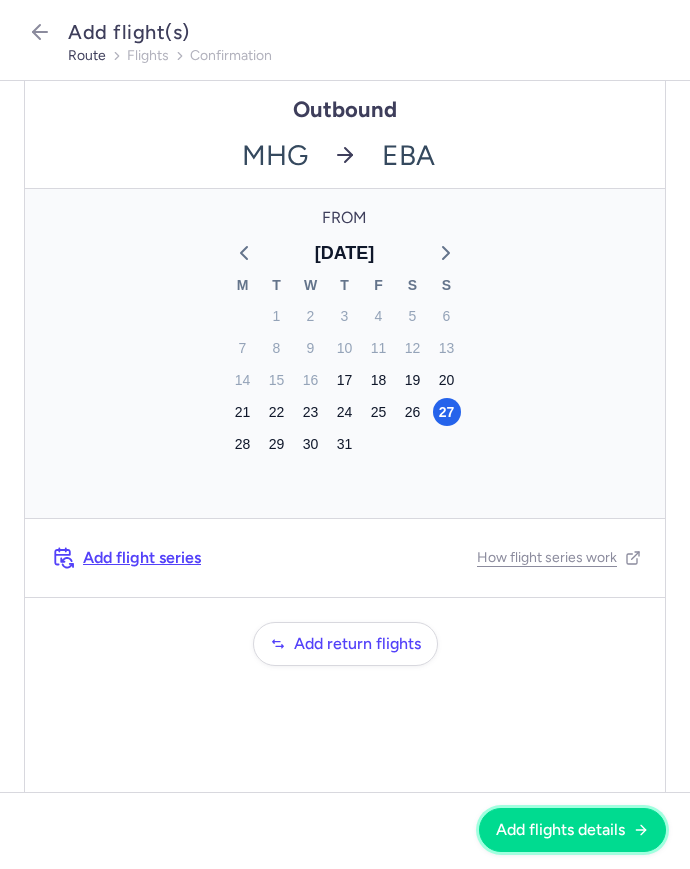 click on "Add flights details" at bounding box center [572, 830] 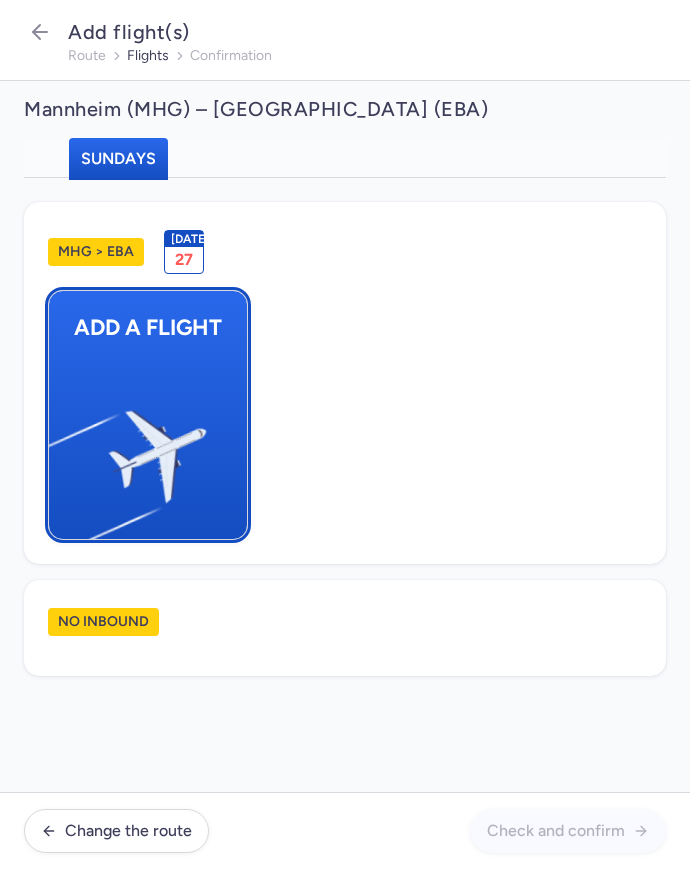 click at bounding box center (59, 448) 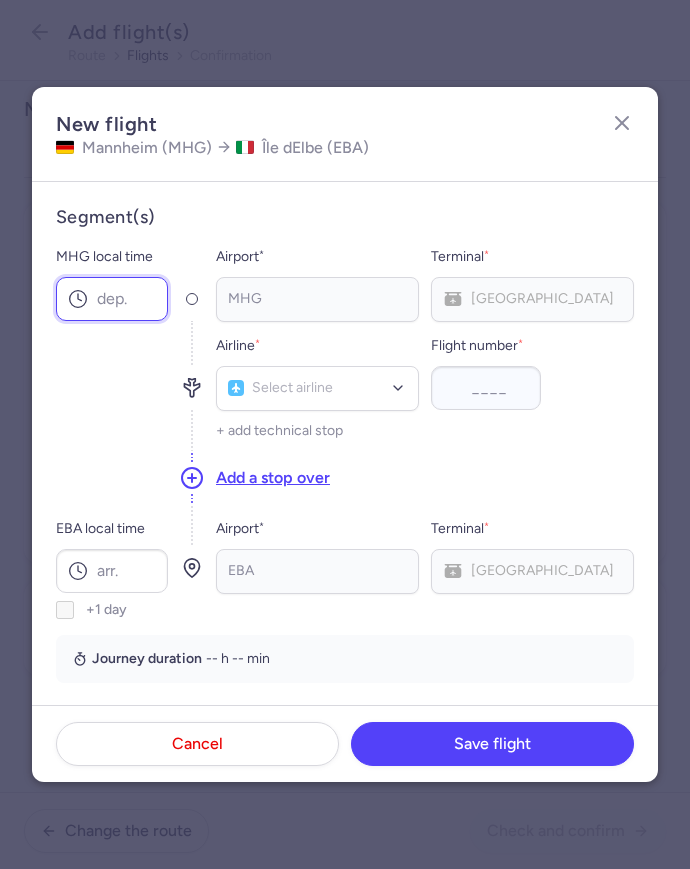 click on "MHG local time" at bounding box center (112, 299) 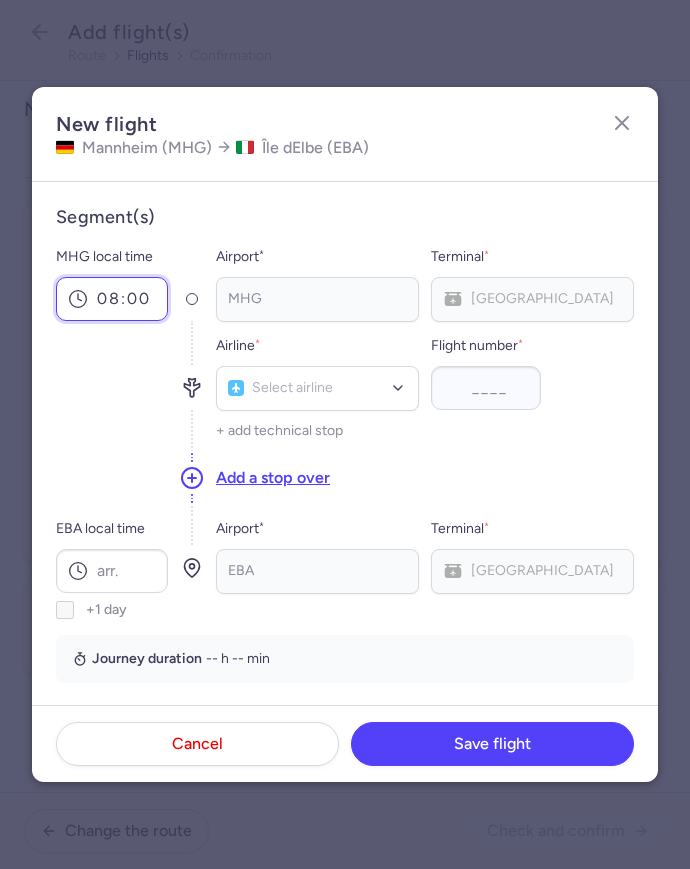 type on "08:00" 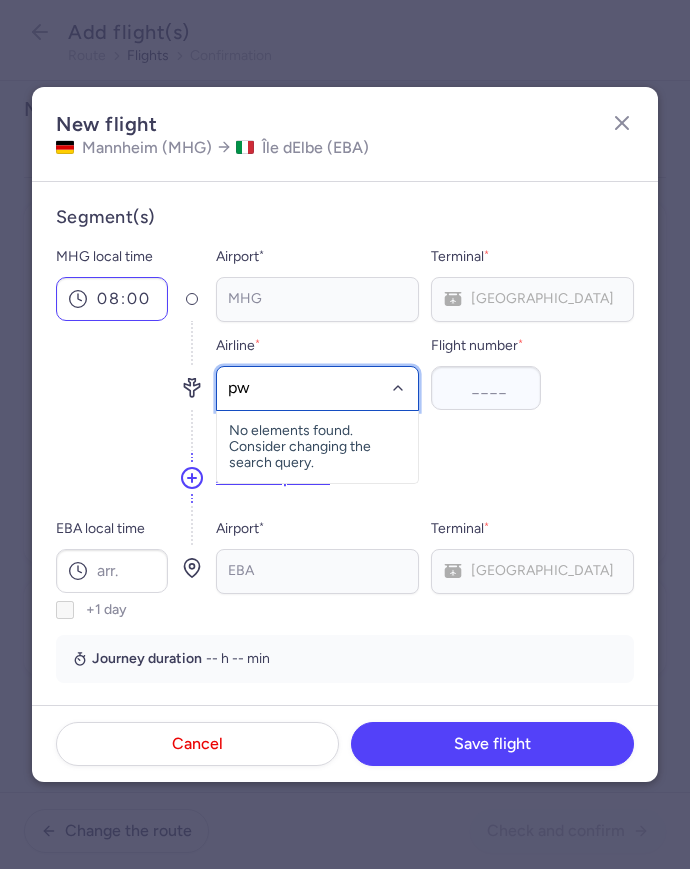 type on "pwf" 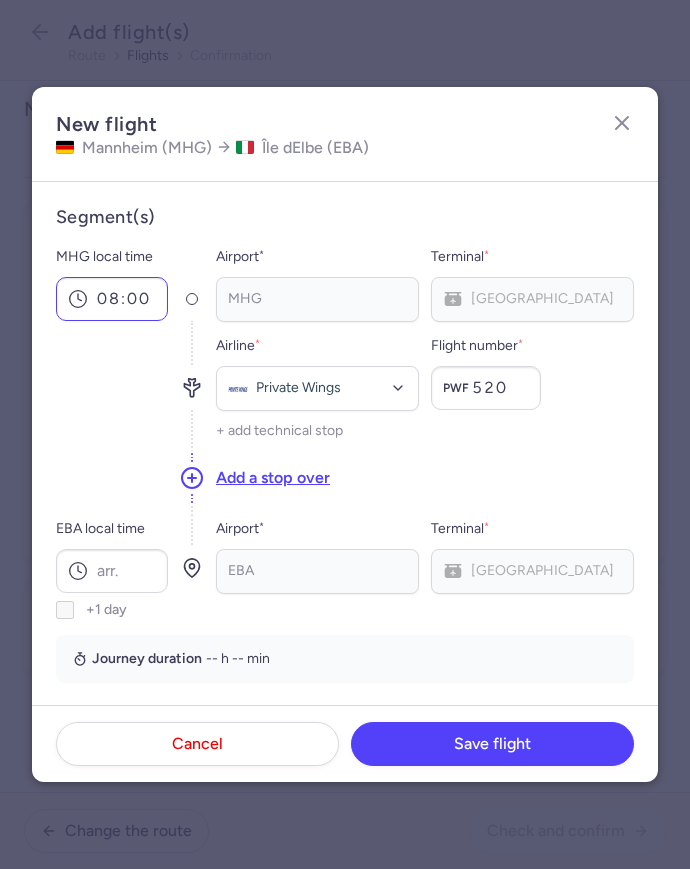 type on "520" 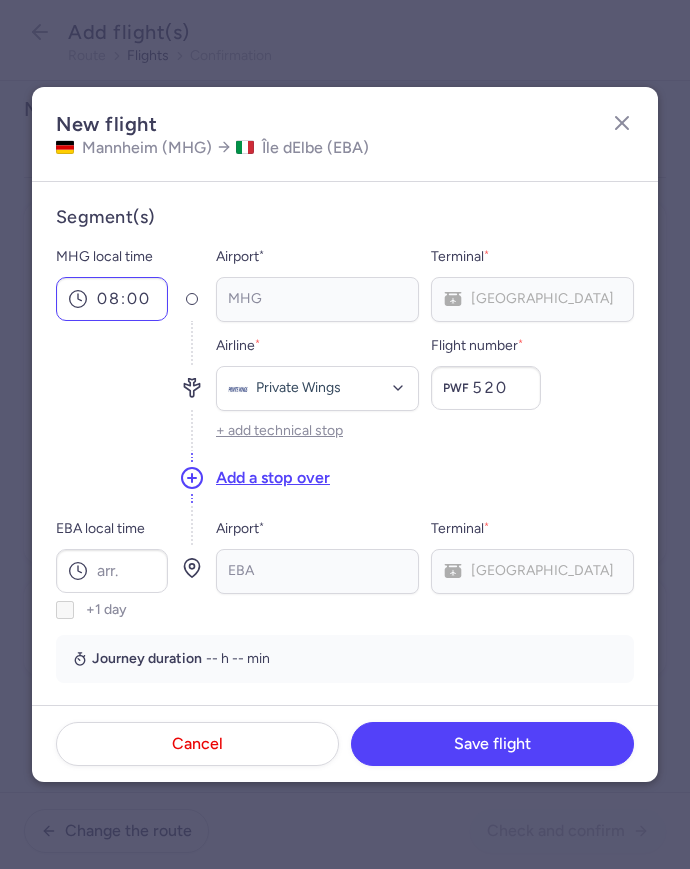 type 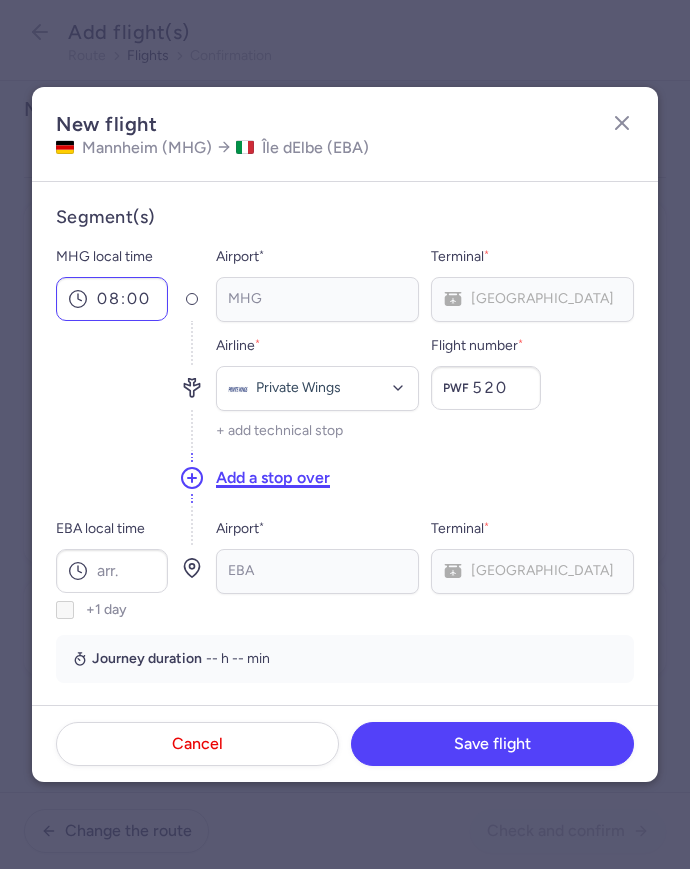 type 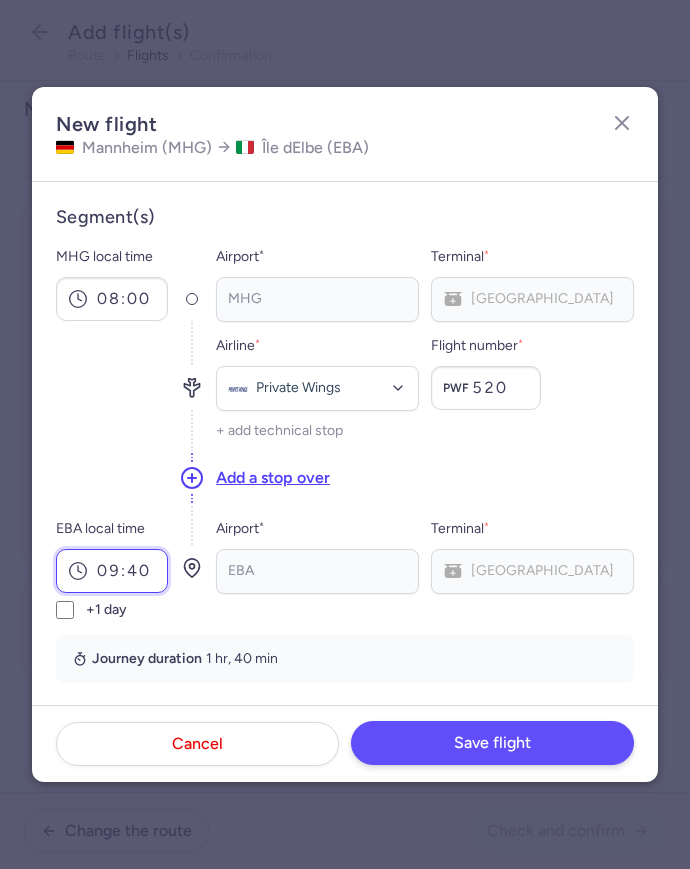 type on "09:40" 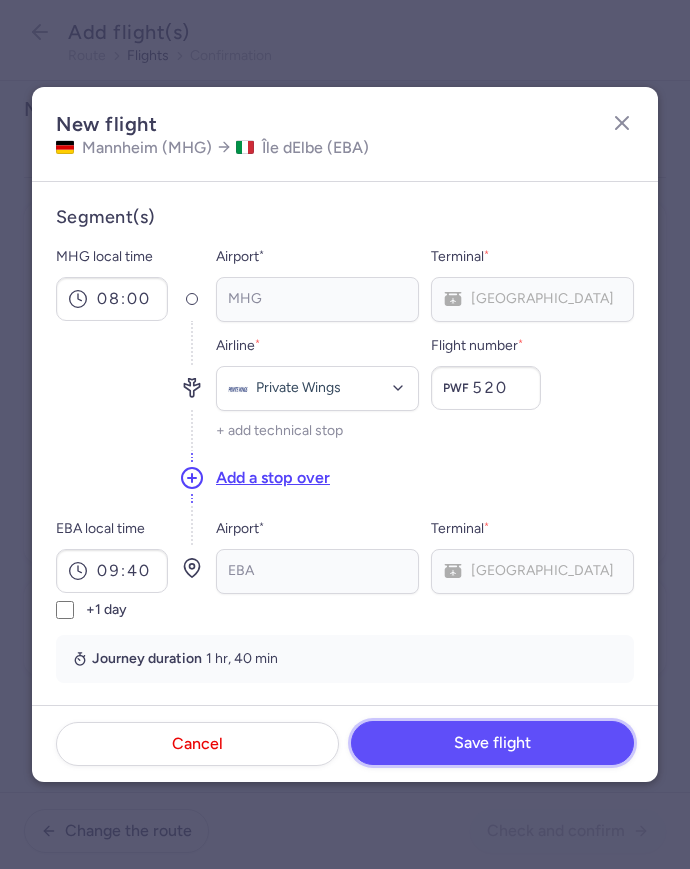 click on "Save flight" at bounding box center [492, 743] 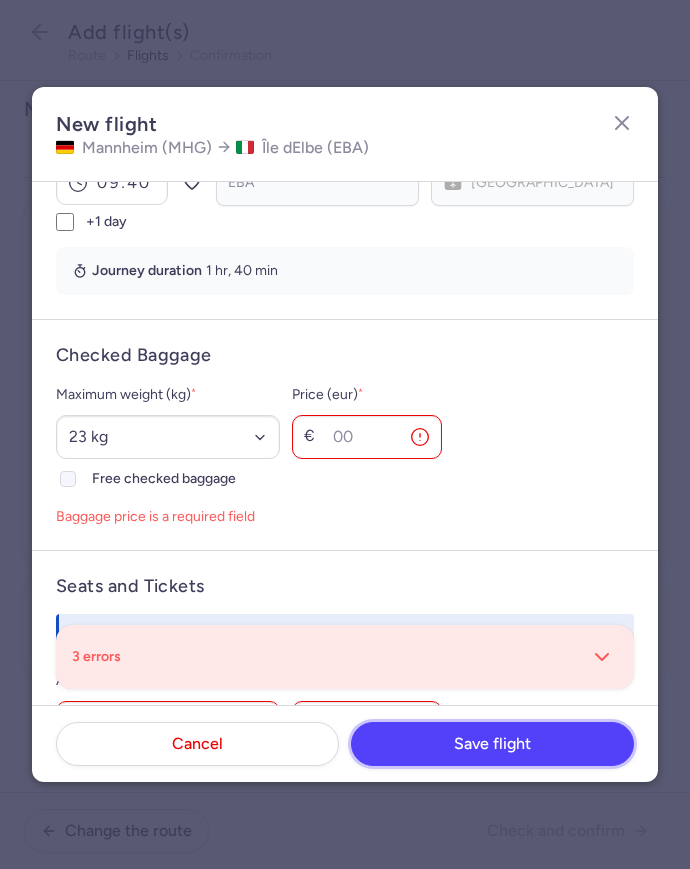 scroll, scrollTop: 389, scrollLeft: 0, axis: vertical 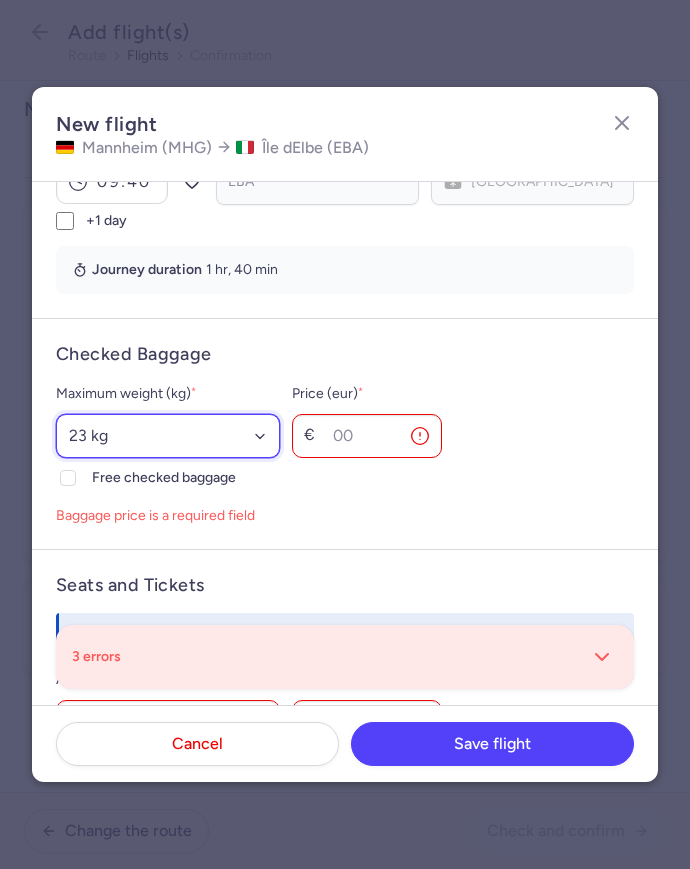 click on "Select an option 15 kg 16 kg 17 kg 18 kg 19 kg 20 kg 21 kg 22 kg 23 kg 24 kg 25 kg 26 kg 27 kg 28 kg 29 kg 30 kg 31 kg 32 kg 33 kg 34 kg 35 kg" at bounding box center (168, 436) 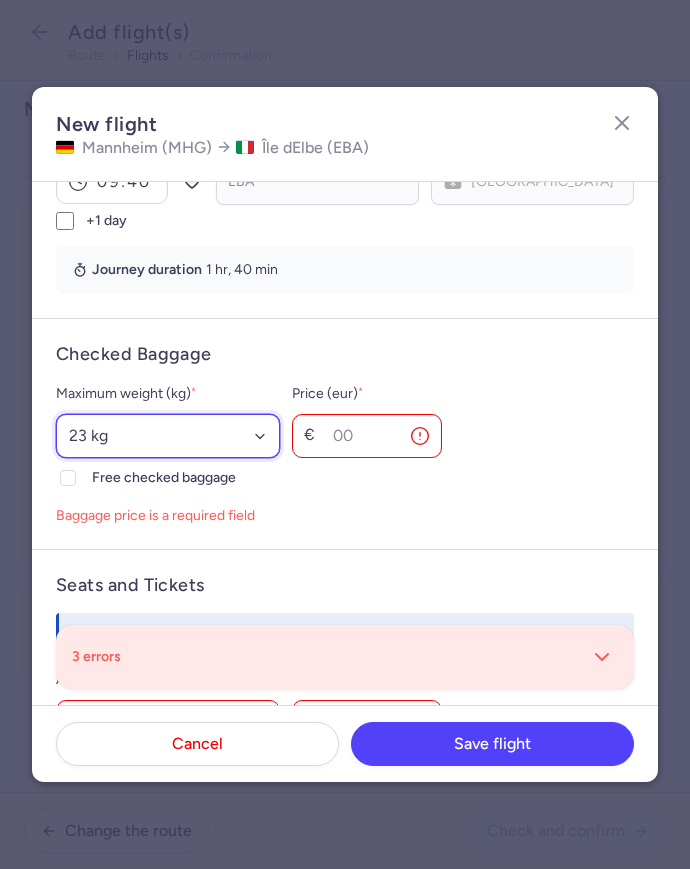select on "15" 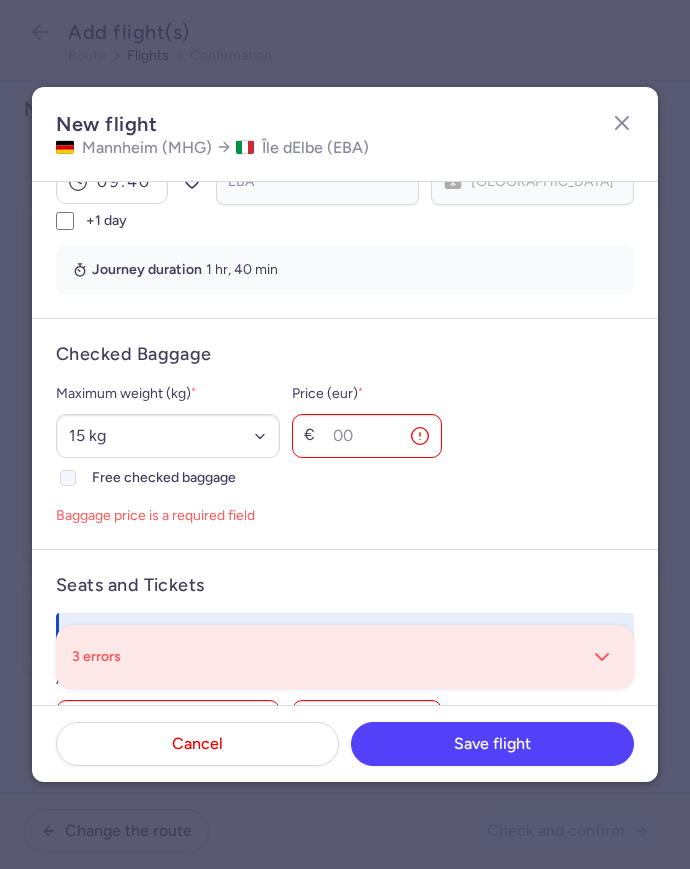 click on "Free checked baggage" 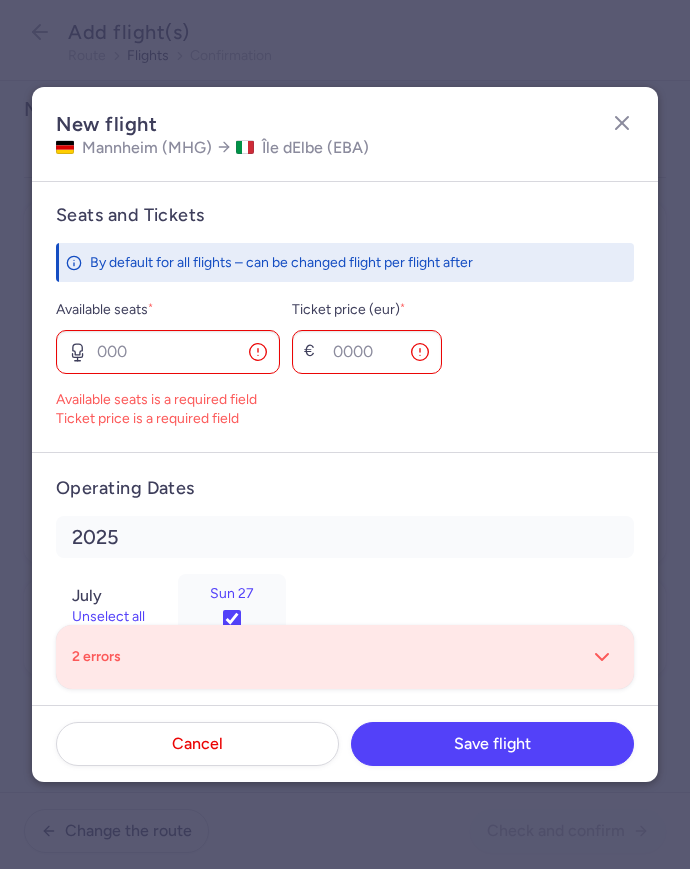 scroll, scrollTop: 743, scrollLeft: 0, axis: vertical 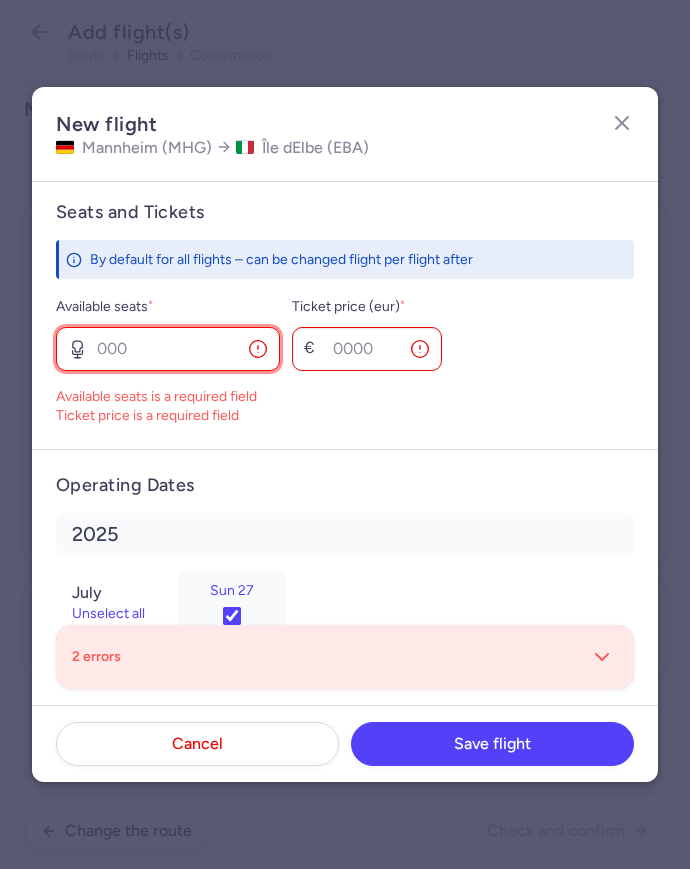 click on "Available seats  *" at bounding box center [168, 349] 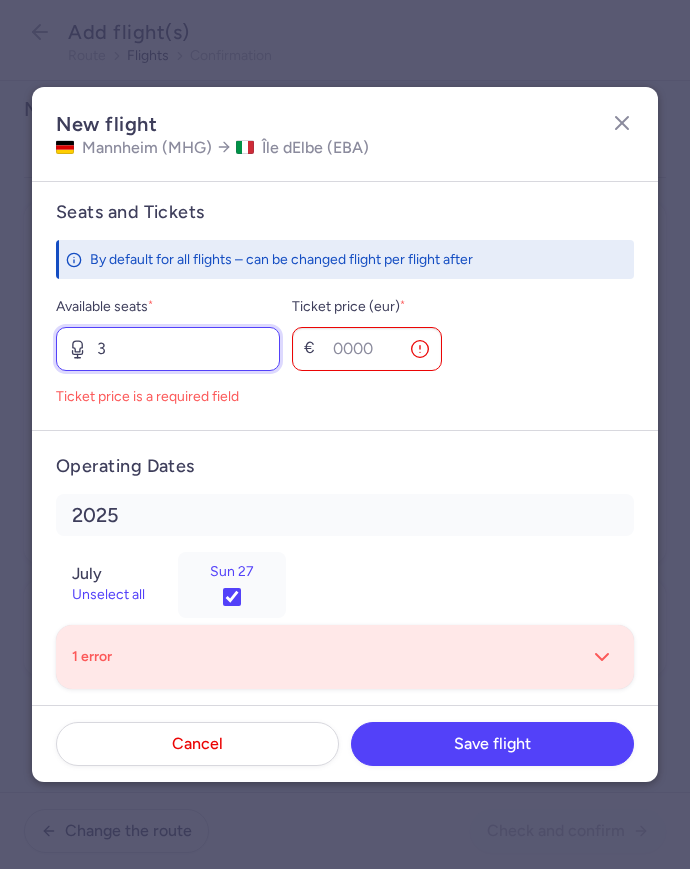 type on "3" 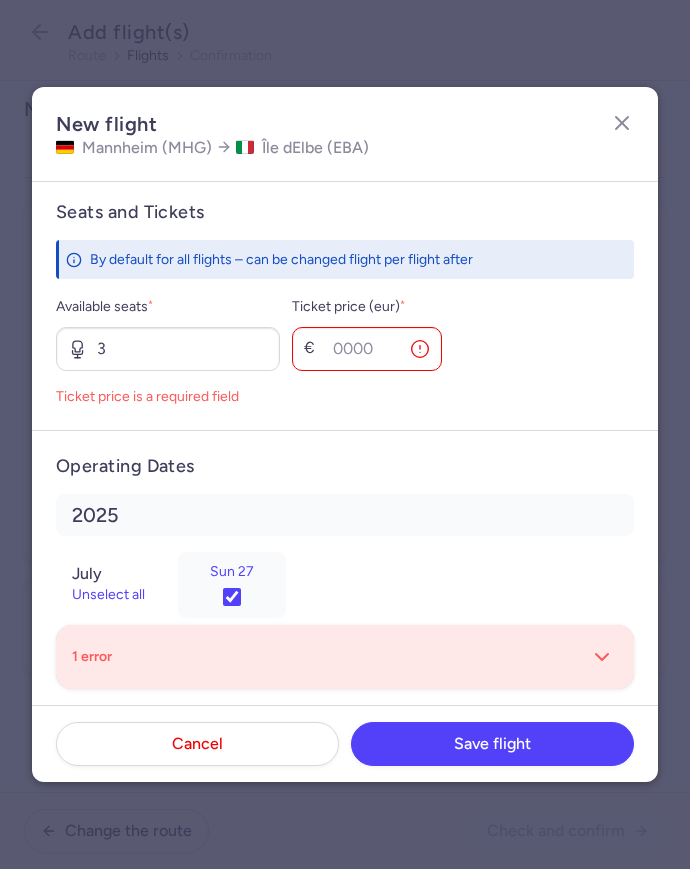 click on "Seats and Tickets By default for all flights – can be changed flight per flight after Available seats  * 3 Ticket price (eur)  * € Ticket price is a required field" at bounding box center [345, 303] 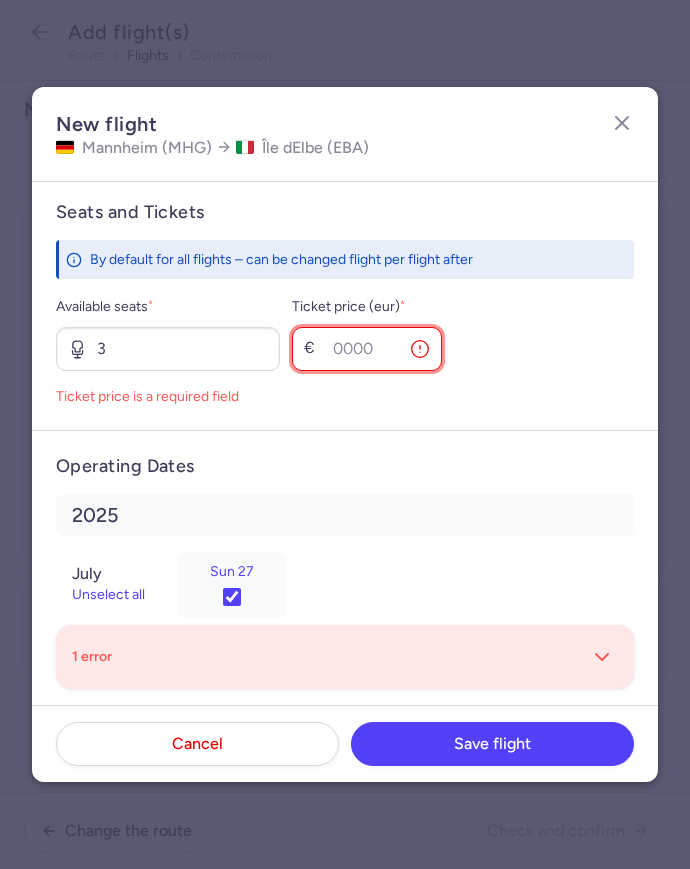 click on "Ticket price (eur)  *" at bounding box center [367, 349] 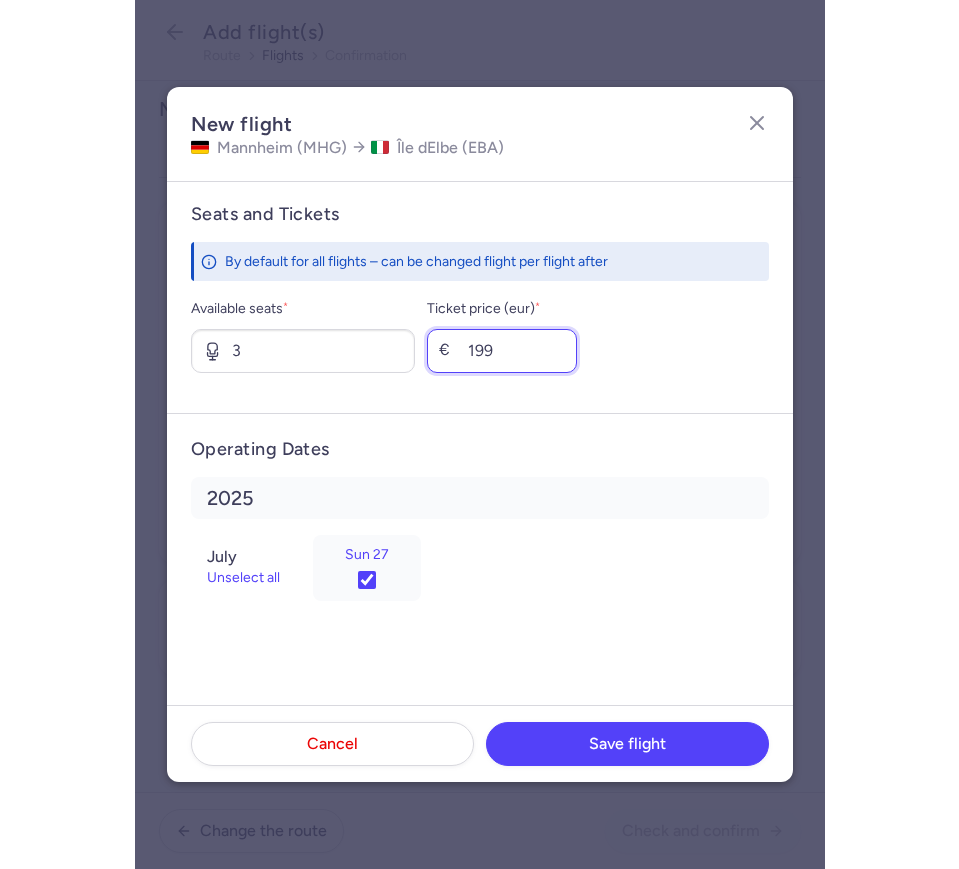 scroll, scrollTop: 677, scrollLeft: 0, axis: vertical 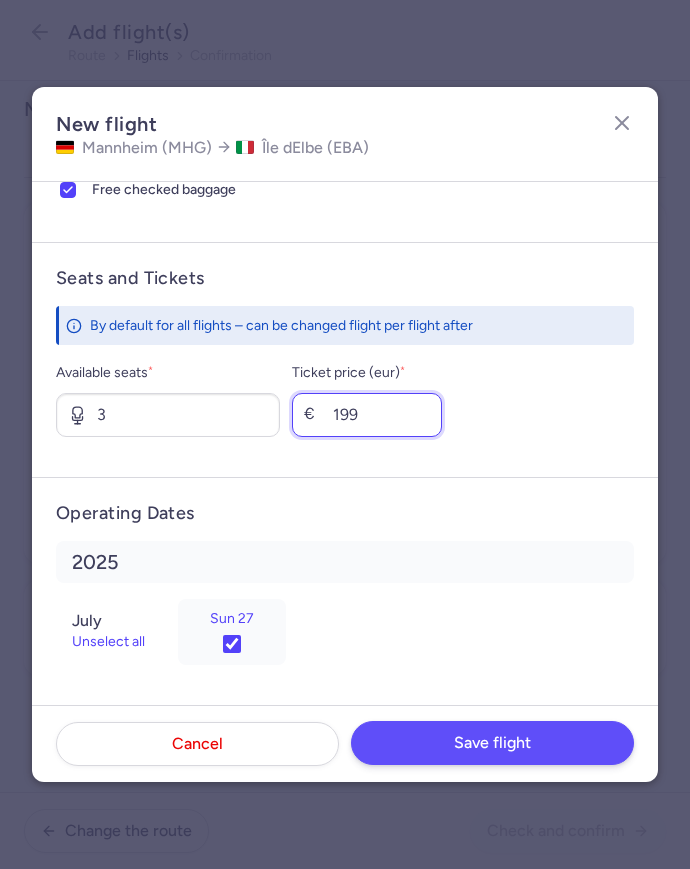 type on "199" 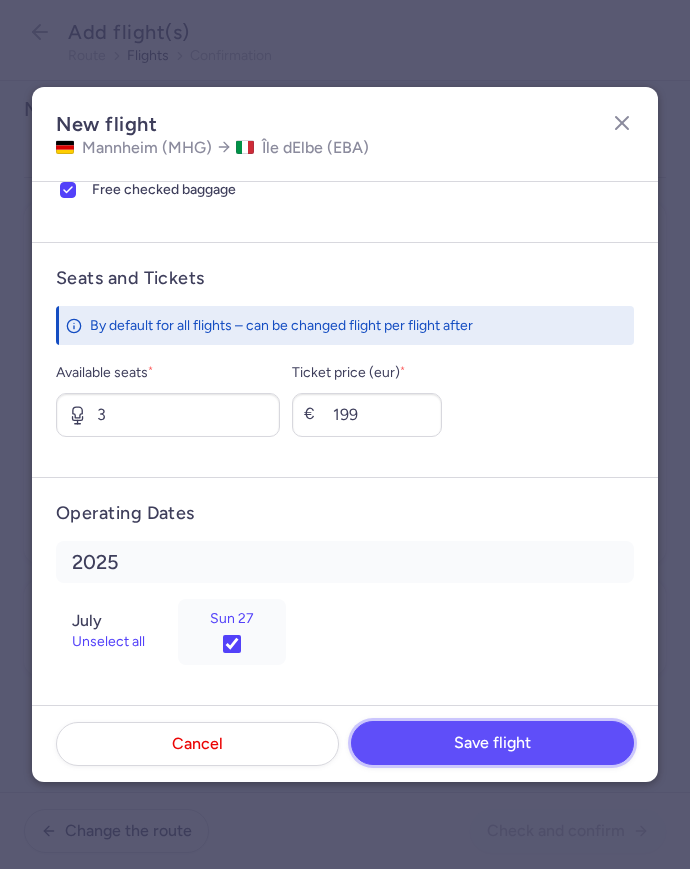 click on "Save flight" at bounding box center (492, 743) 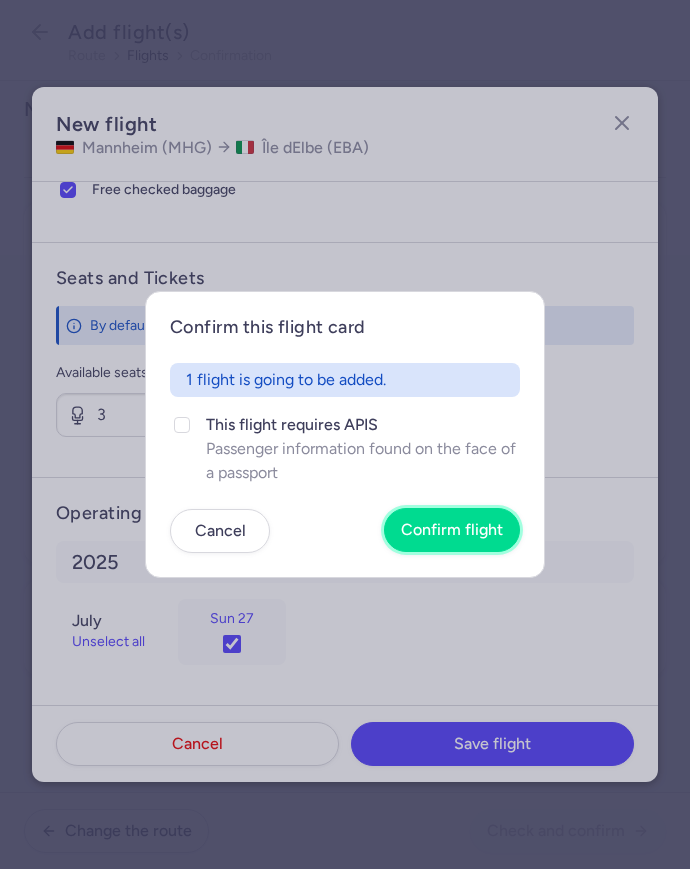 click on "Confirm flight" at bounding box center [452, 530] 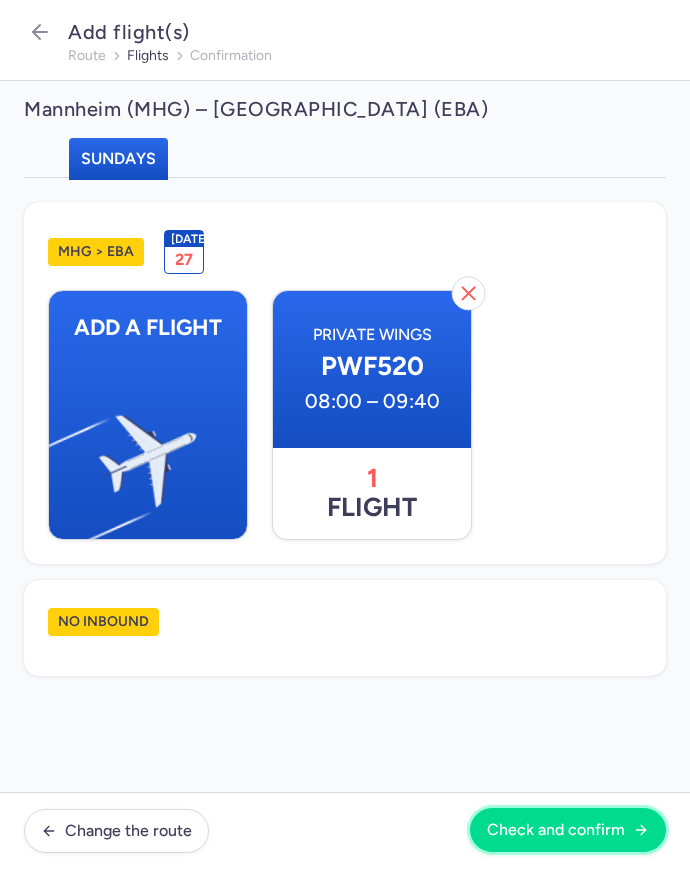 click on "Check and confirm" at bounding box center [556, 830] 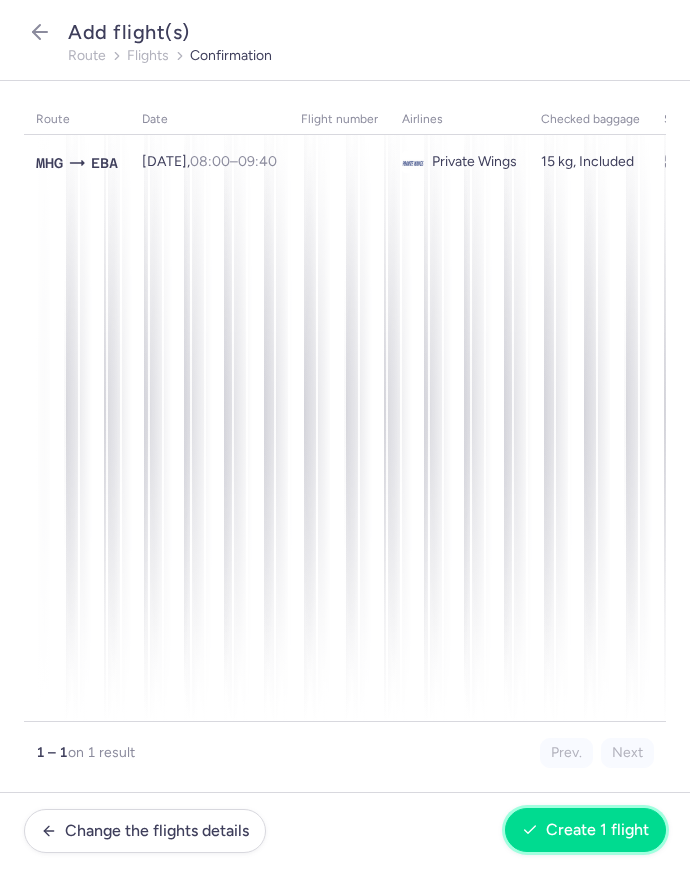 click on "Create 1 flight" at bounding box center (585, 830) 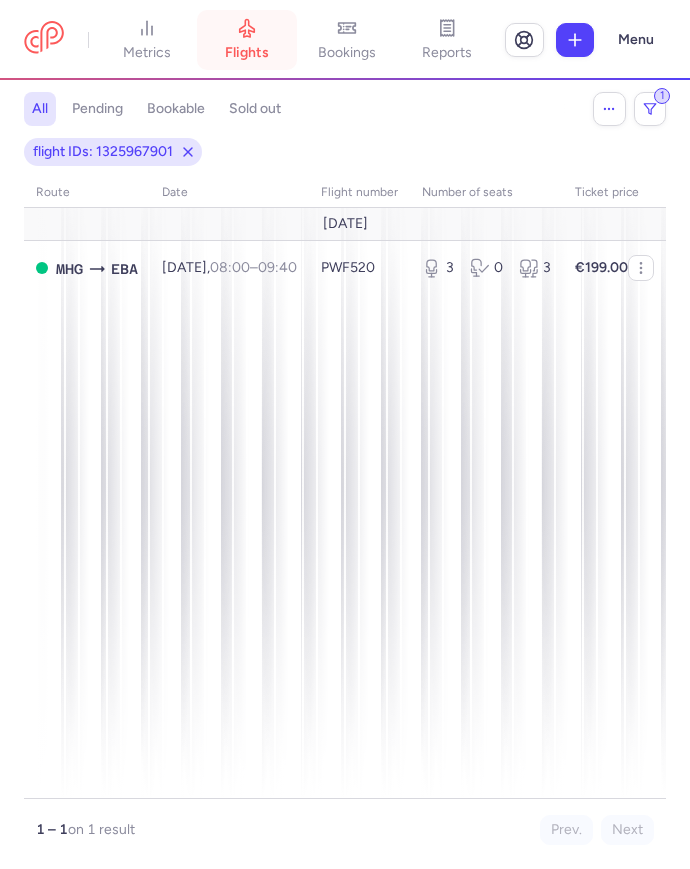 click on "flights" at bounding box center [247, 40] 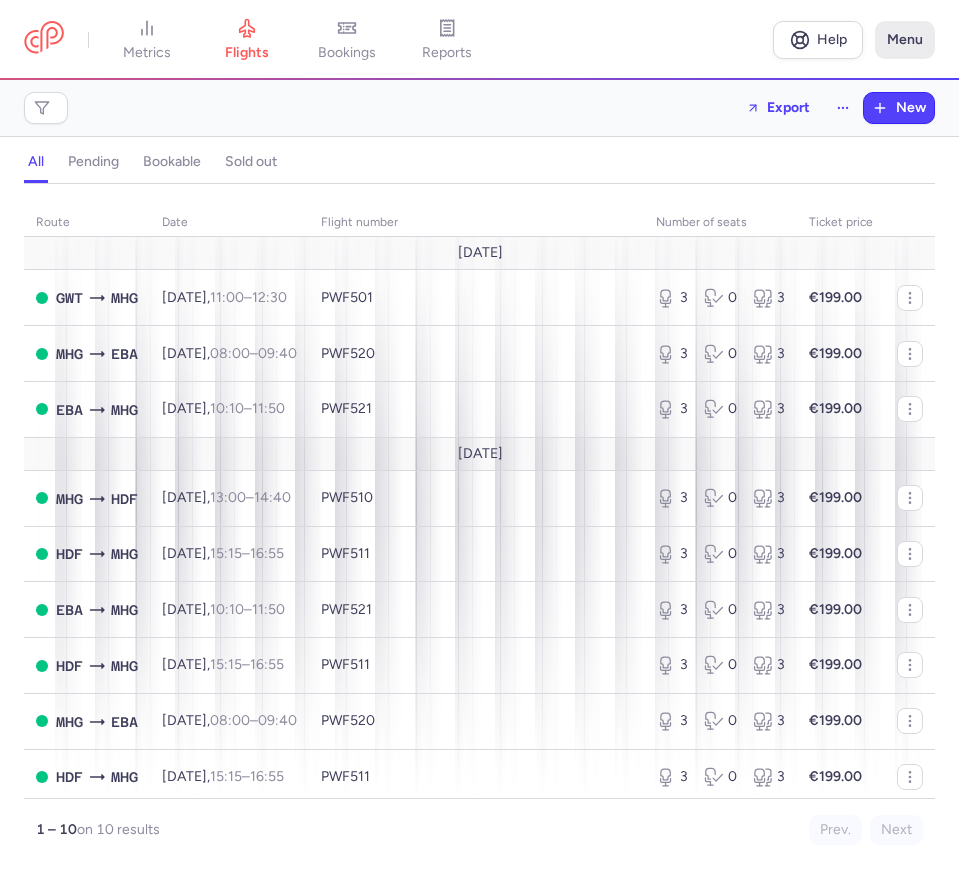 click on "Menu" 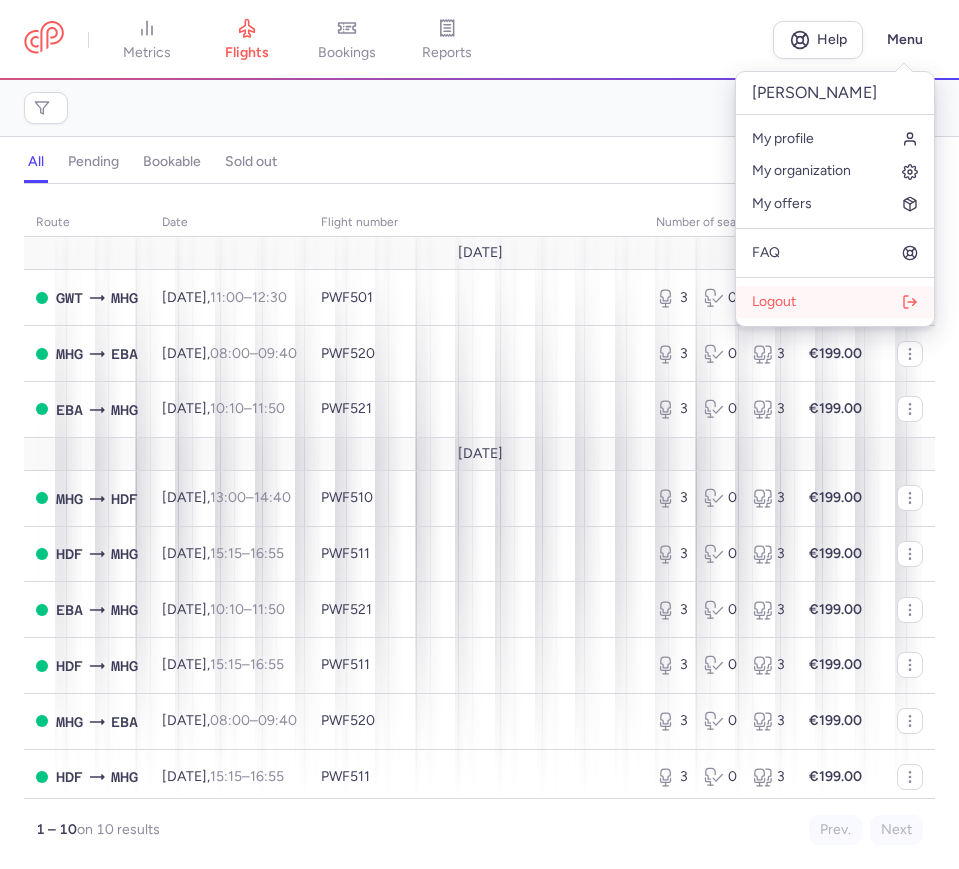 click on "Logout" at bounding box center (835, 302) 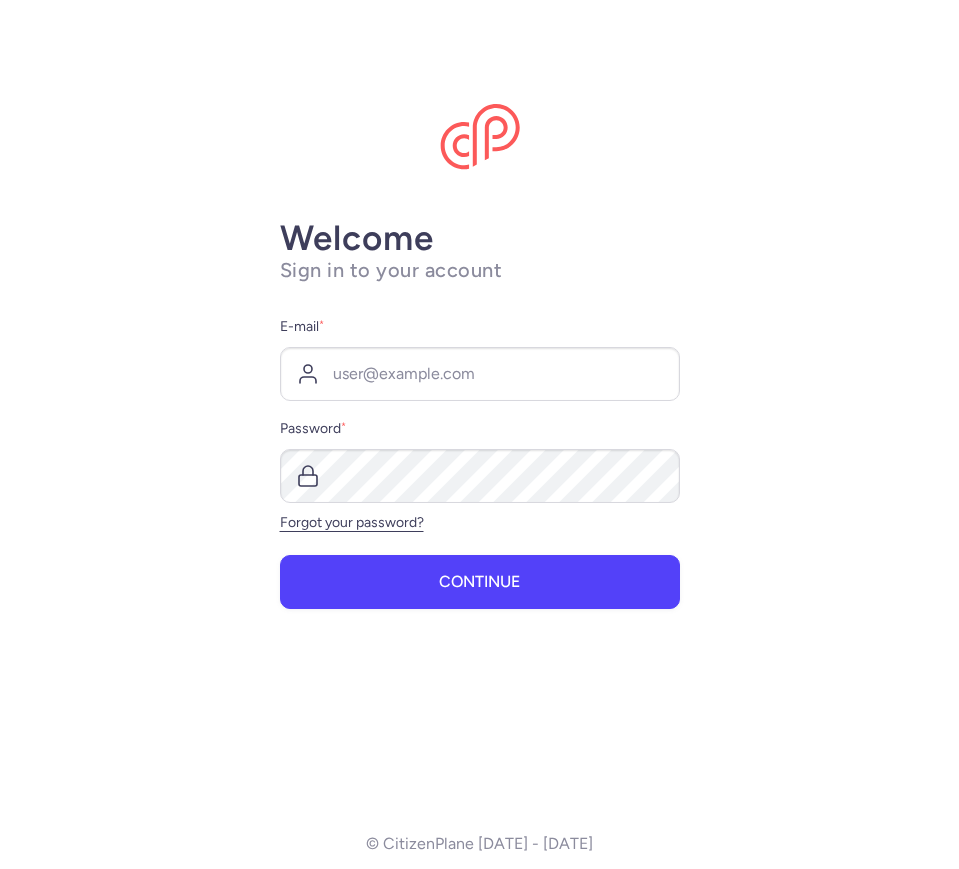 scroll, scrollTop: 0, scrollLeft: 0, axis: both 